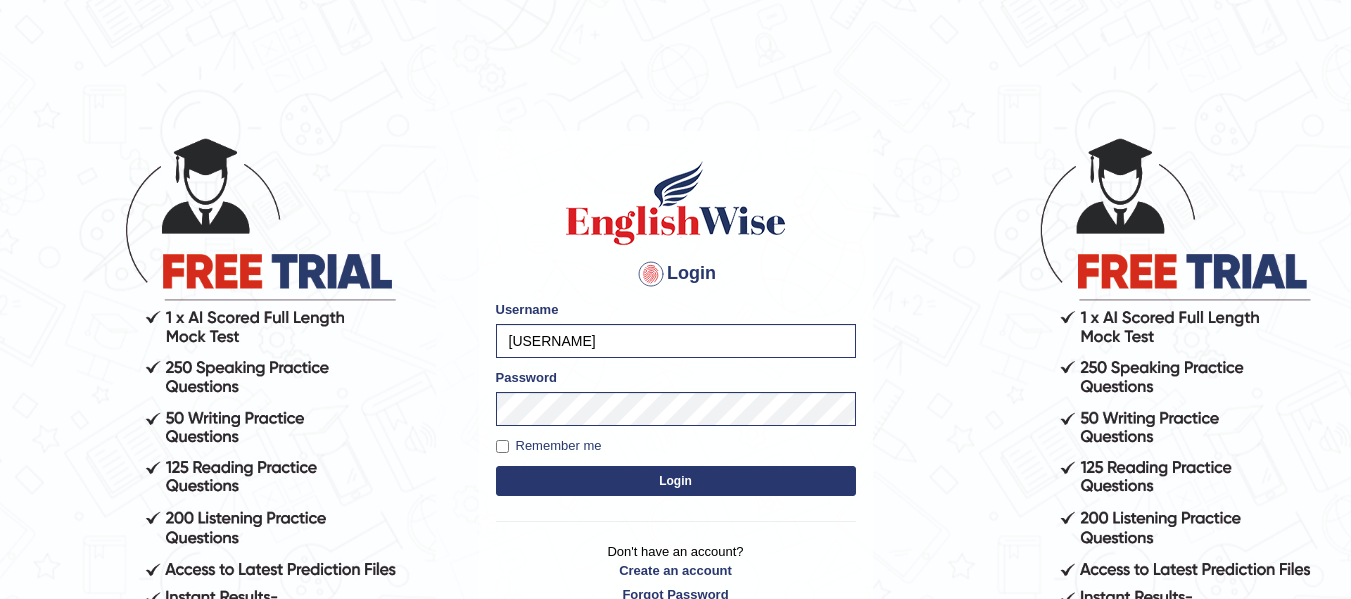 scroll, scrollTop: 0, scrollLeft: 0, axis: both 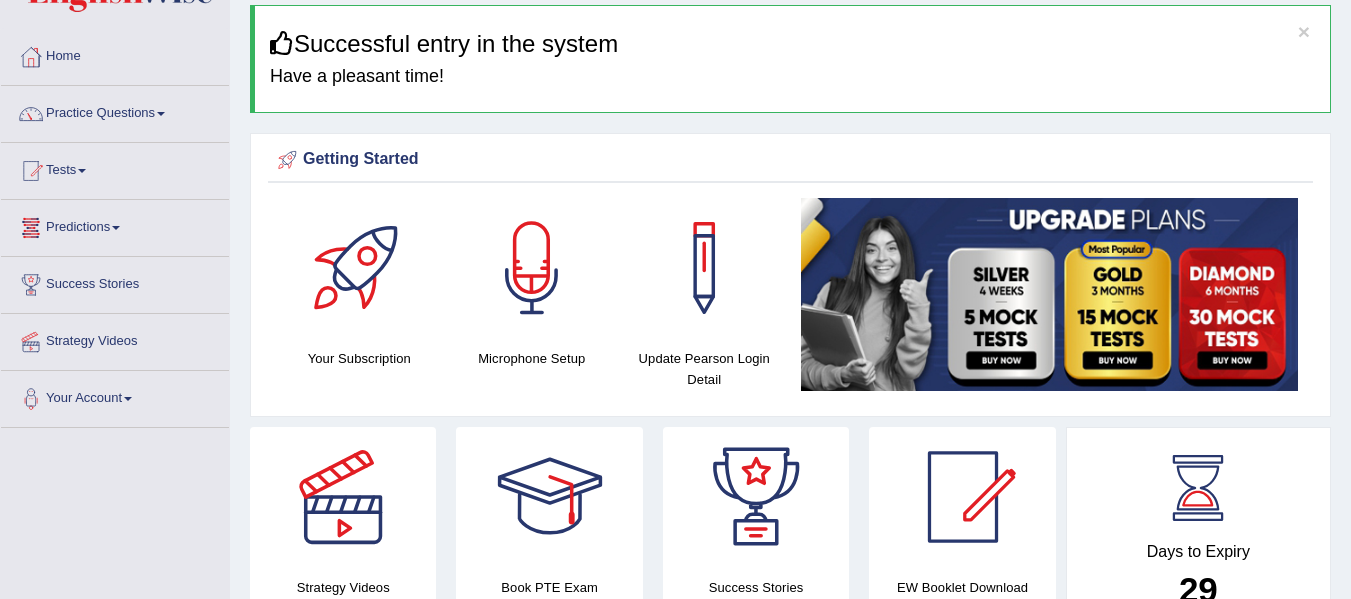 click on "Practice Questions" at bounding box center [115, 111] 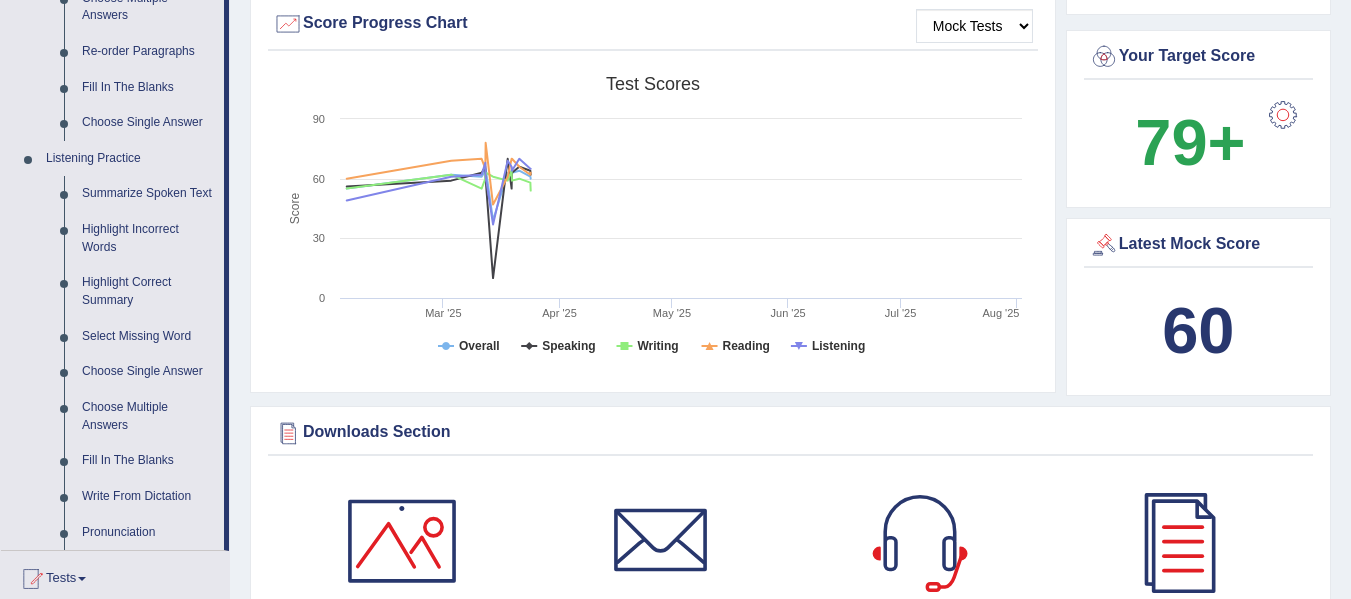 scroll, scrollTop: 731, scrollLeft: 0, axis: vertical 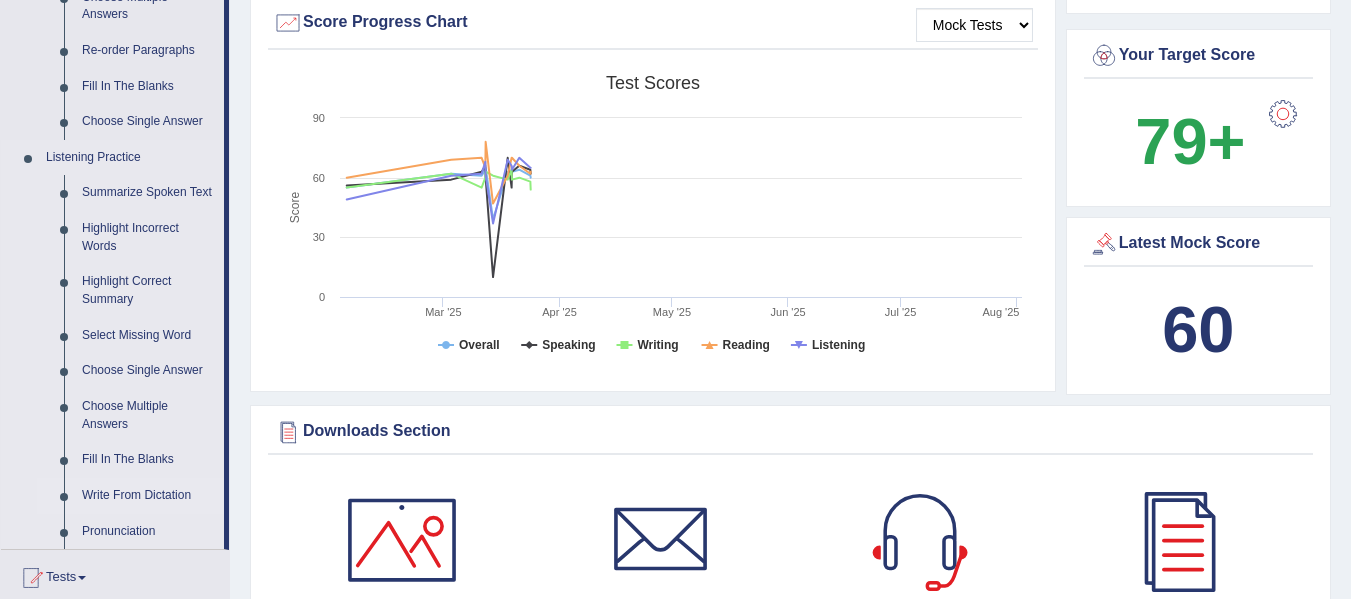 click on "Write From Dictation" at bounding box center (148, 496) 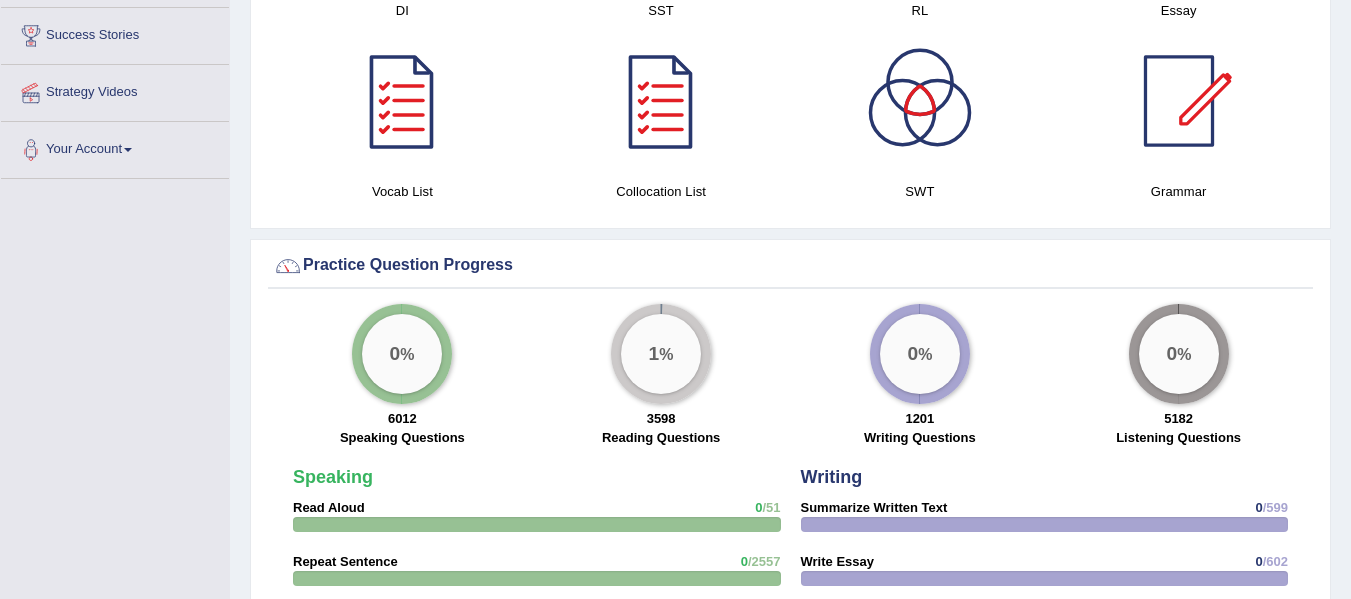 scroll, scrollTop: 1353, scrollLeft: 0, axis: vertical 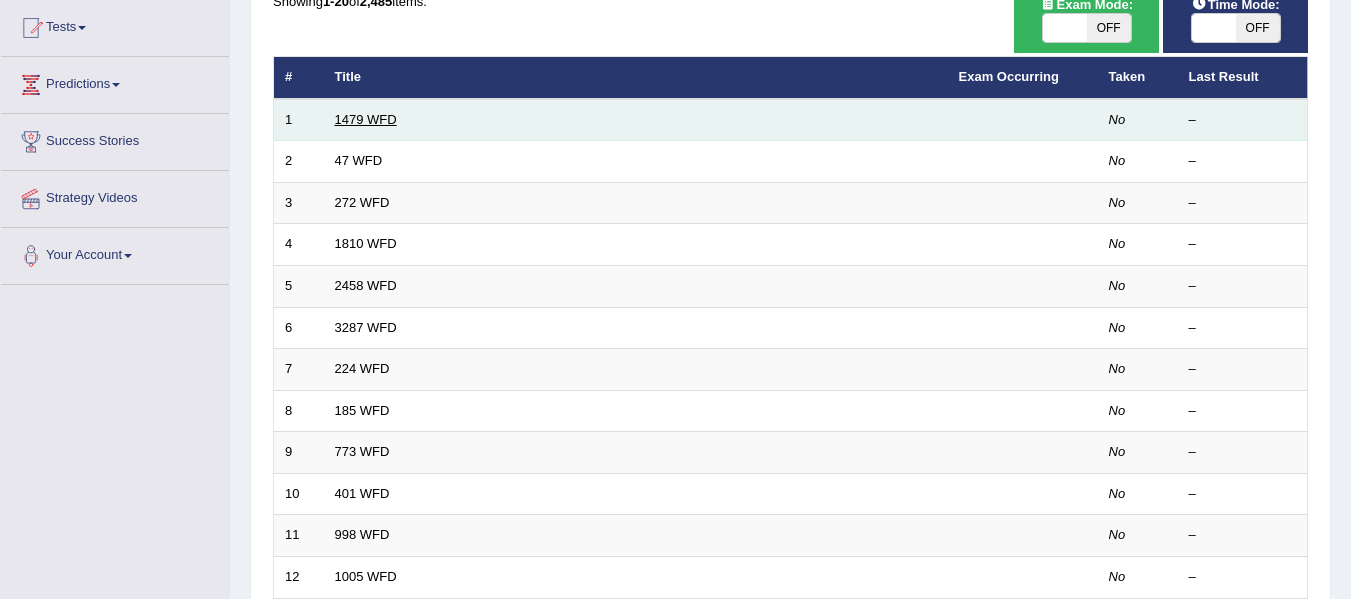 click on "1479 WFD" at bounding box center [366, 119] 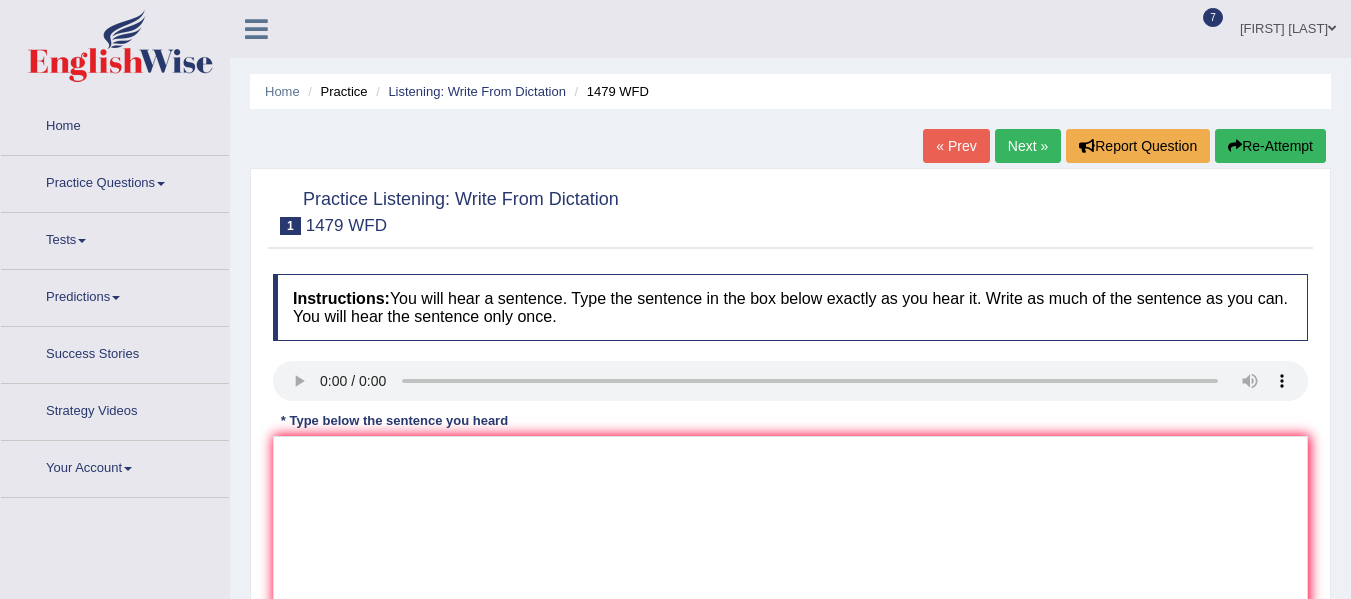 scroll, scrollTop: 0, scrollLeft: 0, axis: both 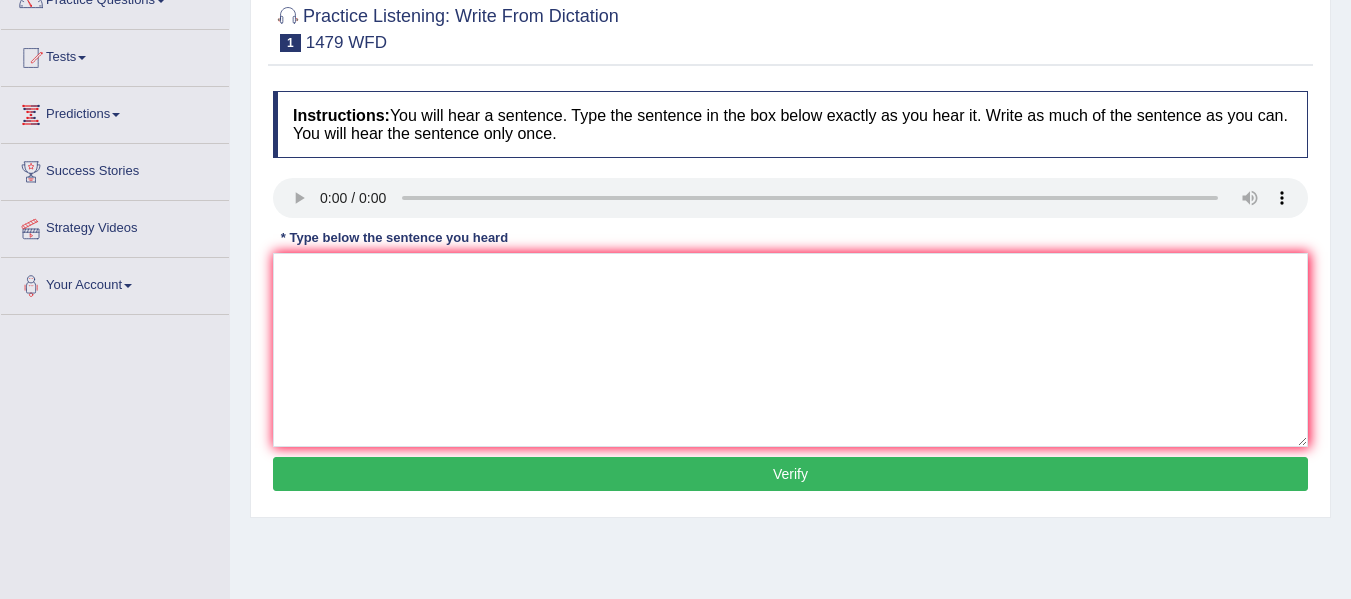 click on "Instructions:  You will hear a sentence. Type the sentence in the box below exactly as you hear it. Write as much of the sentence as you can. You will hear the sentence only once.
Transcript: The teacher required students to attend a ceremony held in the playground in the summer vacation. * Type below the sentence you heard Accuracy Comparison for Writing Scores:
Red:  Missed Words
Green:  Correct Words
Blue:  Added/Mistyped Words
Accuracy:   Punctuation at the end  You wrote first capital letter A.I. Engine Result:  Processing... Verify" at bounding box center [790, 294] 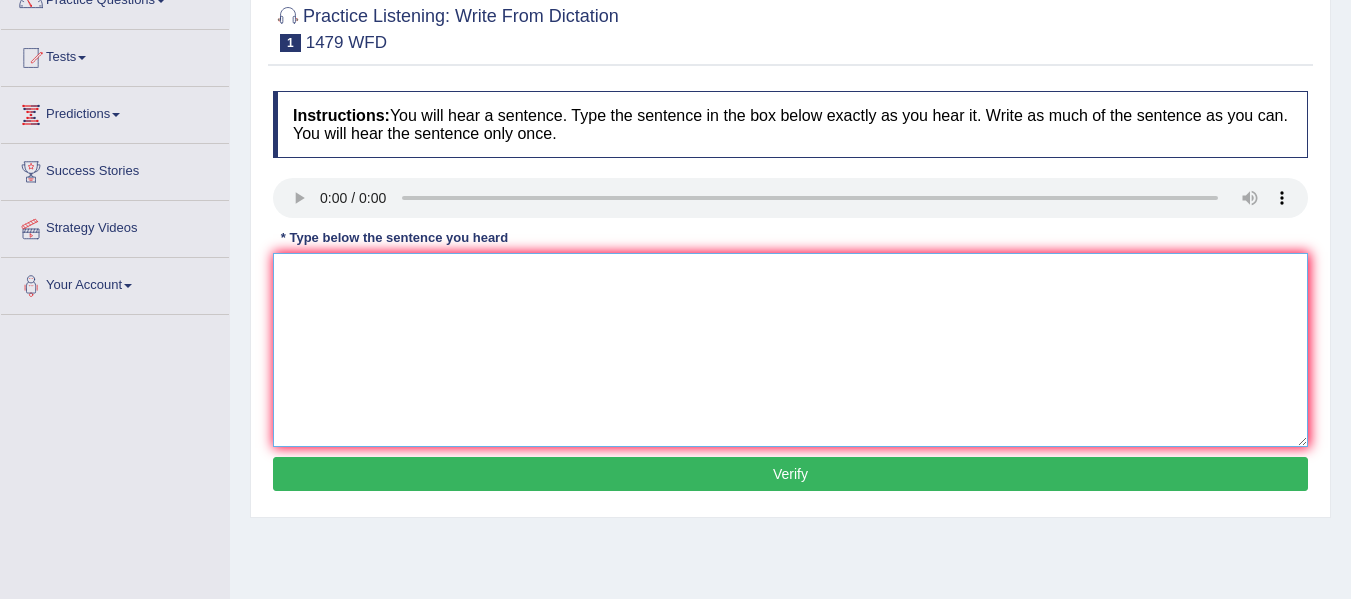 click at bounding box center [790, 350] 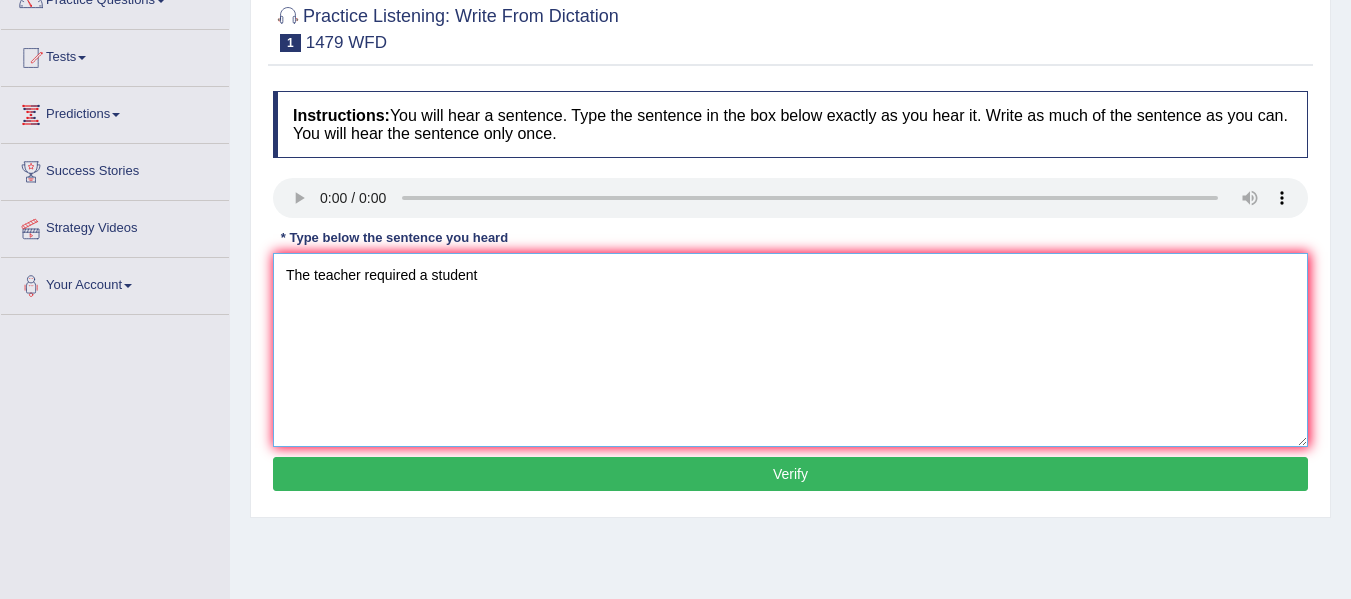 click on "The teacher required a student" at bounding box center [790, 350] 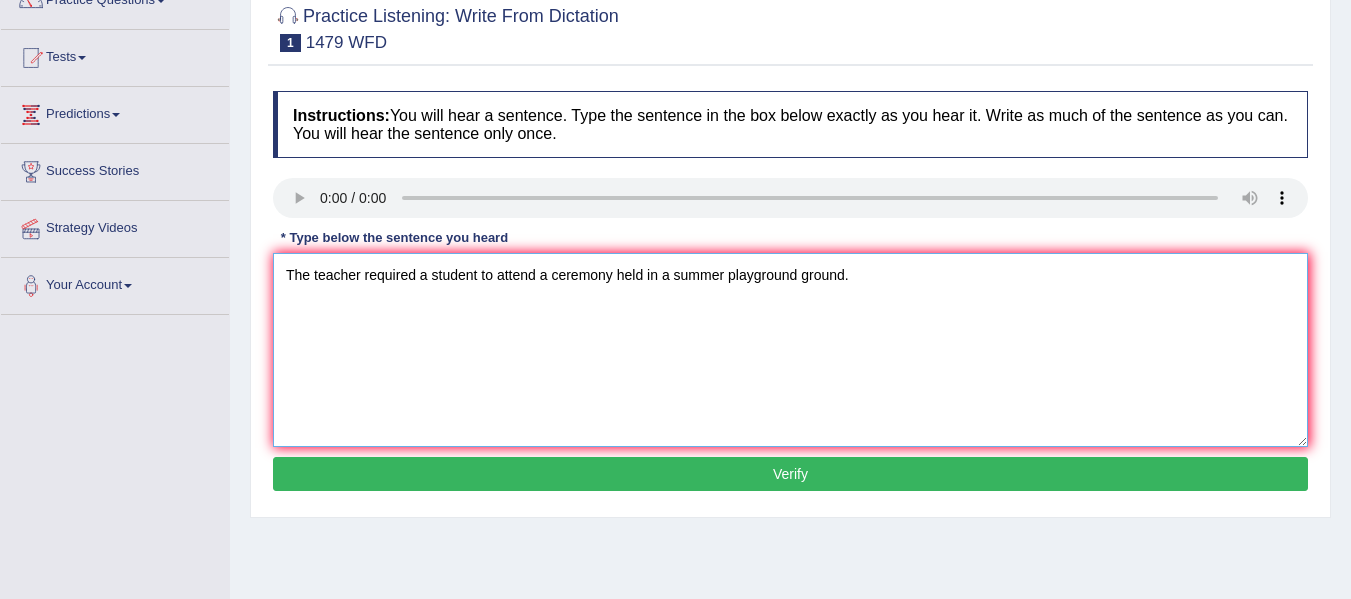 type on "The teacher required a student to attend a ceremony held in a summer playground ground." 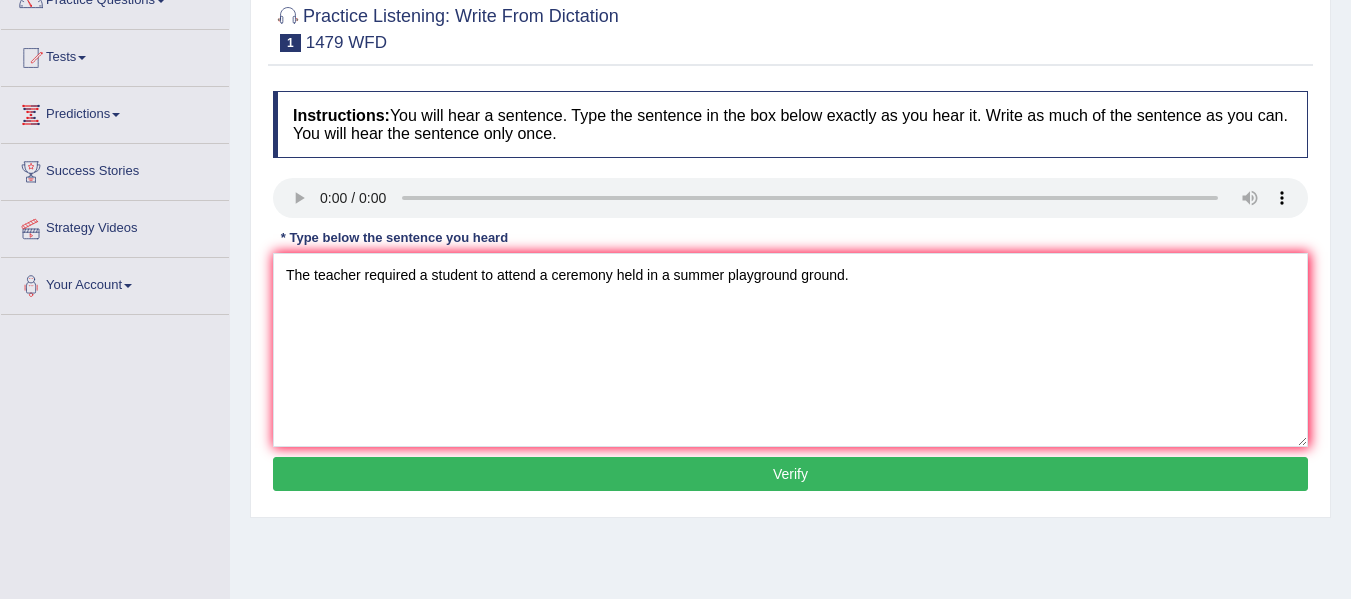 click on "Verify" at bounding box center [790, 474] 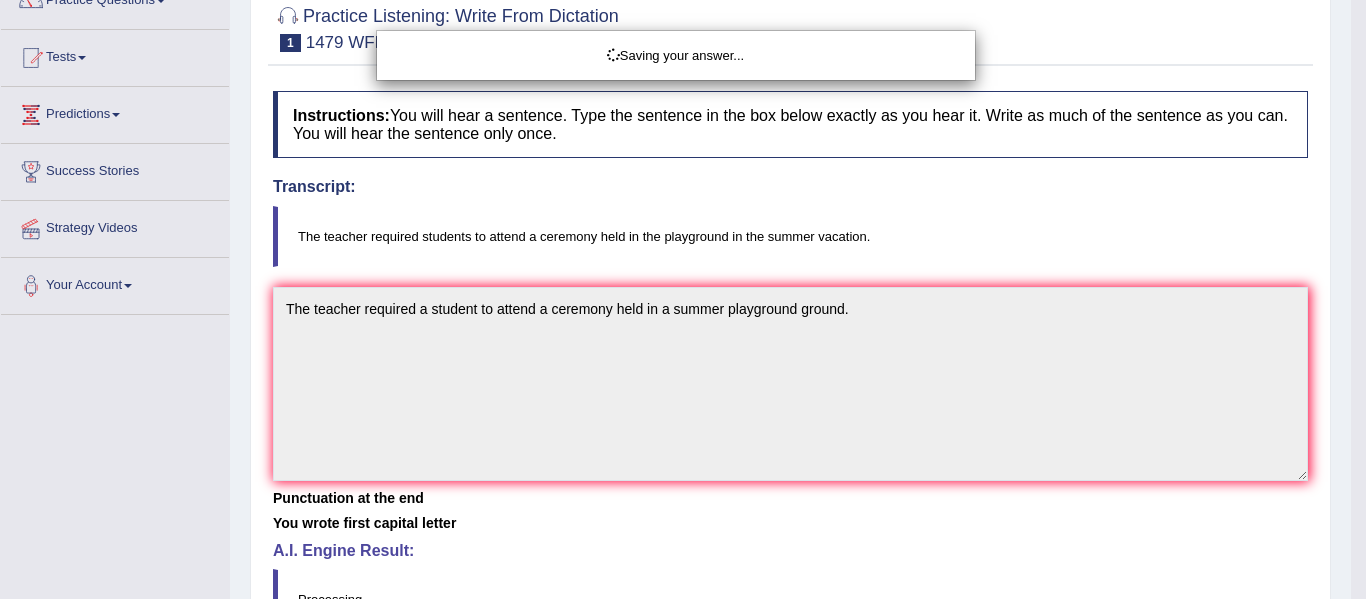 click on "Saving your answer..." at bounding box center (683, 299) 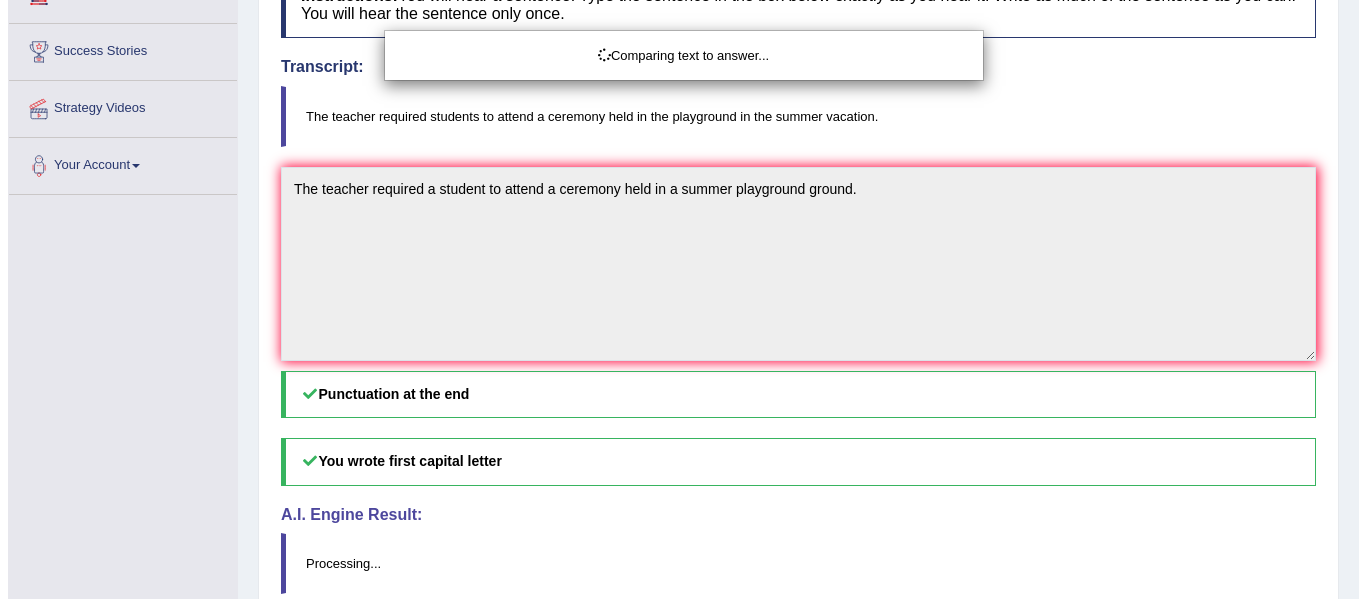 scroll, scrollTop: 350, scrollLeft: 0, axis: vertical 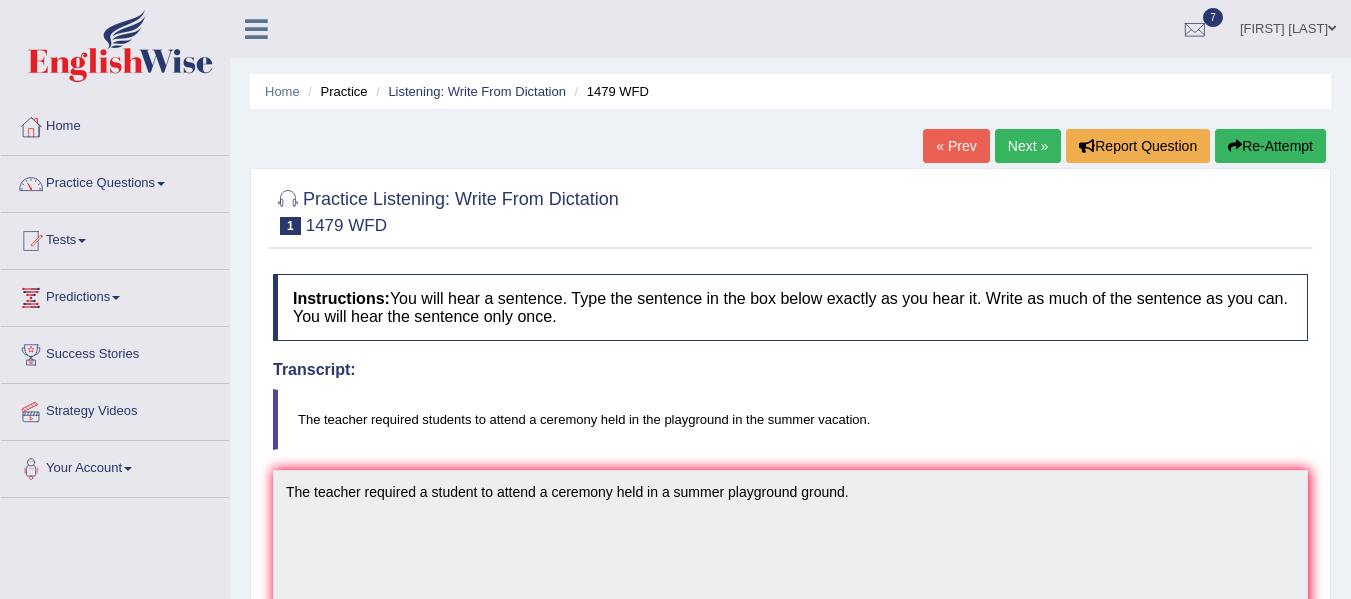 click on "Next »" at bounding box center [1028, 146] 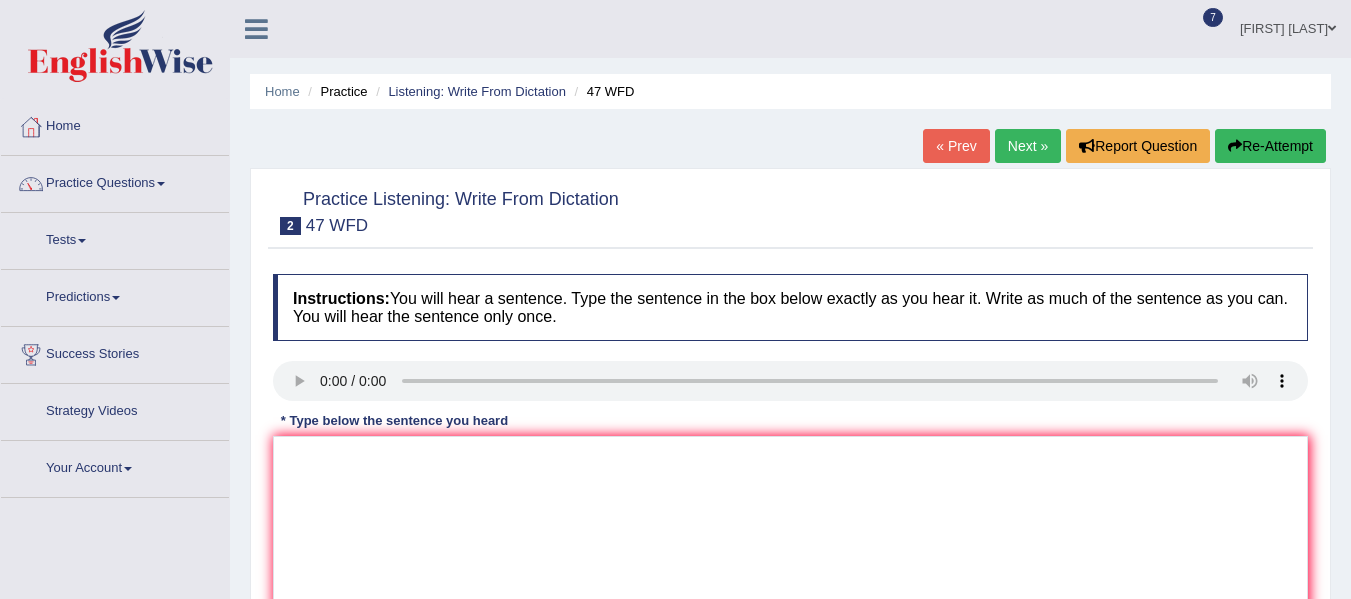scroll, scrollTop: 0, scrollLeft: 0, axis: both 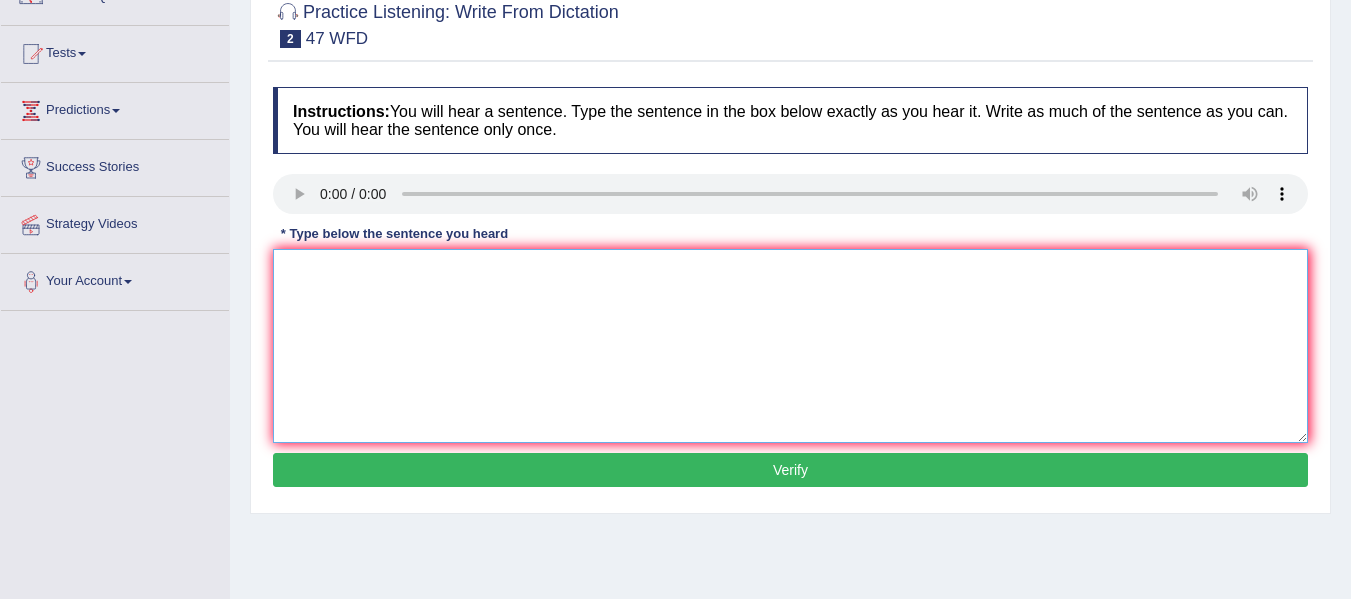 click at bounding box center [790, 346] 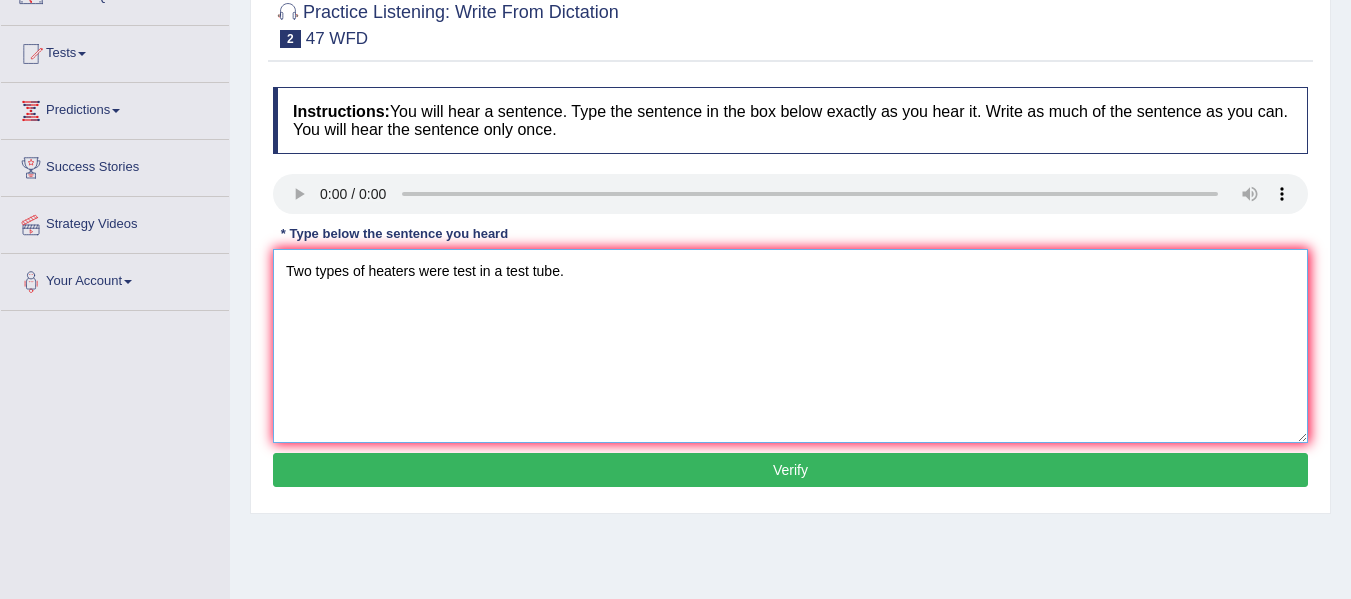 click on "Two types of heaters were test in a test tube." at bounding box center [790, 346] 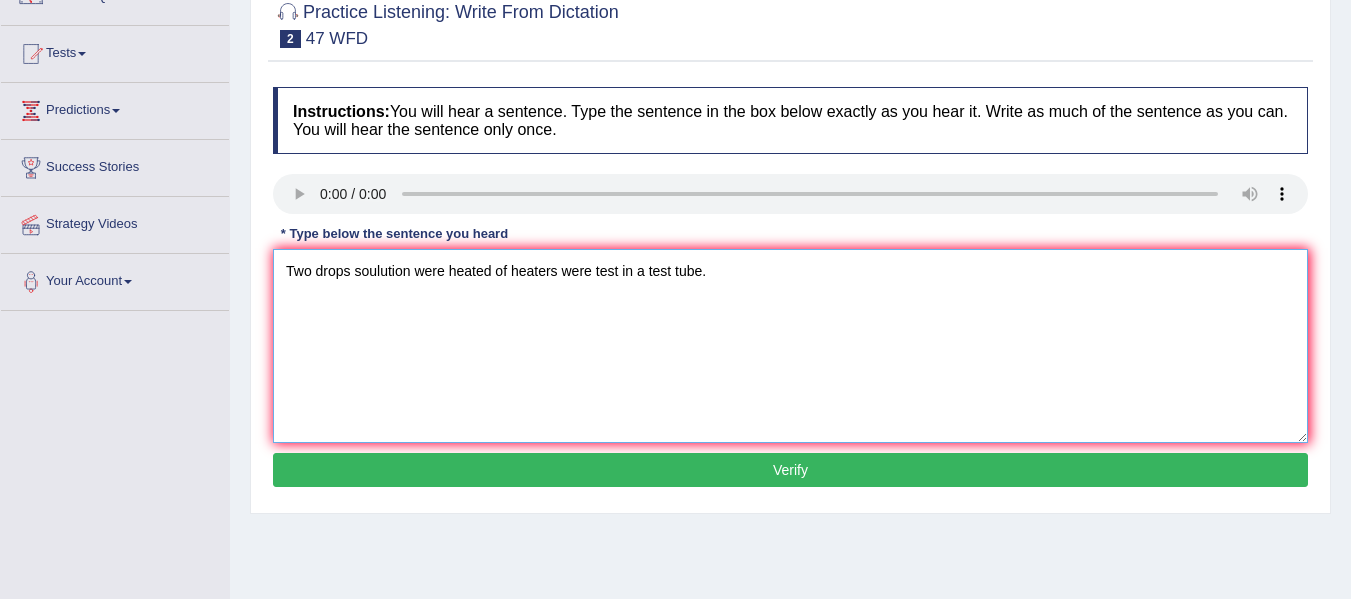 click on "Two drops soulution were heated of heaters were test in a test tube." at bounding box center [790, 346] 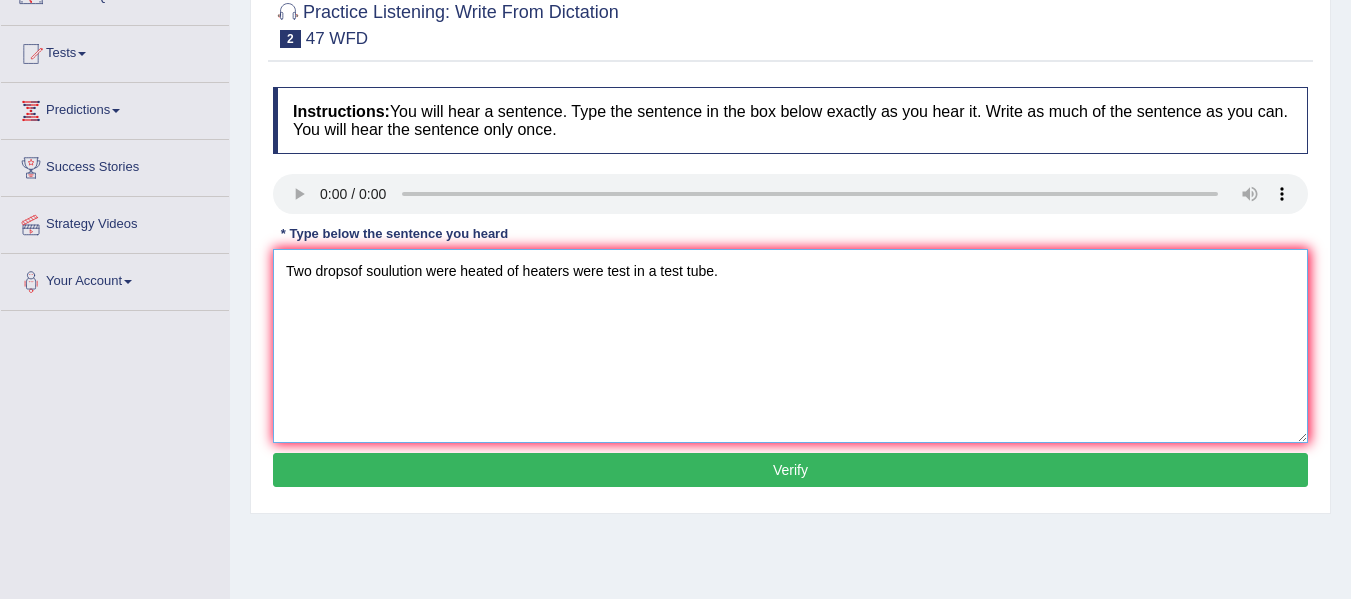 click on "Two dropsof soulution were heated of heaters were test in a test tube." at bounding box center [790, 346] 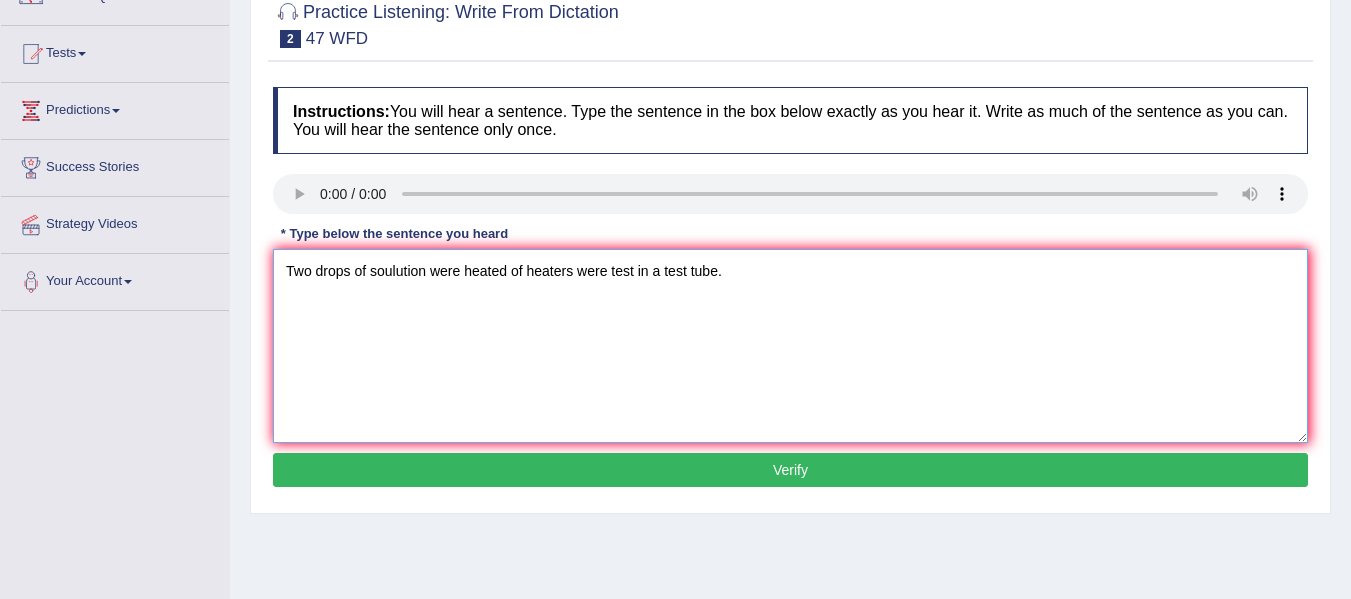 click on "Two drops of soulution were heated of heaters were test in a test tube." at bounding box center (790, 346) 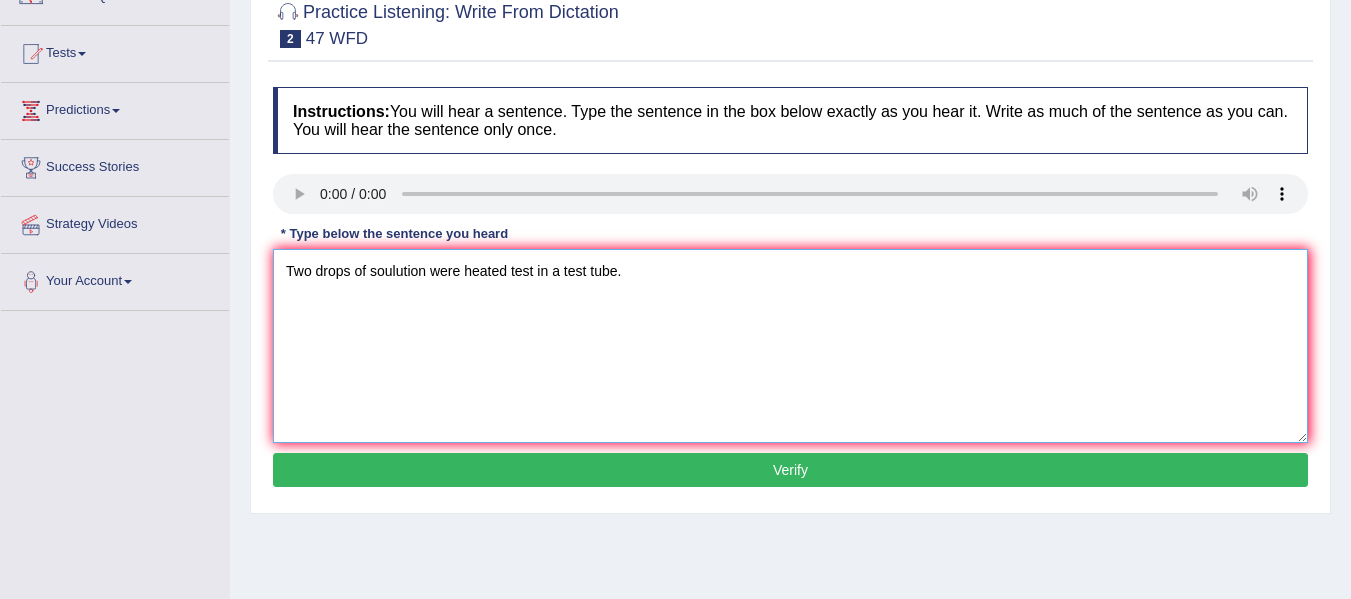 click on "Two drops of soulution were heated test in a test tube." at bounding box center [790, 346] 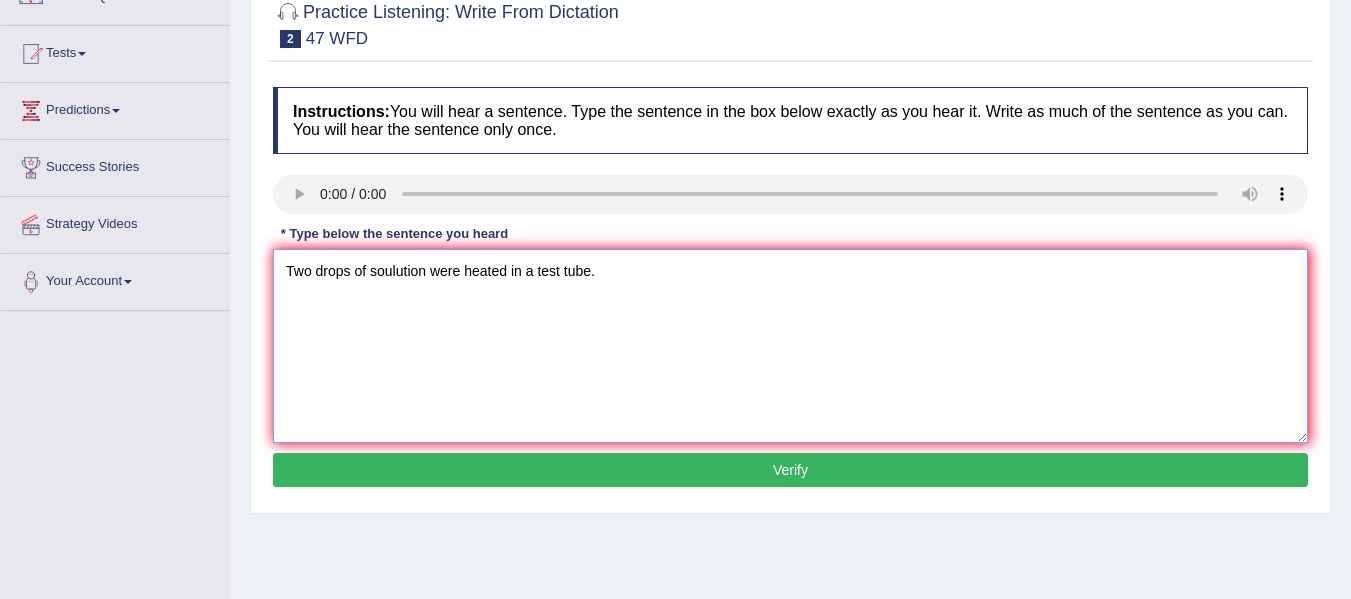 type on "Two drops of soulution were heated in a test tube." 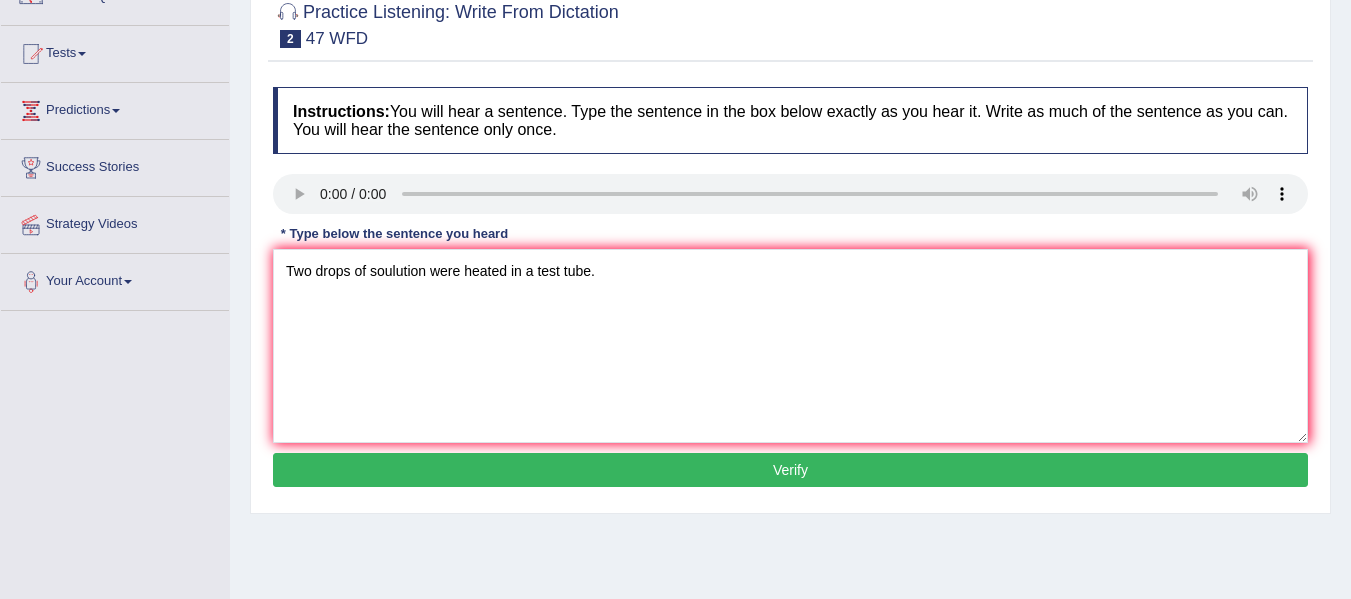 click on "Verify" at bounding box center [790, 470] 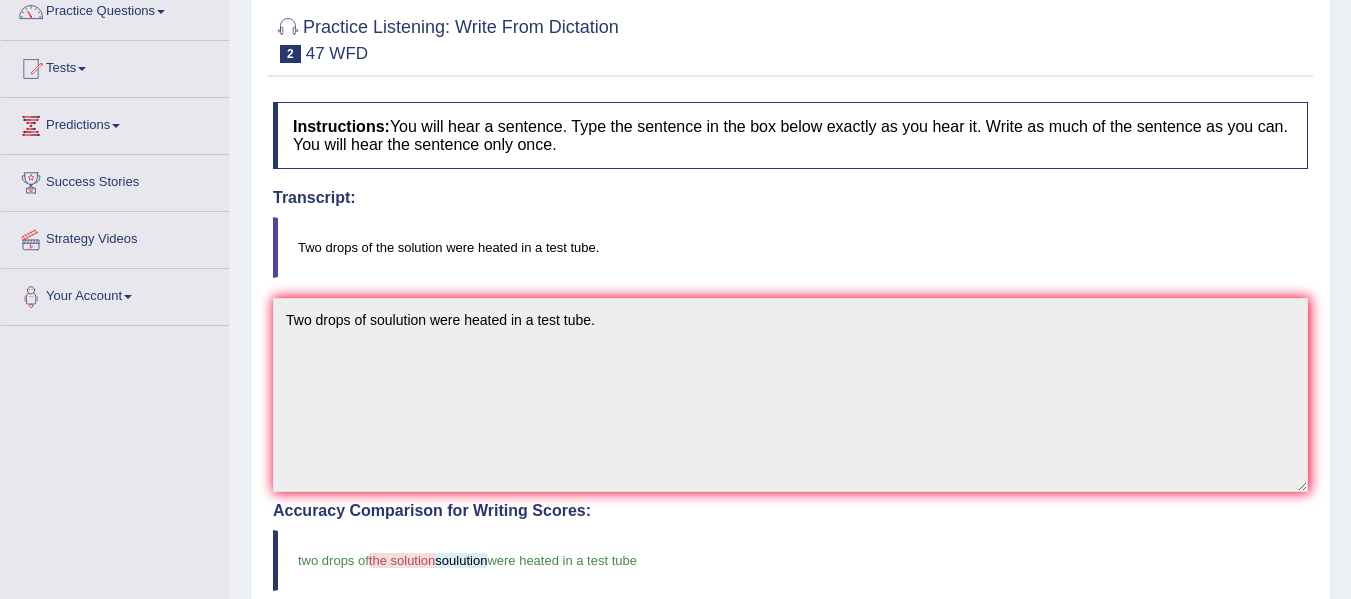 scroll, scrollTop: 0, scrollLeft: 0, axis: both 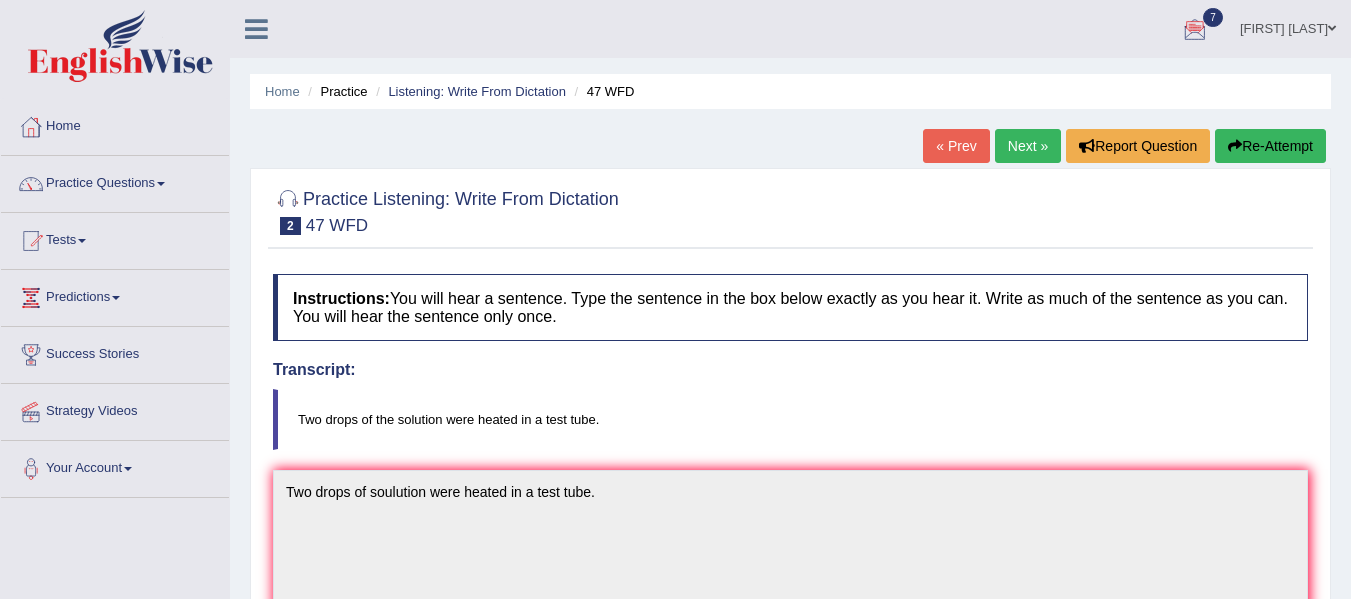 click on "Next »" at bounding box center (1028, 146) 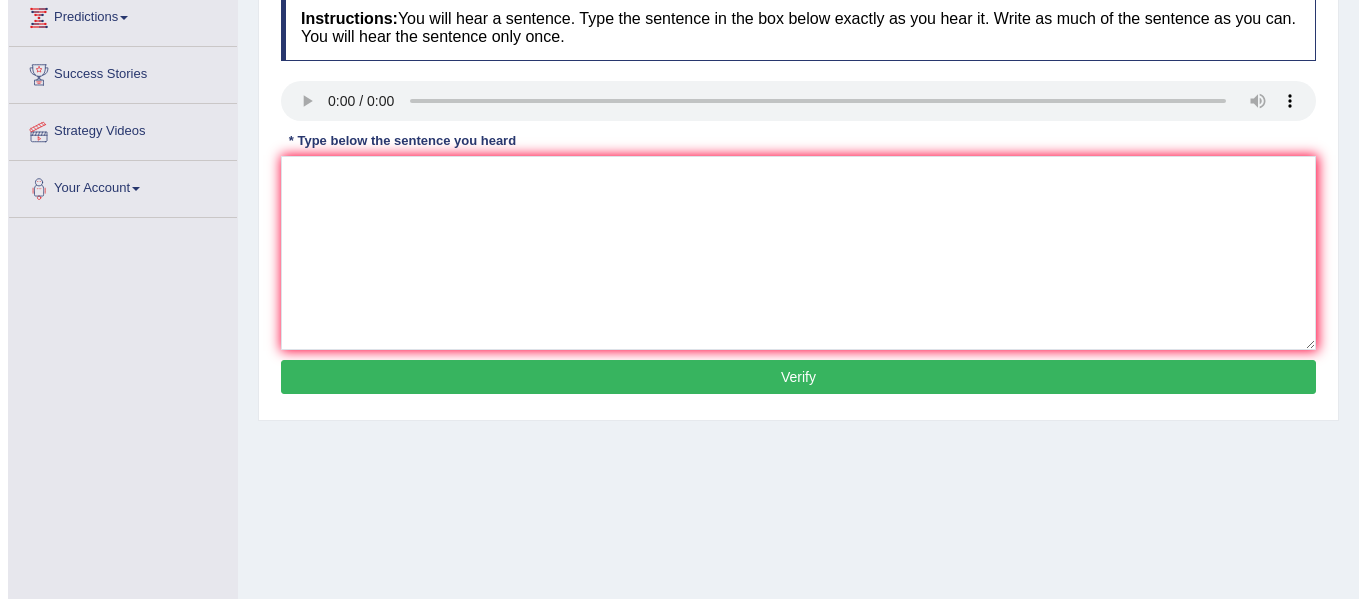 scroll, scrollTop: 0, scrollLeft: 0, axis: both 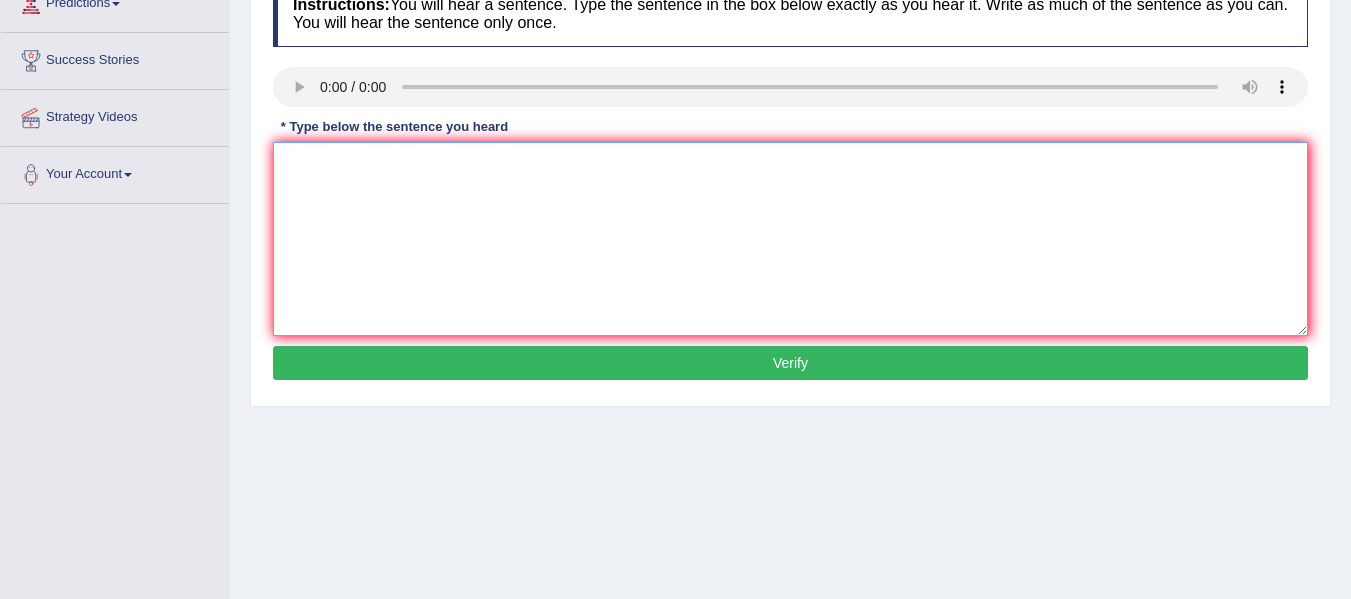 click at bounding box center [790, 239] 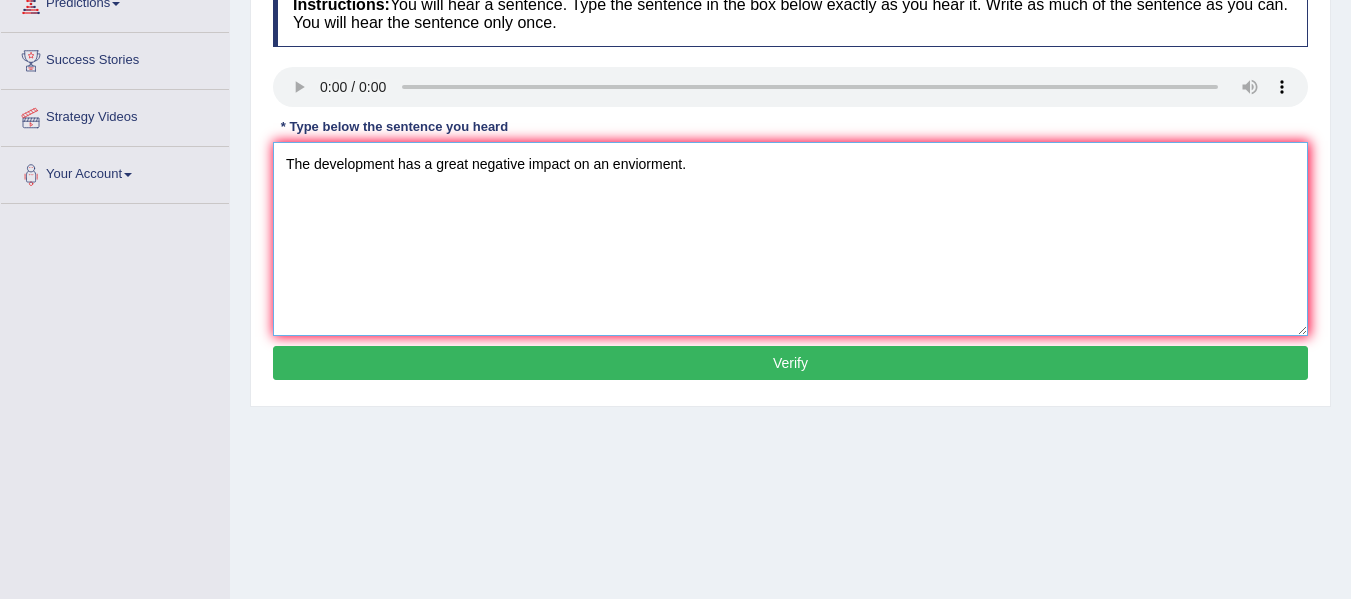 click on "The development has a great negative impact on an enviorment." at bounding box center [790, 239] 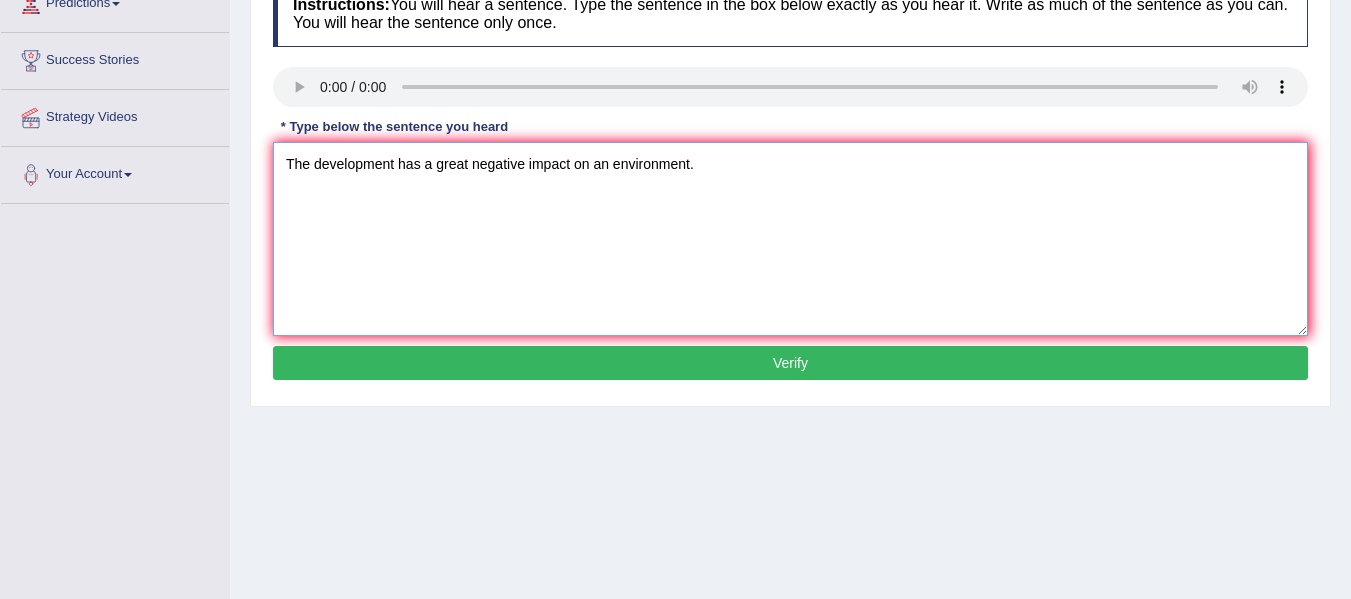type on "The development has a great negative impact on an environment." 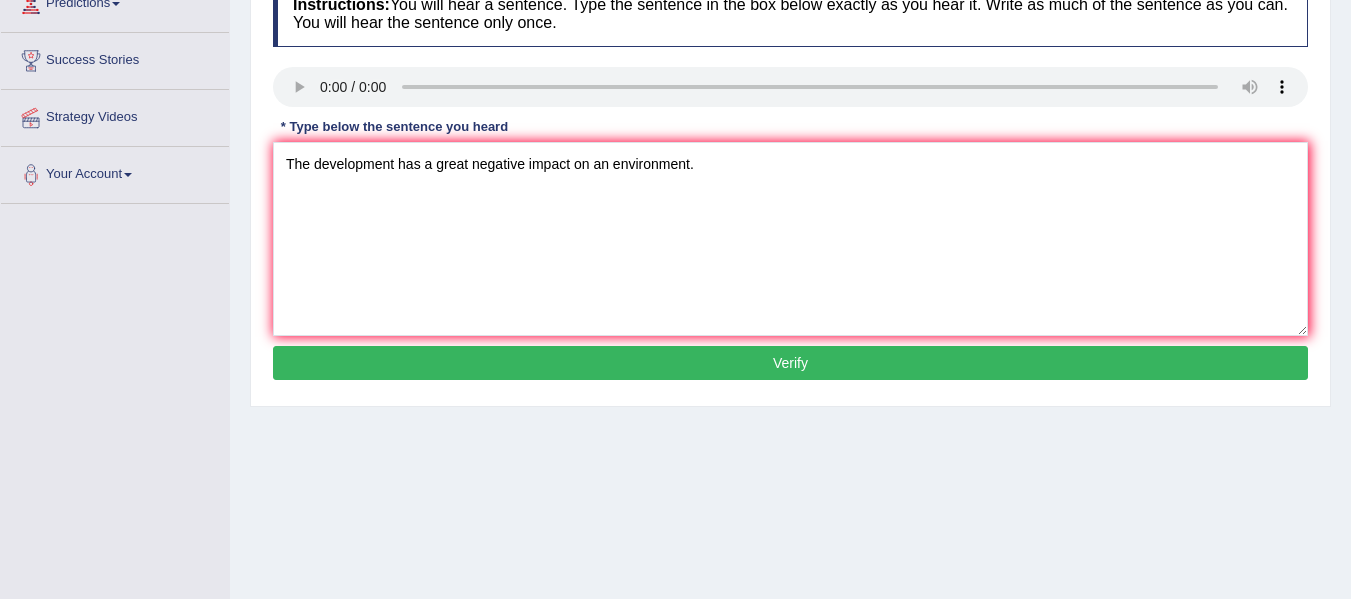 click on "Verify" at bounding box center (790, 363) 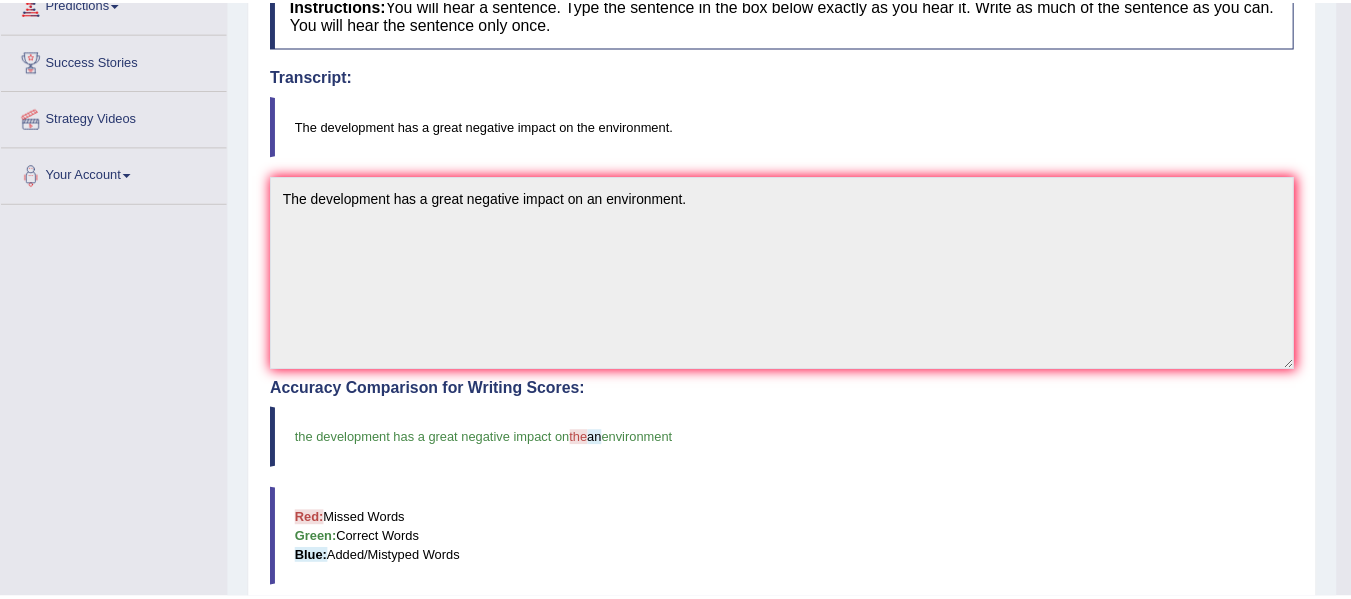 scroll, scrollTop: 465, scrollLeft: 0, axis: vertical 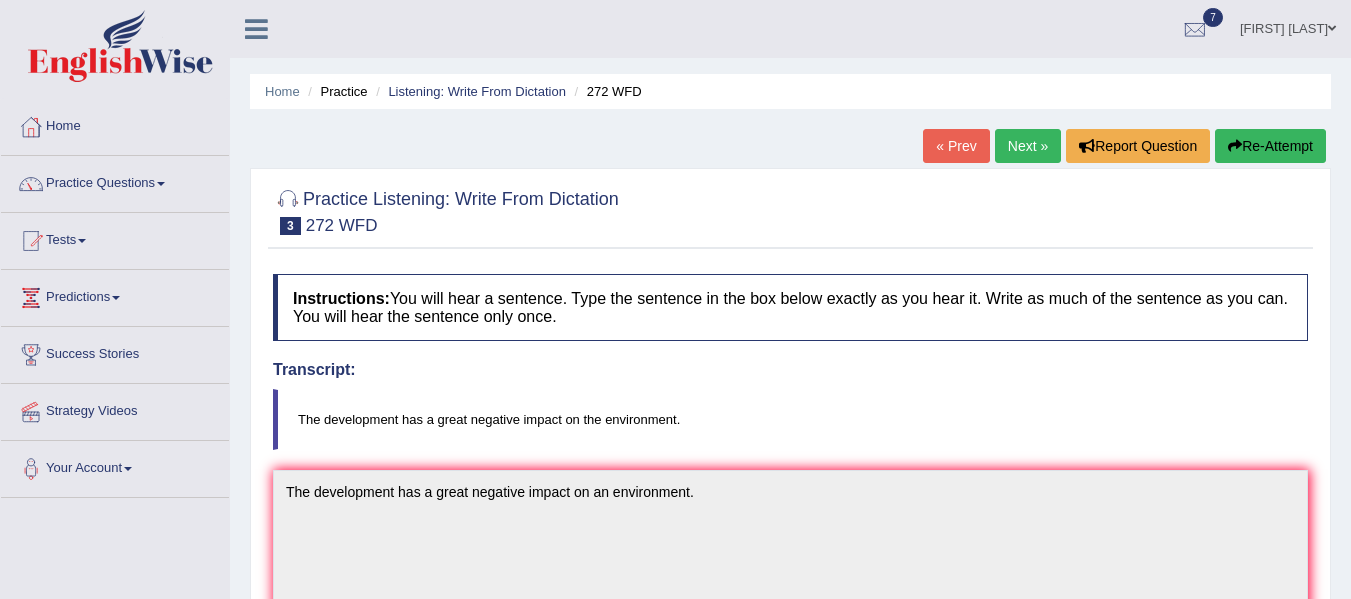 click on "Next »" at bounding box center [1028, 146] 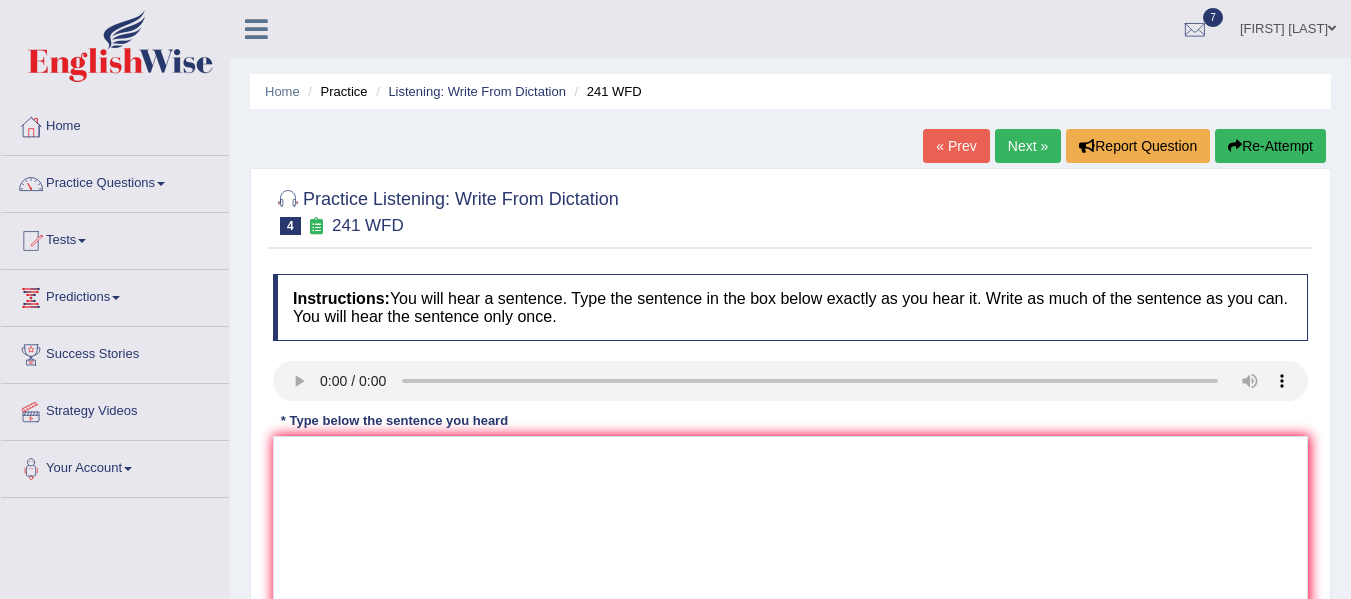 scroll, scrollTop: 344, scrollLeft: 0, axis: vertical 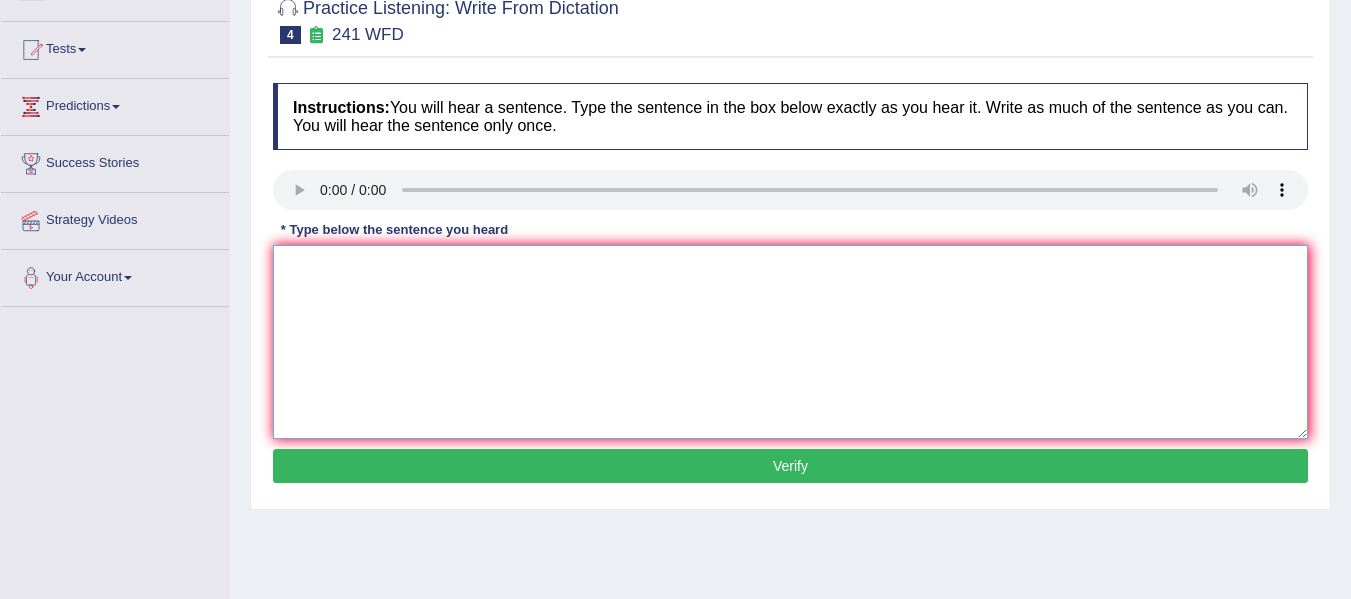 click at bounding box center (790, 342) 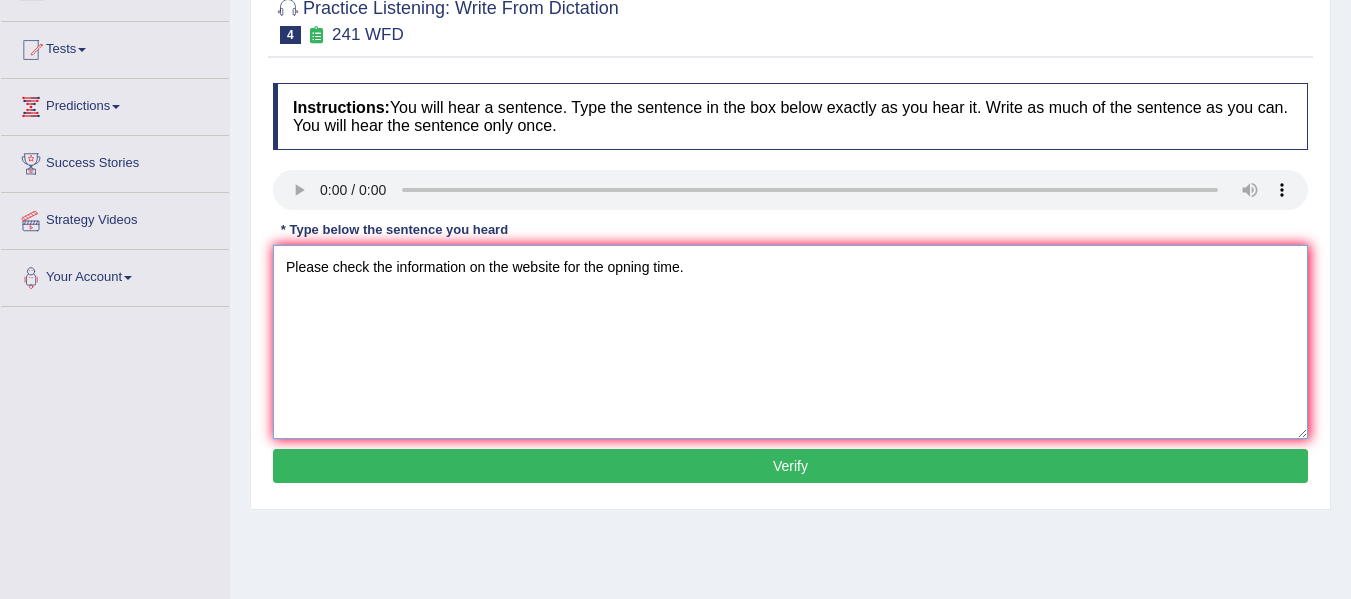 click on "Please check the information on the website for the opning time." at bounding box center (790, 342) 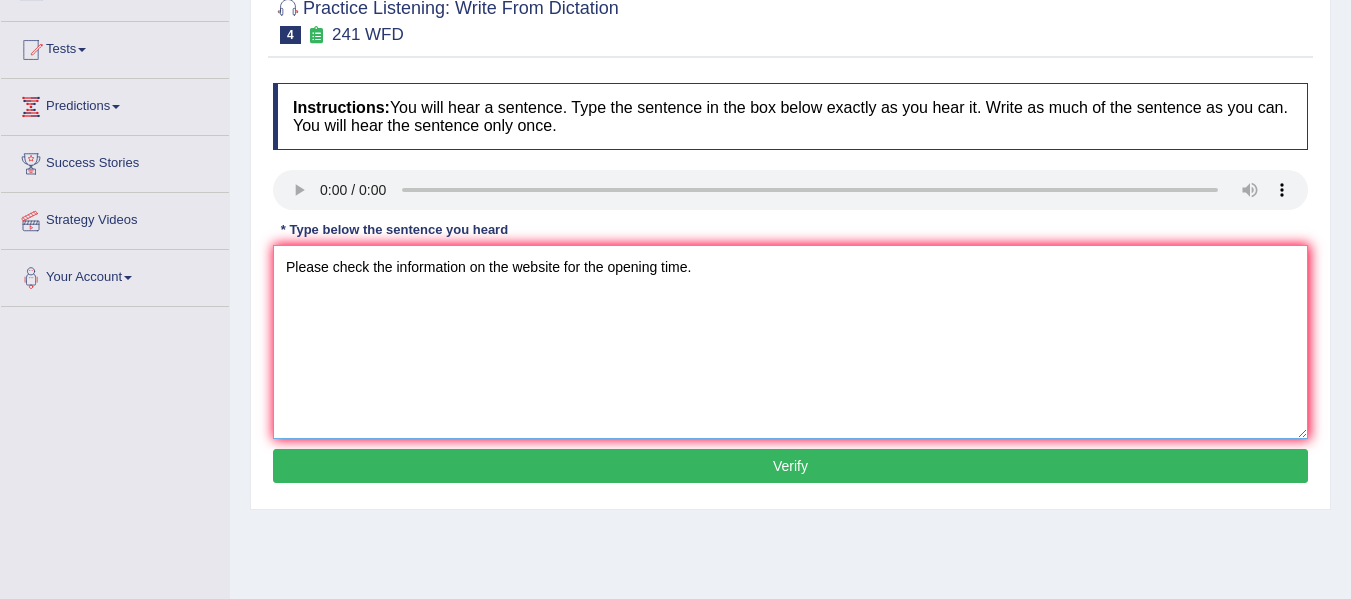 type on "Please check the information on the website for the opening time." 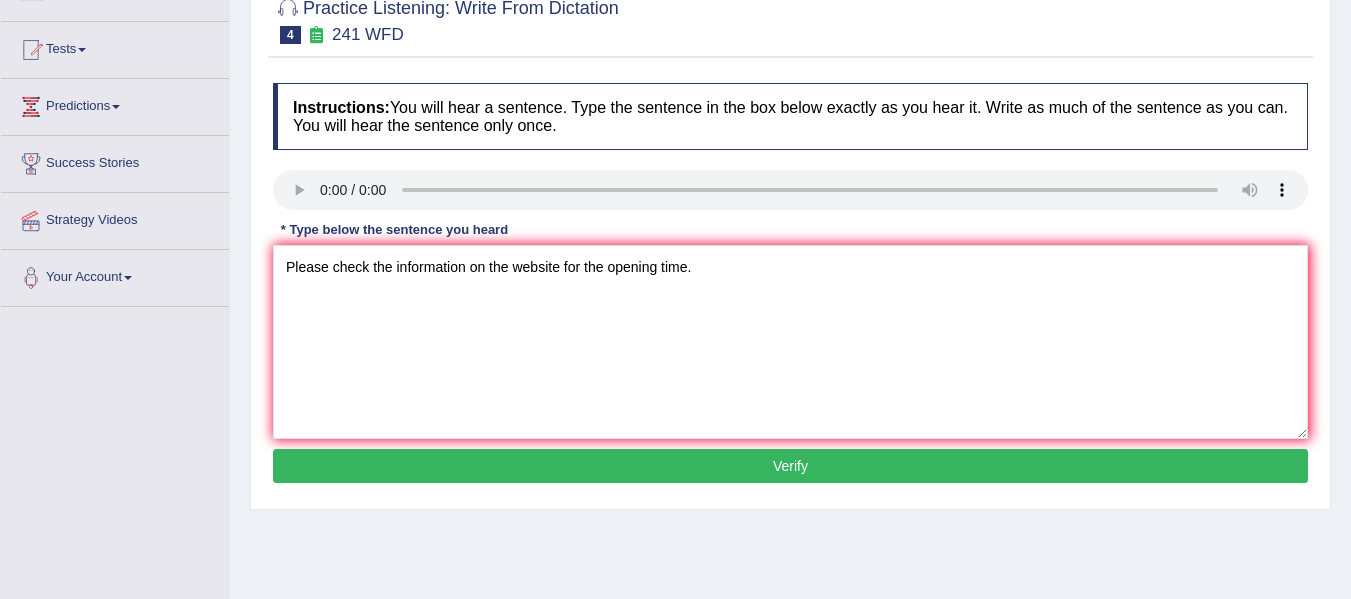 click on "Verify" at bounding box center [790, 466] 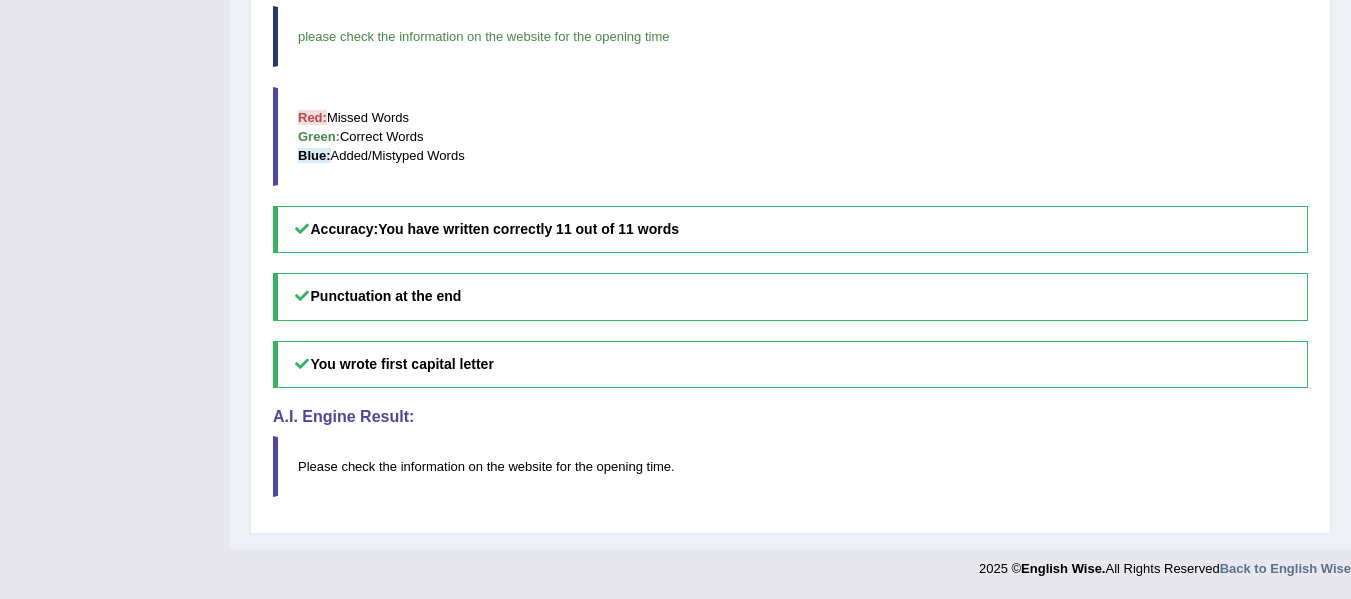 scroll, scrollTop: 0, scrollLeft: 0, axis: both 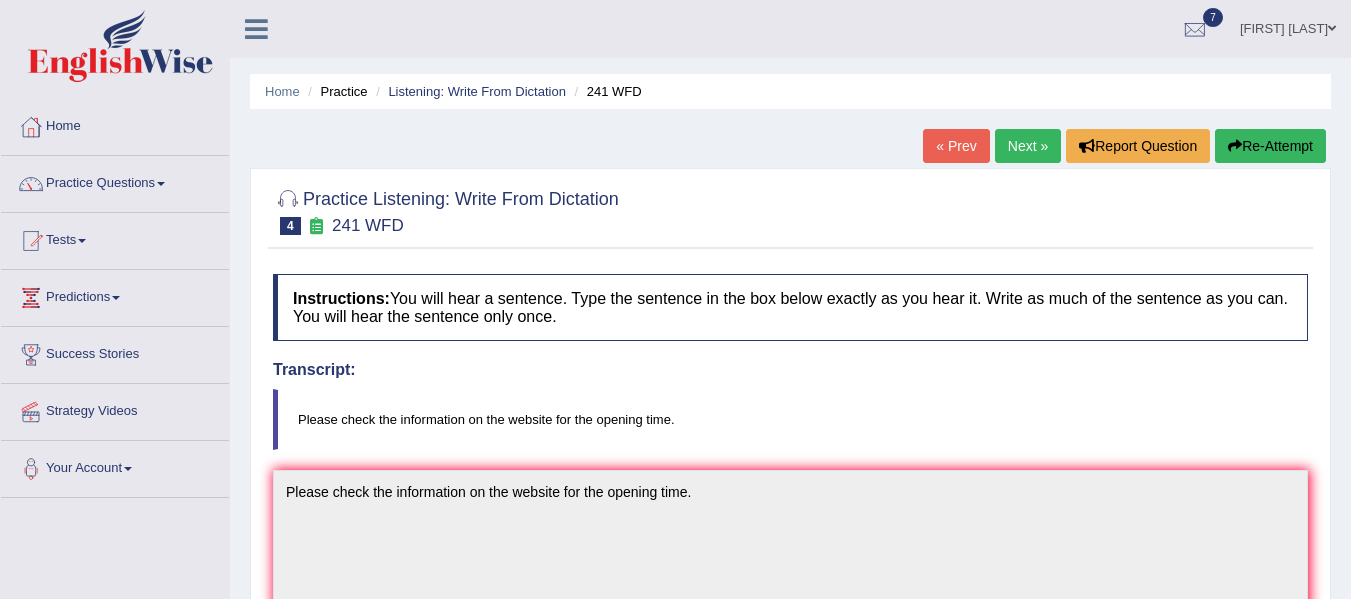 click on "Next »" at bounding box center (1028, 146) 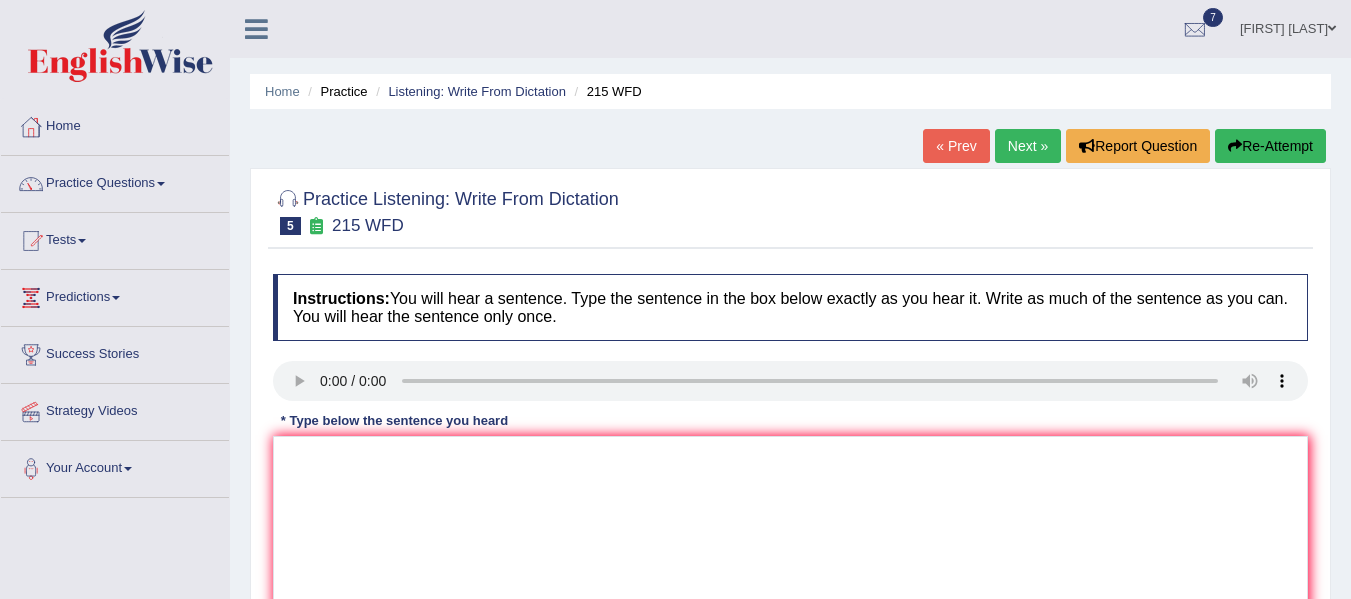 scroll, scrollTop: 6, scrollLeft: 0, axis: vertical 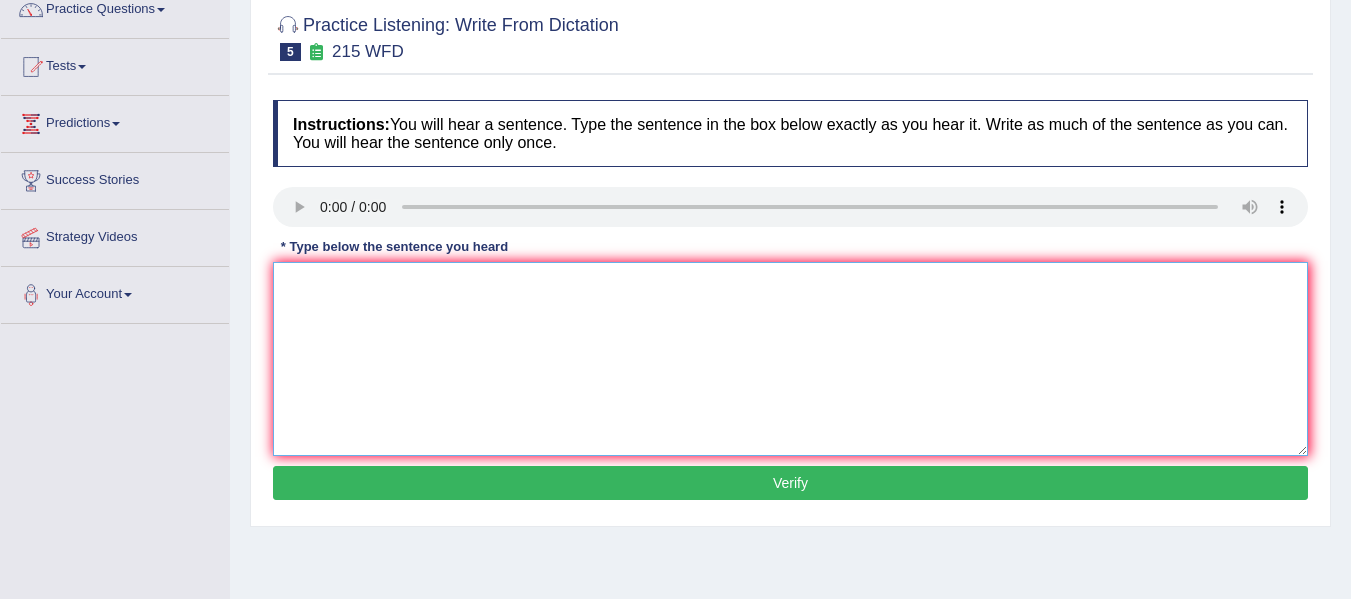 click at bounding box center [790, 359] 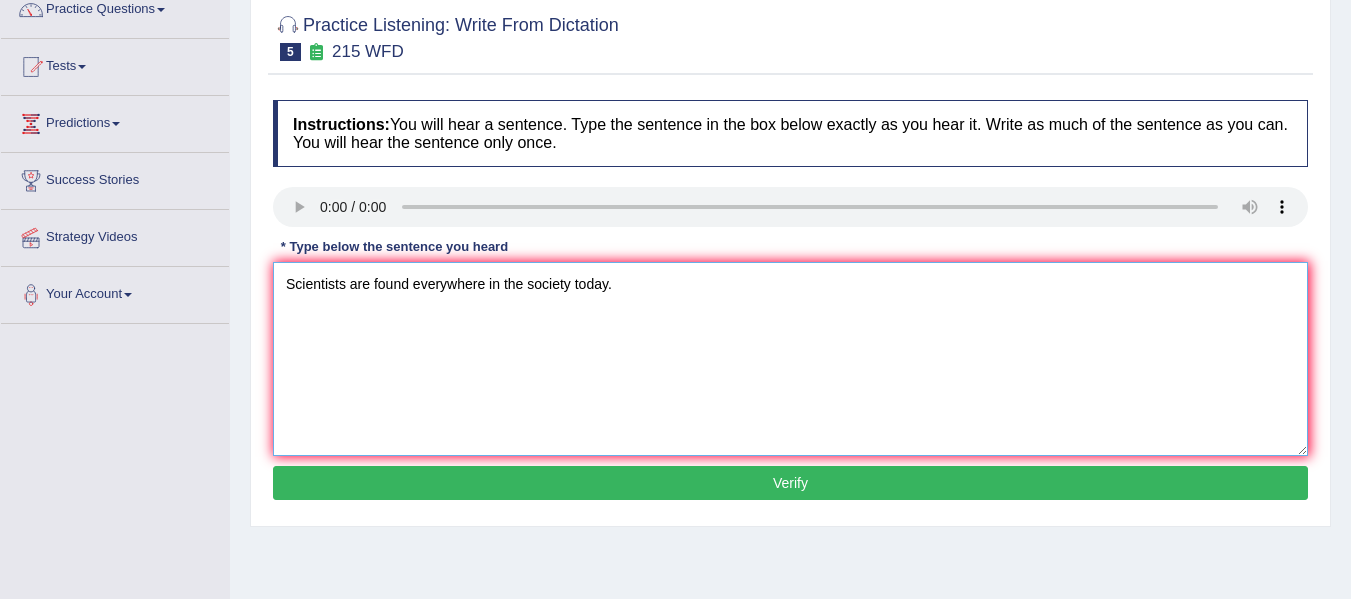 click on "Scientists are found everywhere in the society today." at bounding box center [790, 359] 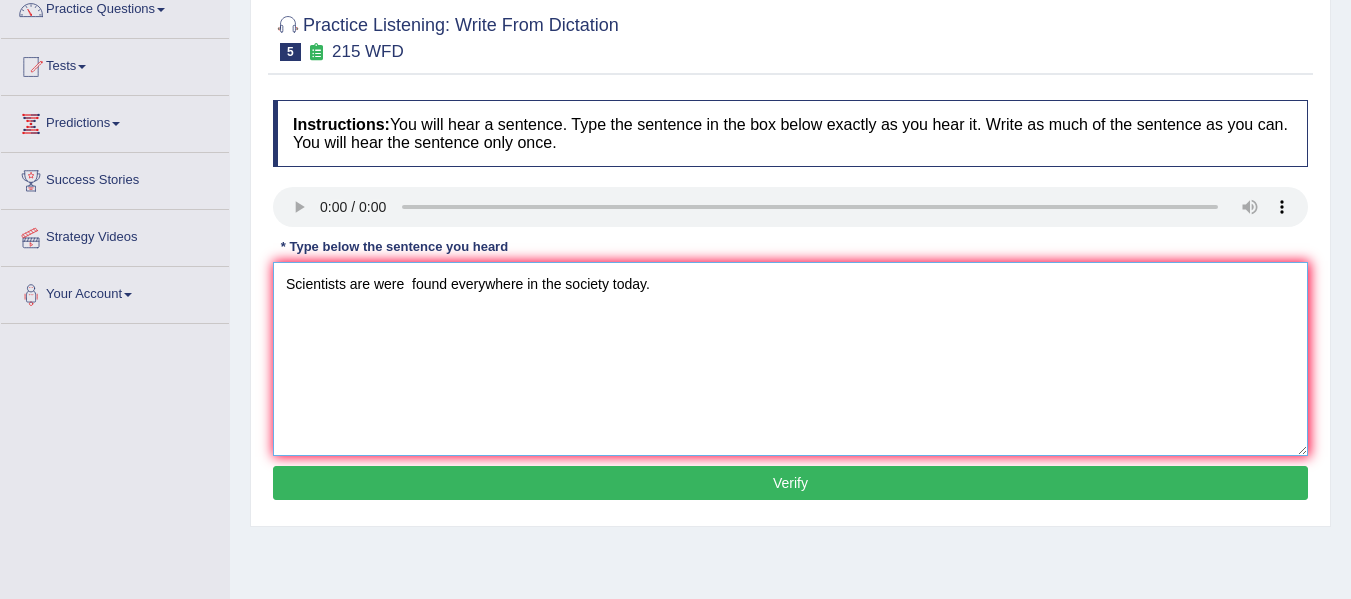 type on "Scientists are were  found everywhere in the society today." 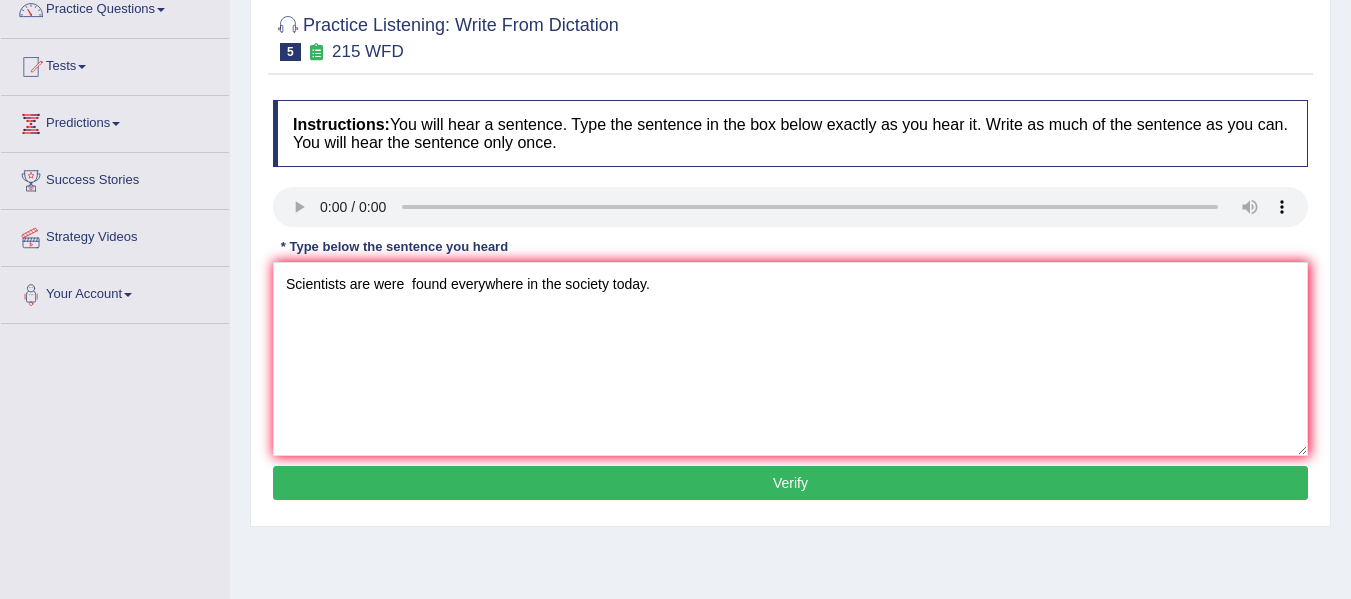 click on "Verify" at bounding box center [790, 483] 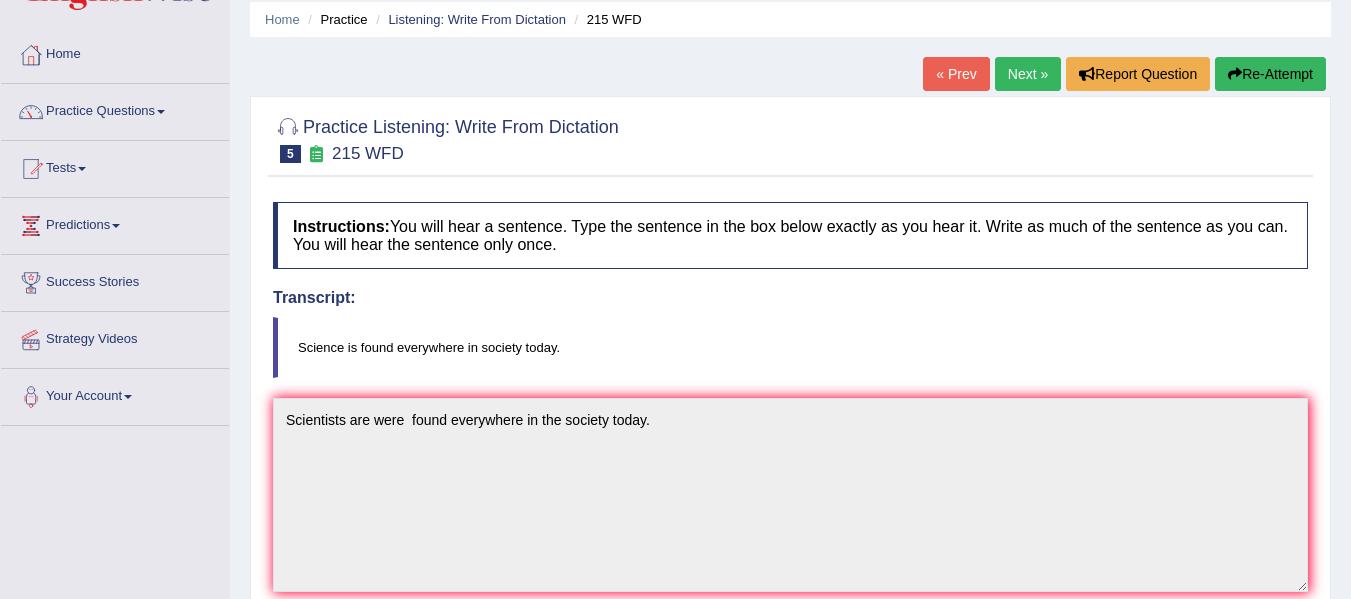 scroll, scrollTop: 0, scrollLeft: 0, axis: both 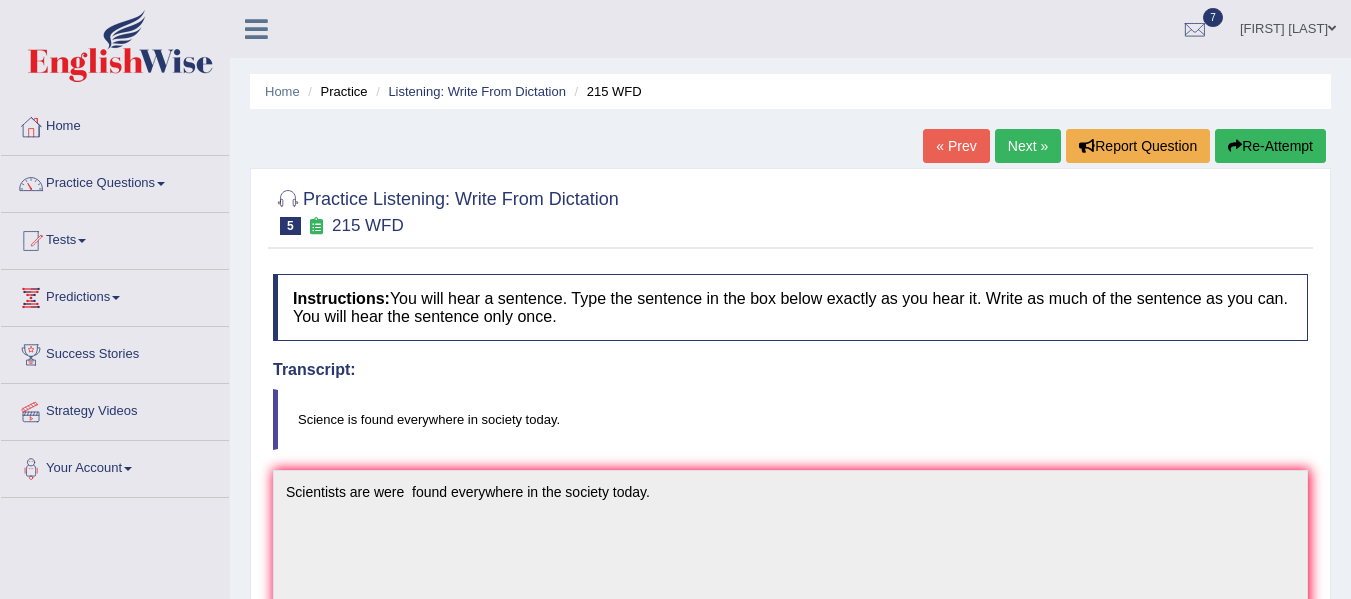 click on "Next »" at bounding box center [1028, 146] 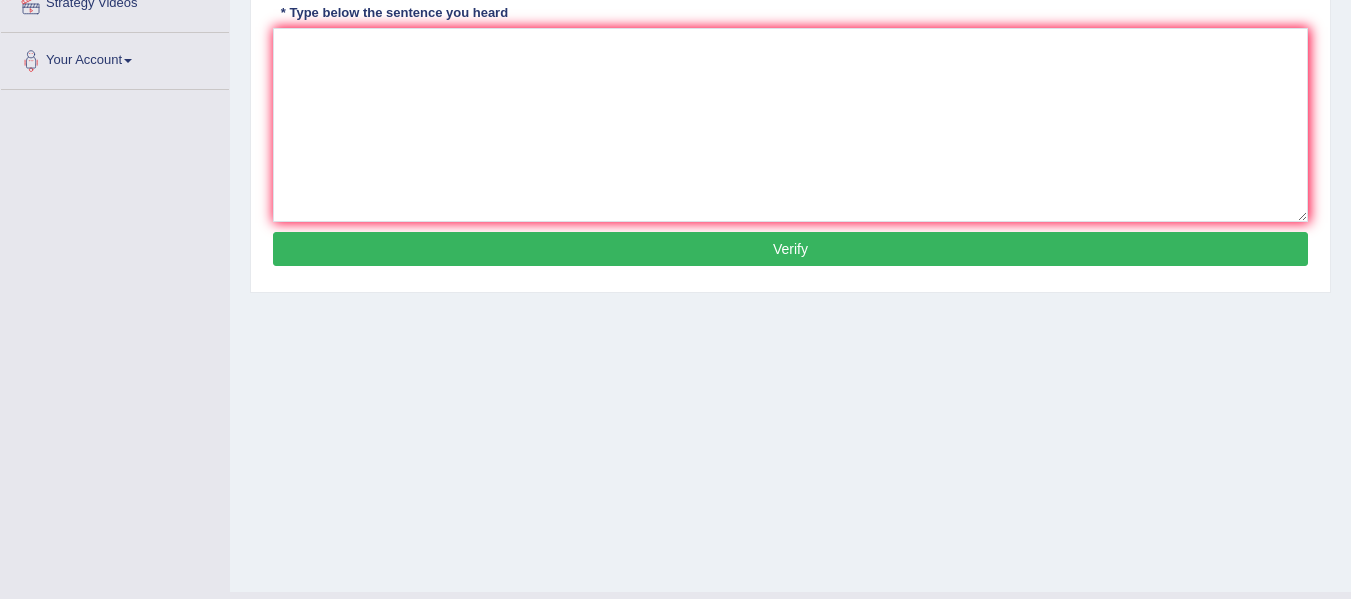 scroll, scrollTop: 408, scrollLeft: 0, axis: vertical 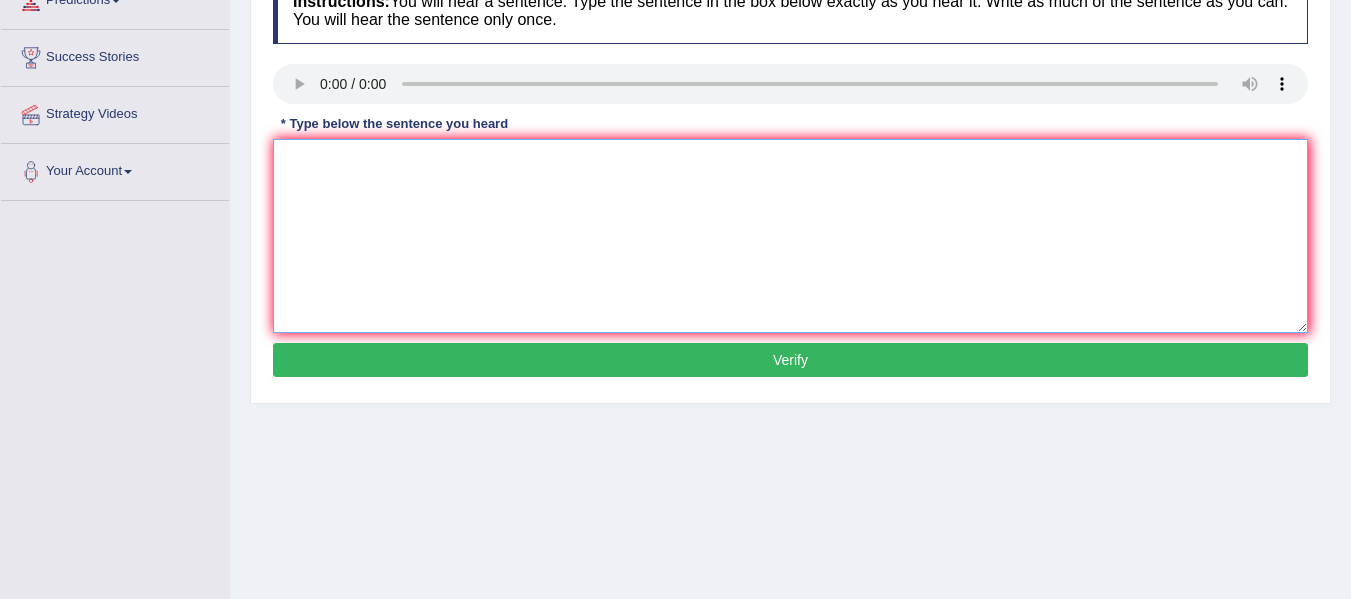 click at bounding box center (790, 236) 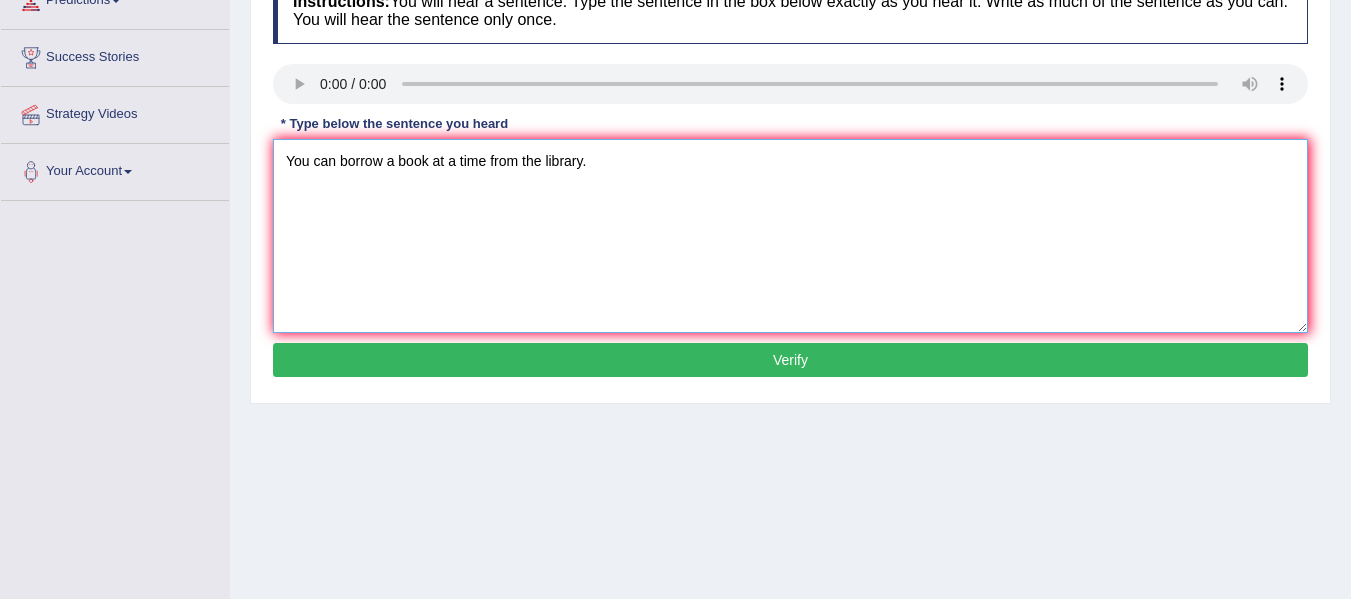 type on "You can borrow a book at a time from the library." 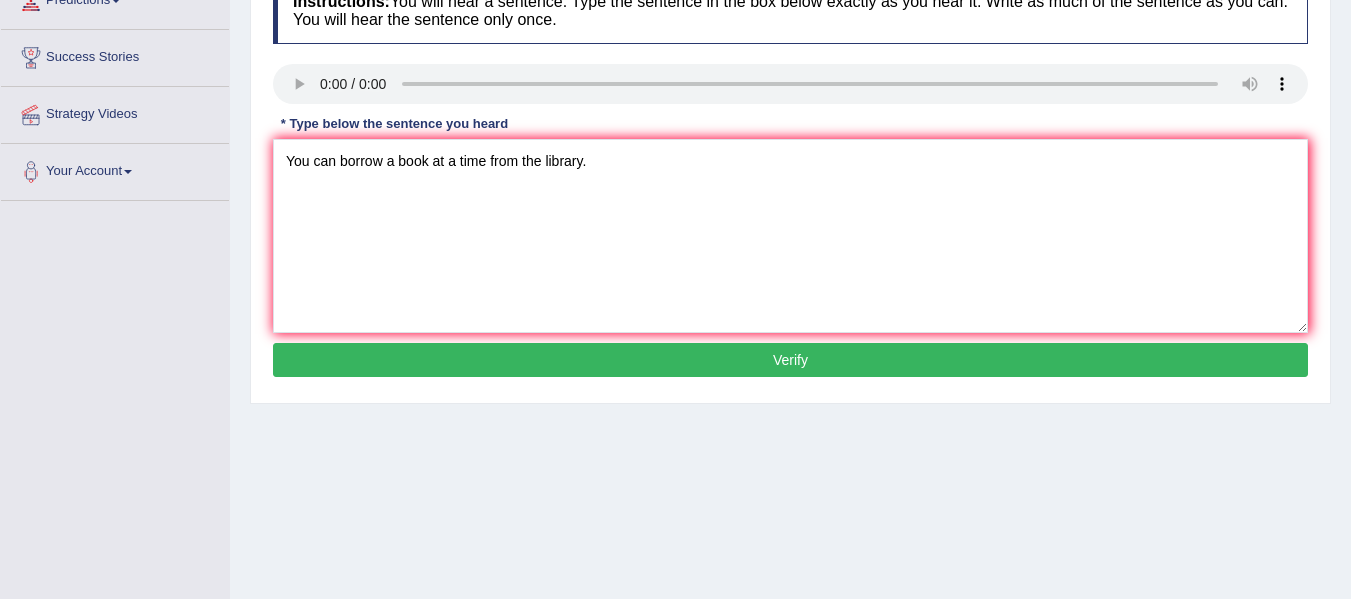 click on "Verify" at bounding box center [790, 360] 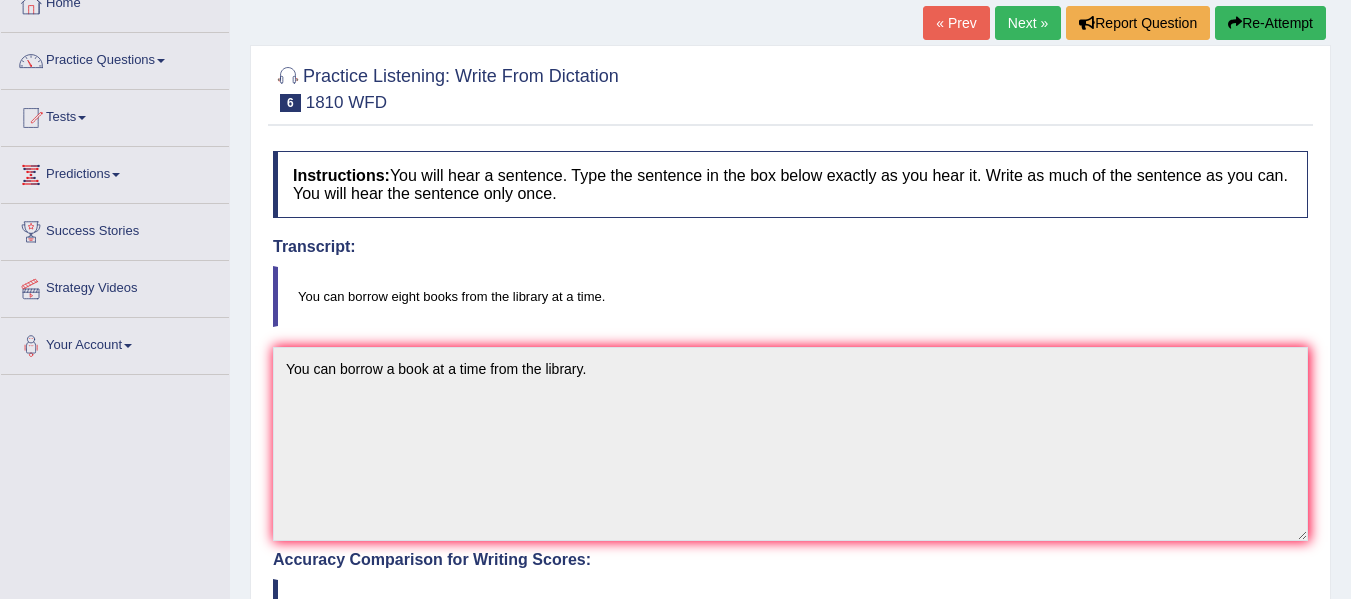scroll, scrollTop: 108, scrollLeft: 0, axis: vertical 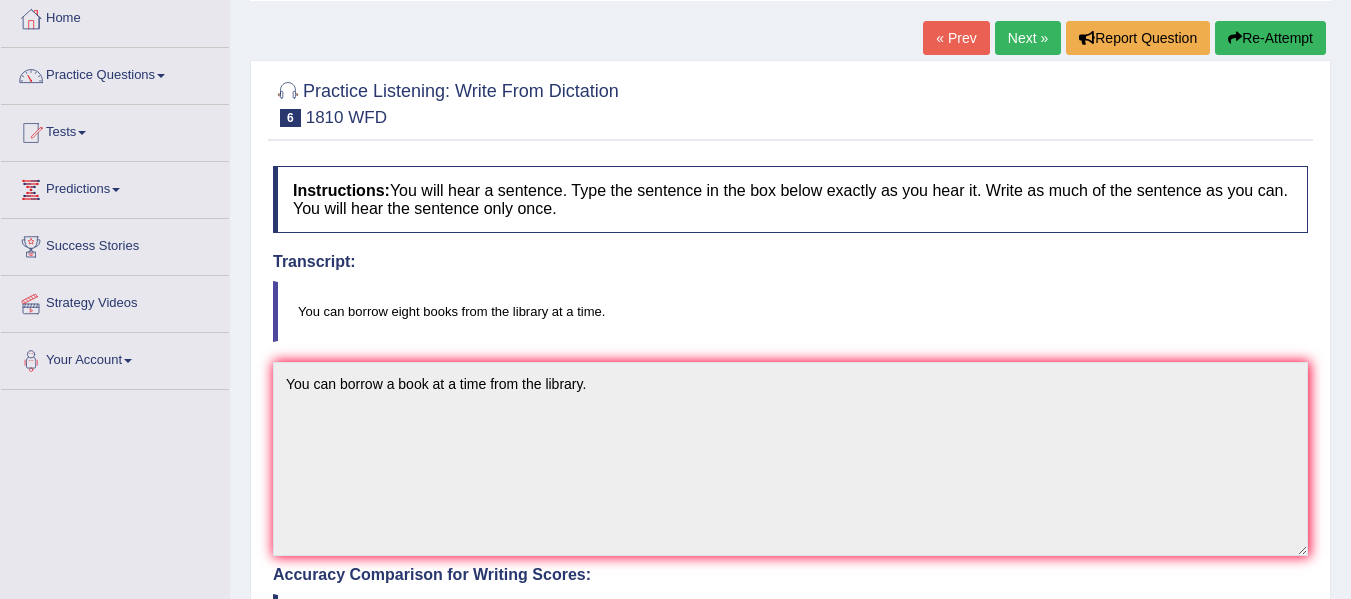 click on "Next »" at bounding box center [1028, 38] 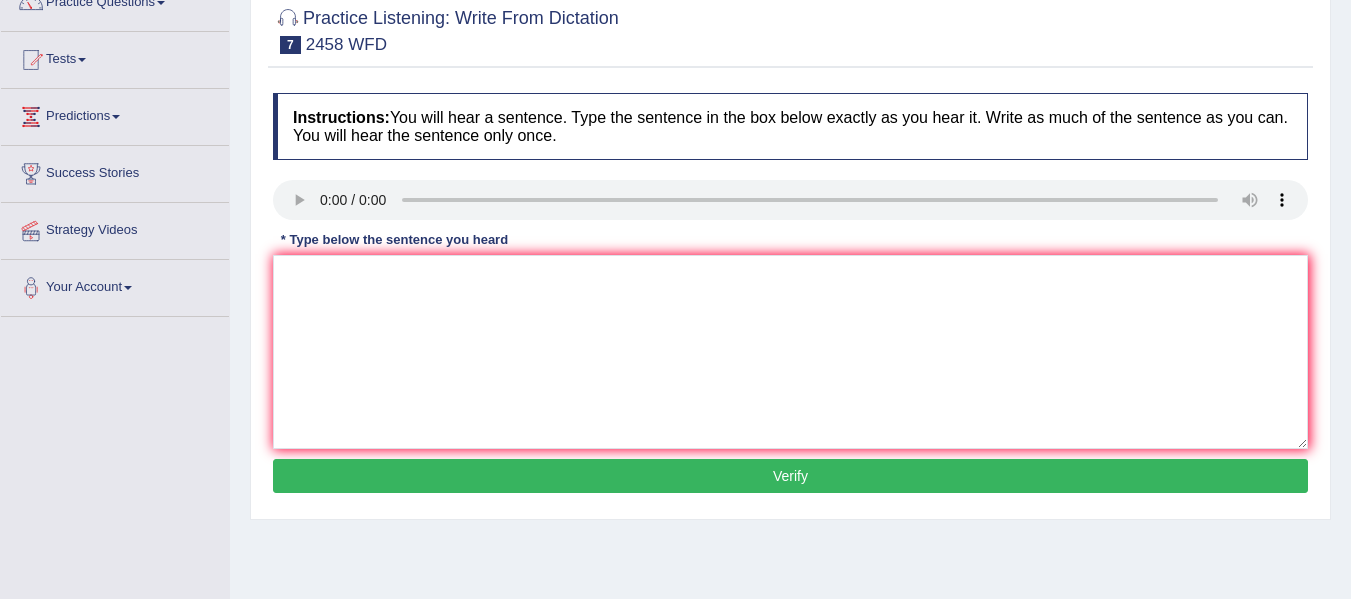scroll, scrollTop: 181, scrollLeft: 0, axis: vertical 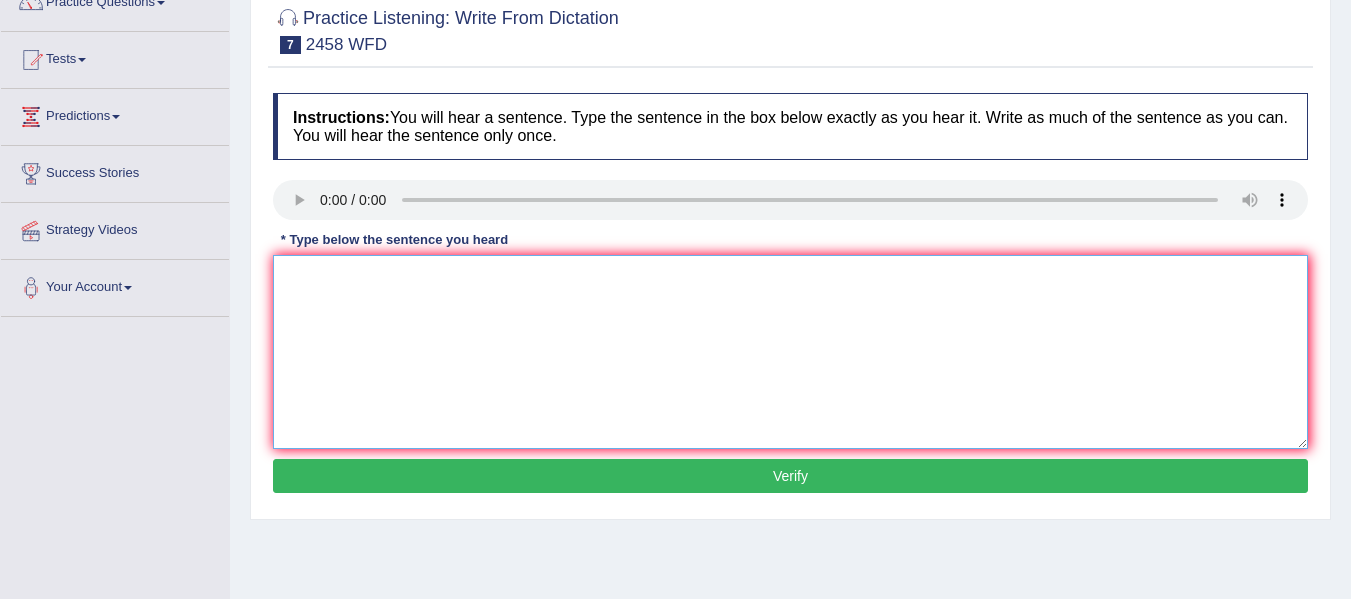 click at bounding box center [790, 352] 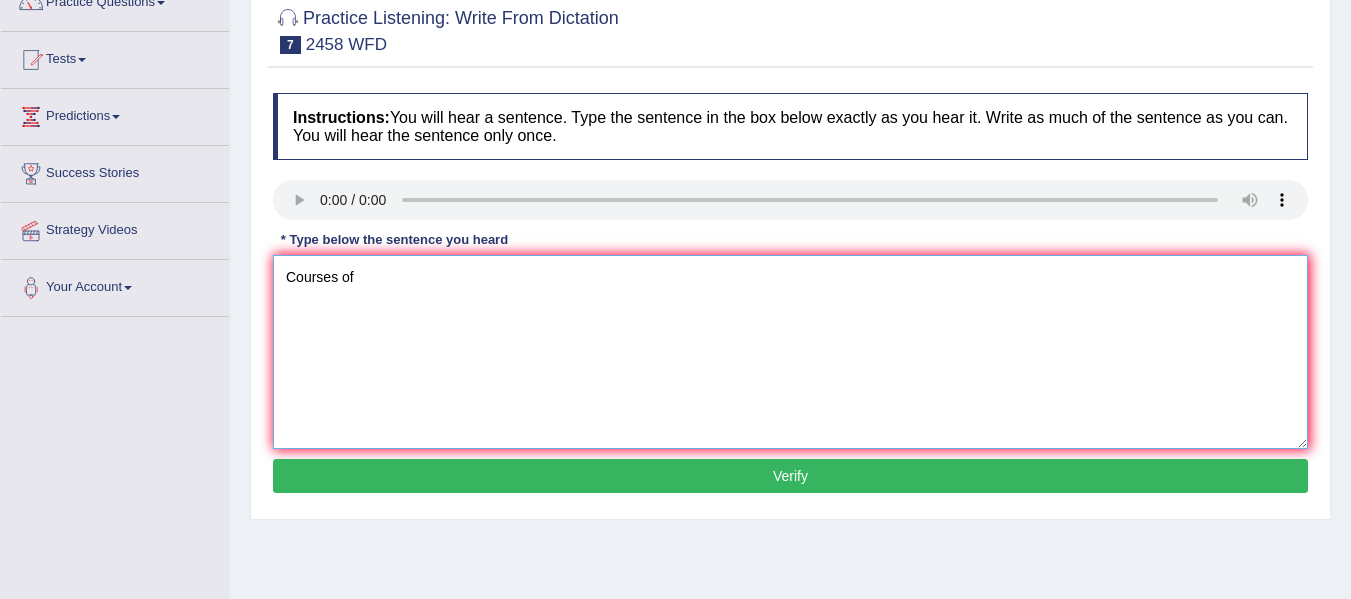 drag, startPoint x: 309, startPoint y: 287, endPoint x: 378, endPoint y: 307, distance: 71.8401 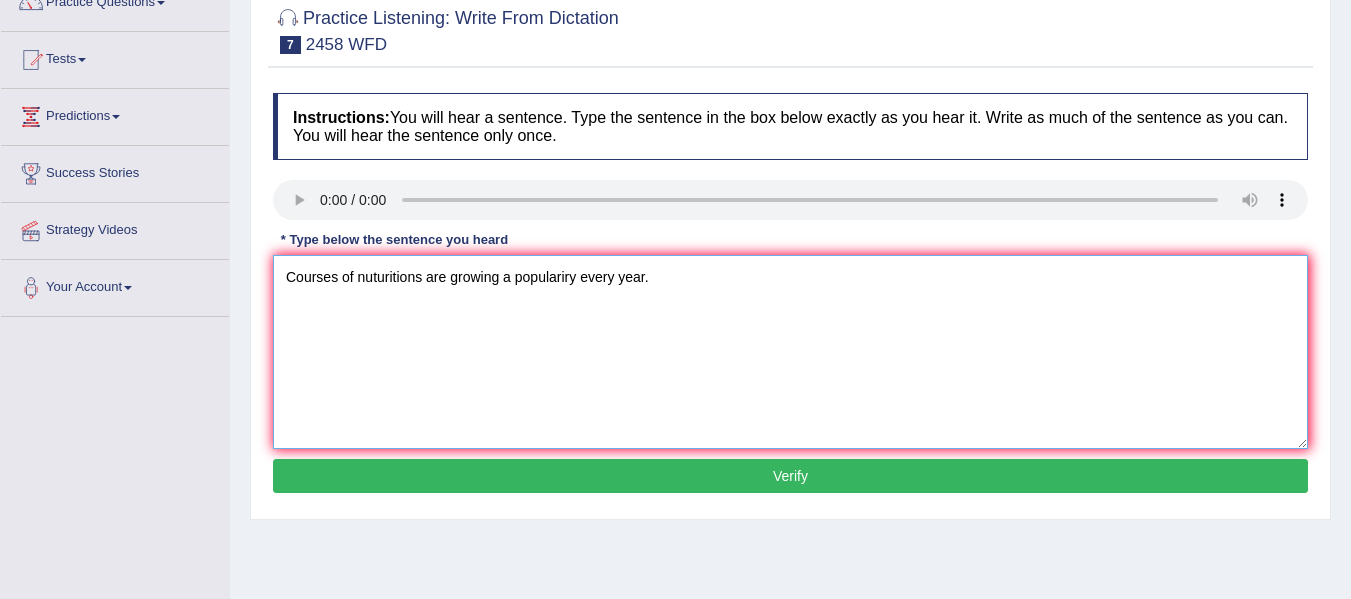 click on "Courses of nuturitions are growing a populariry every year." at bounding box center (790, 352) 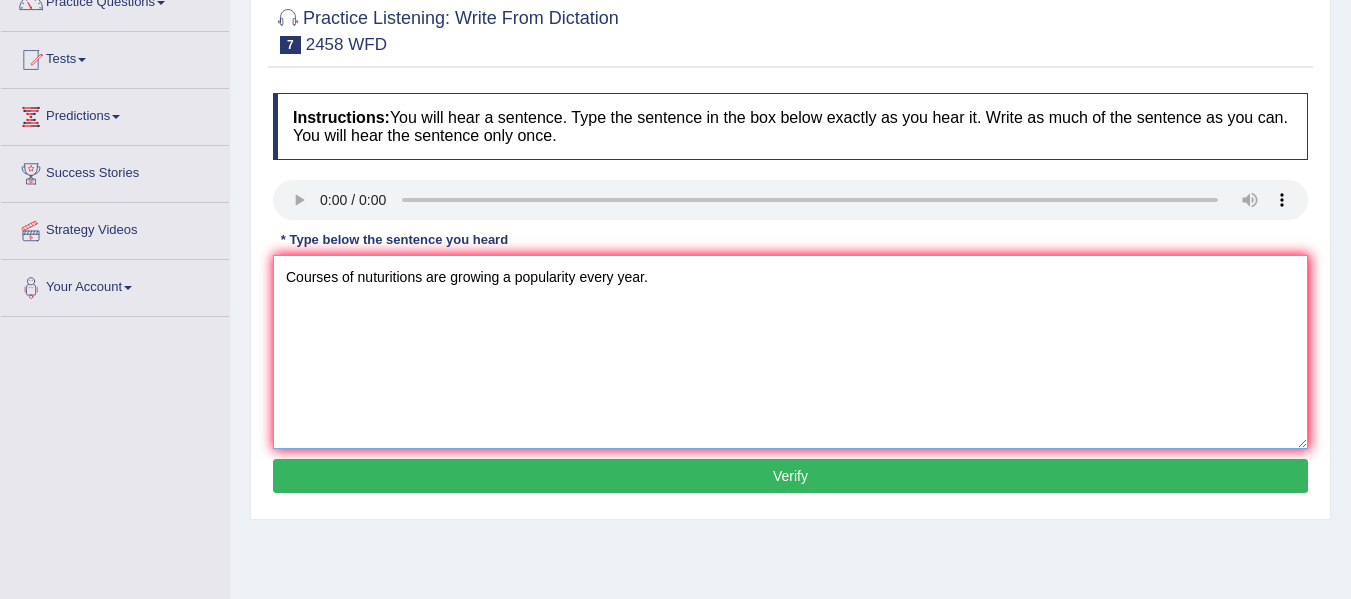 type on "Courses of nuturitions are growing a popularity every year." 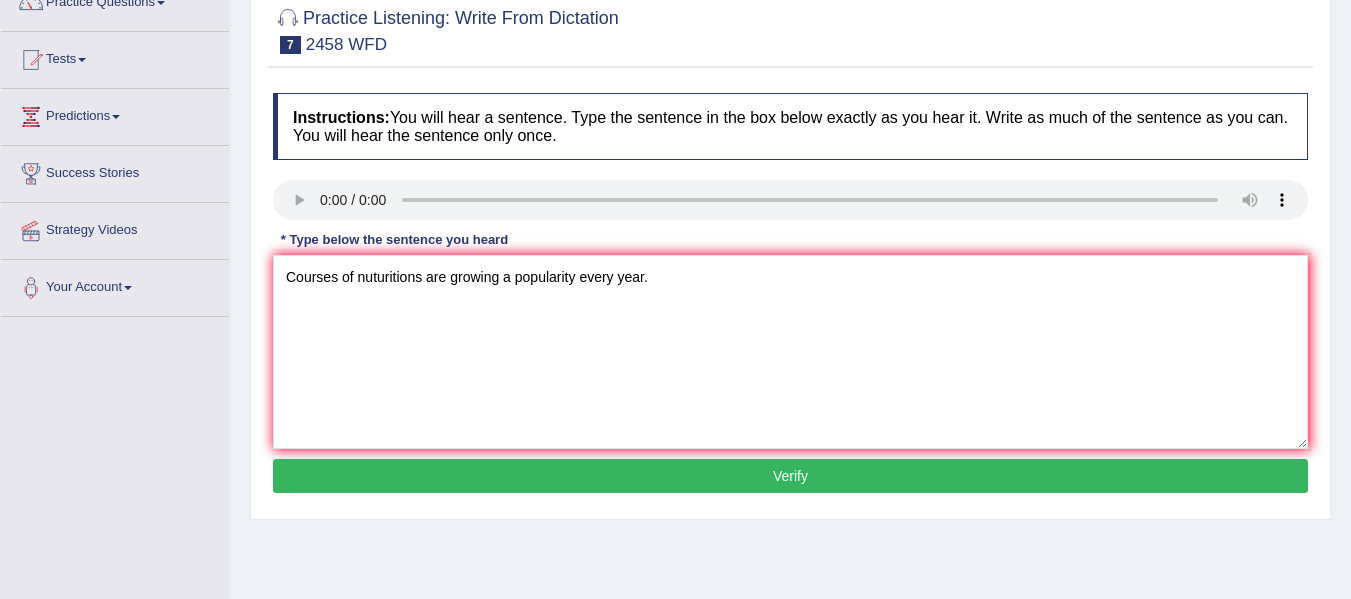 click on "Verify" at bounding box center (790, 476) 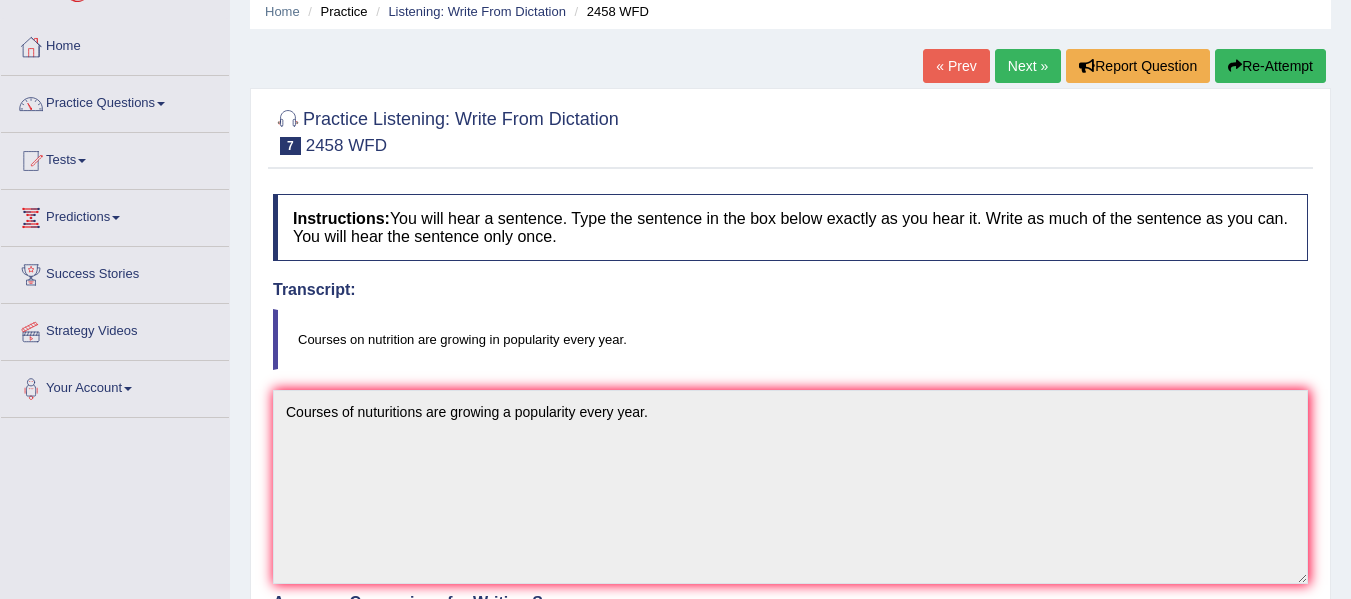scroll, scrollTop: 79, scrollLeft: 0, axis: vertical 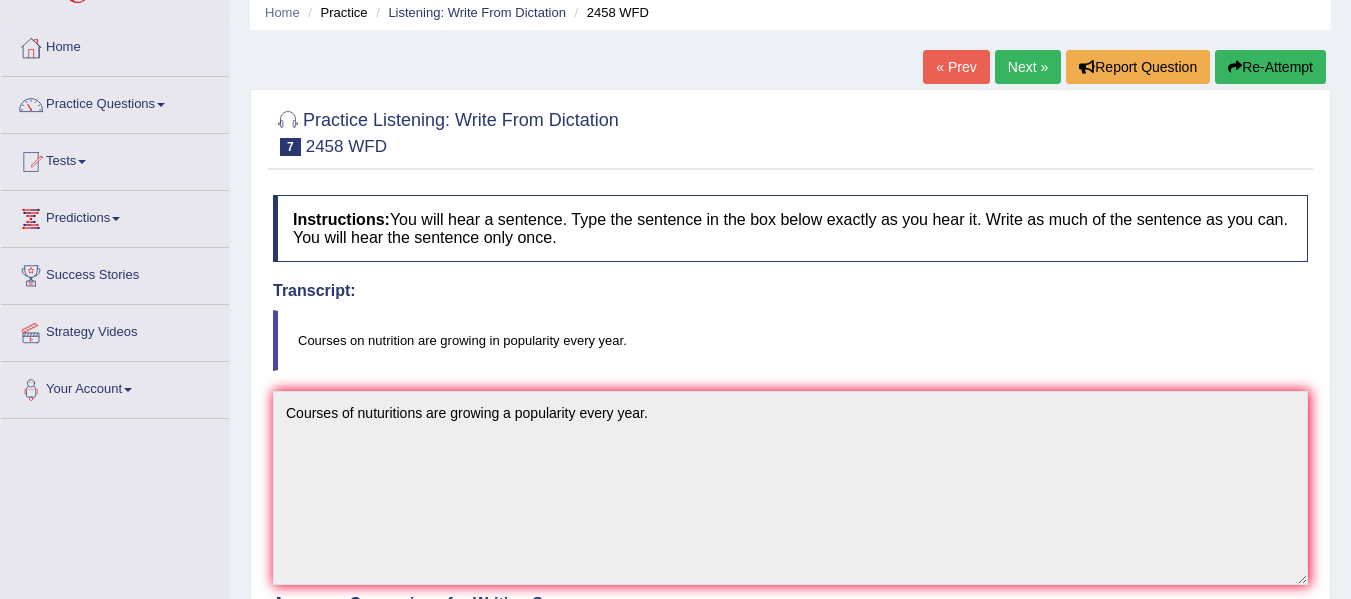 click on "Next »" at bounding box center [1028, 67] 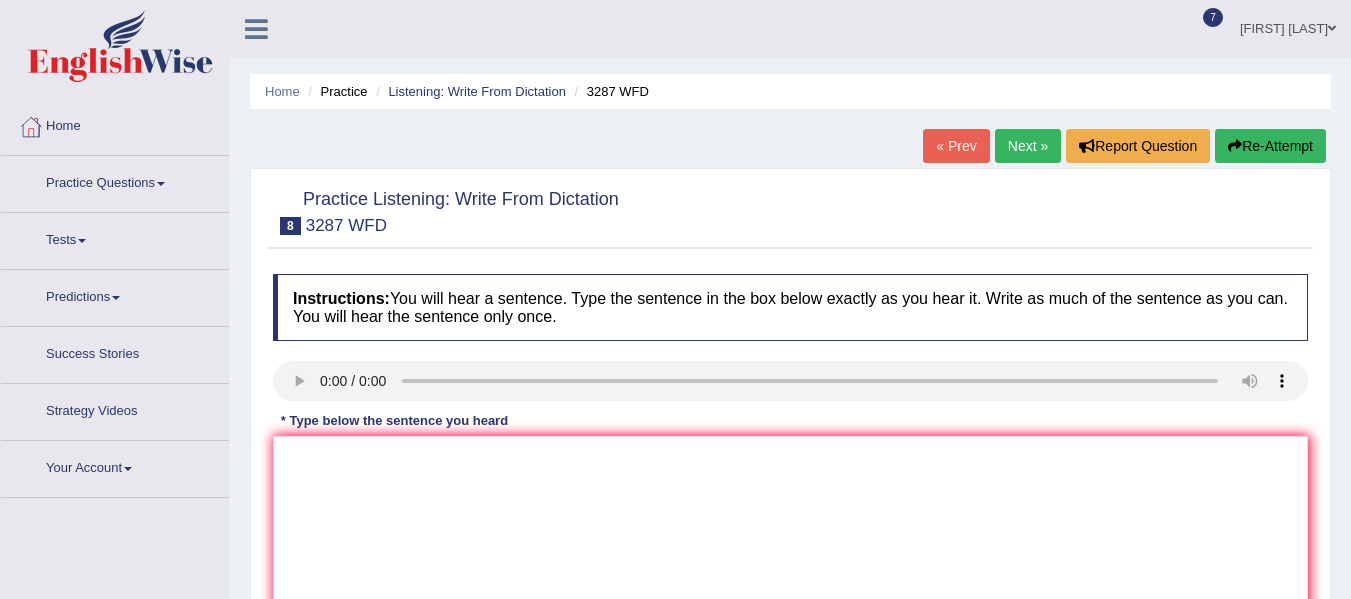 scroll, scrollTop: 172, scrollLeft: 0, axis: vertical 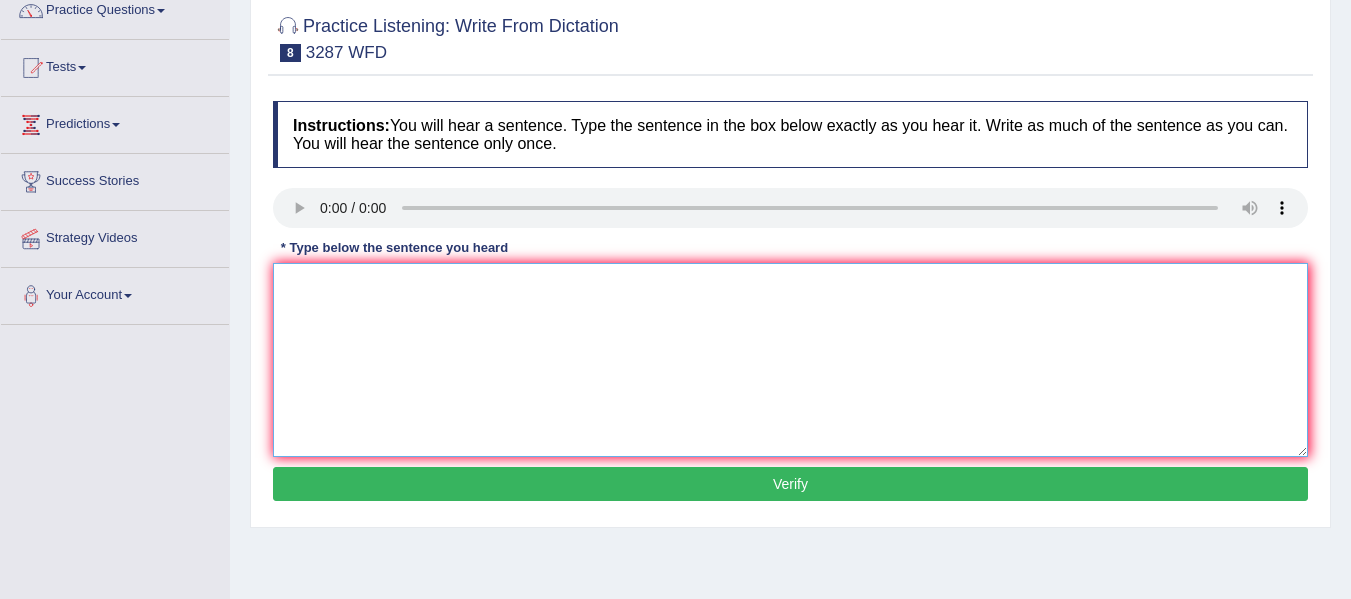 click at bounding box center (790, 360) 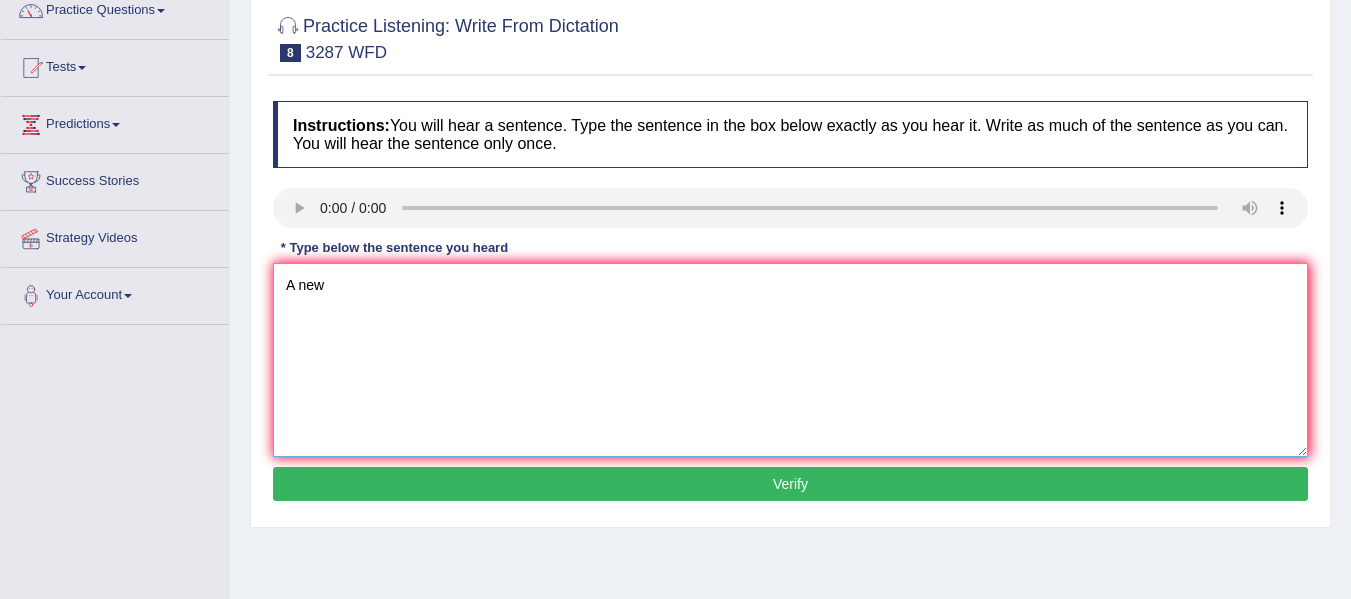 click on "A new" at bounding box center (790, 360) 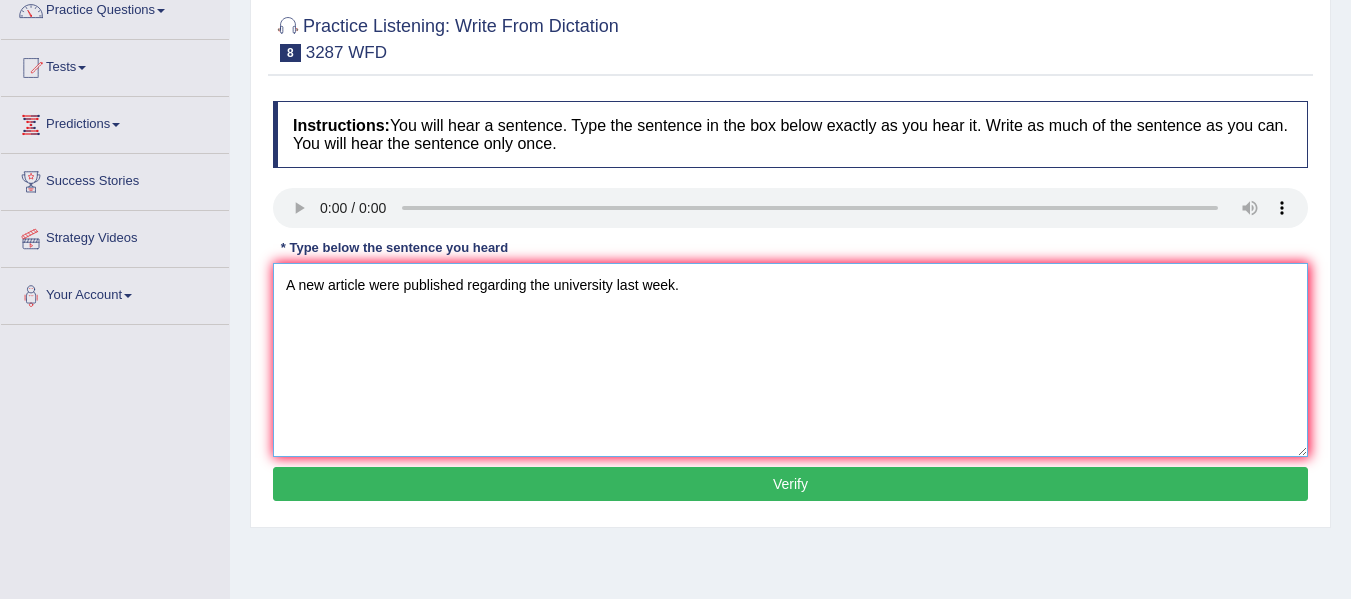 click on "A new article were published regarding the university last week." at bounding box center [790, 360] 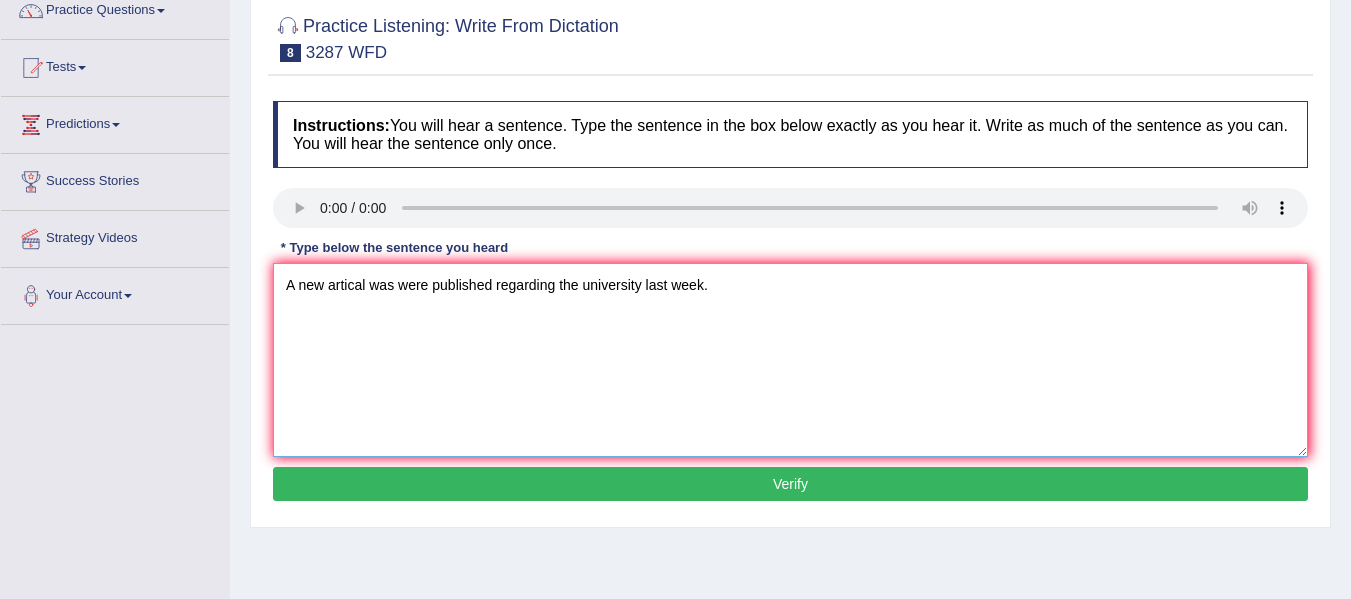 type on "A new artical was were published regarding the university last week." 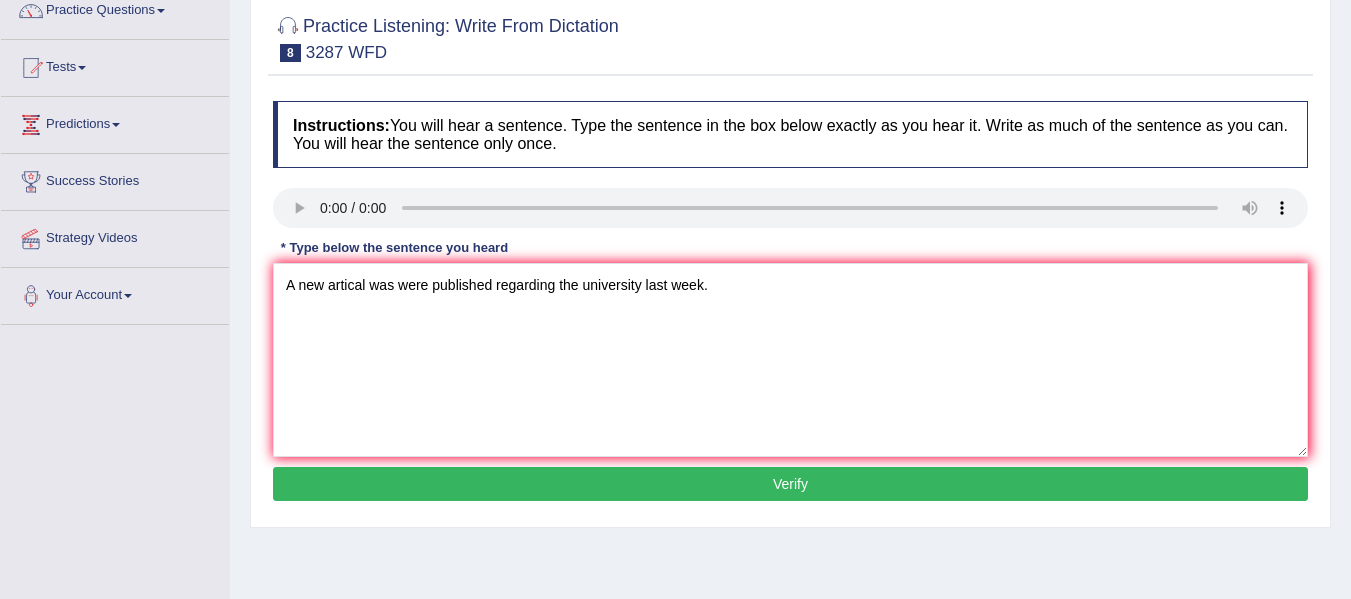 click on "Verify" at bounding box center (790, 484) 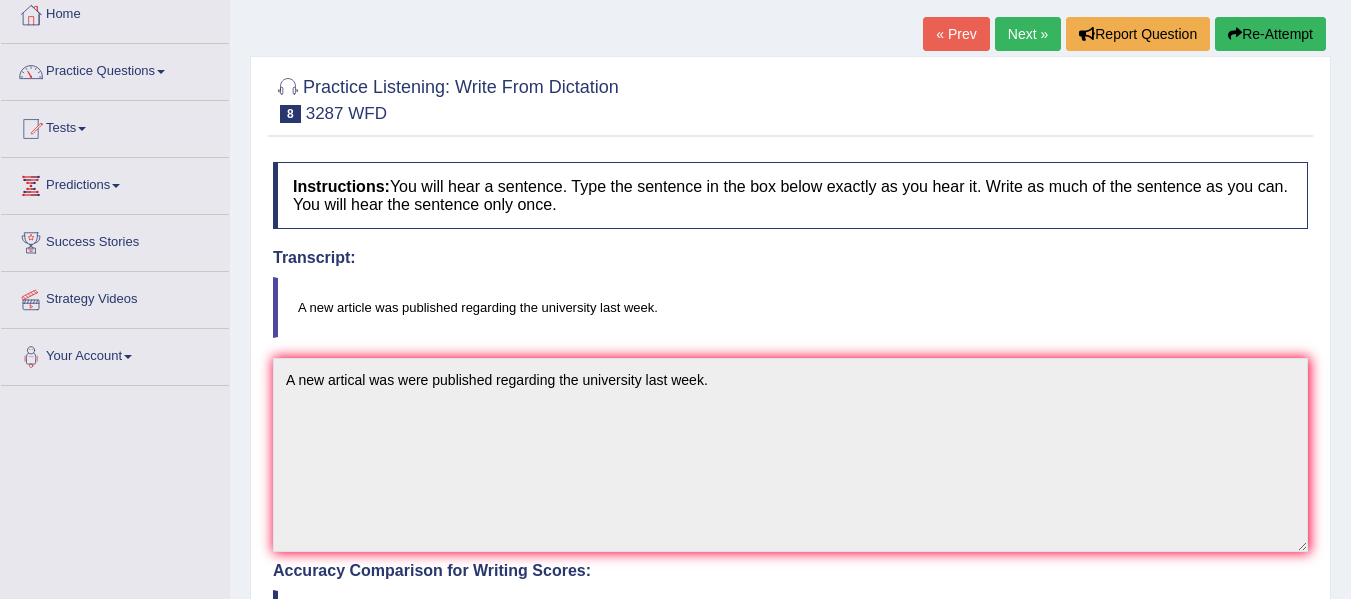 scroll, scrollTop: 0, scrollLeft: 0, axis: both 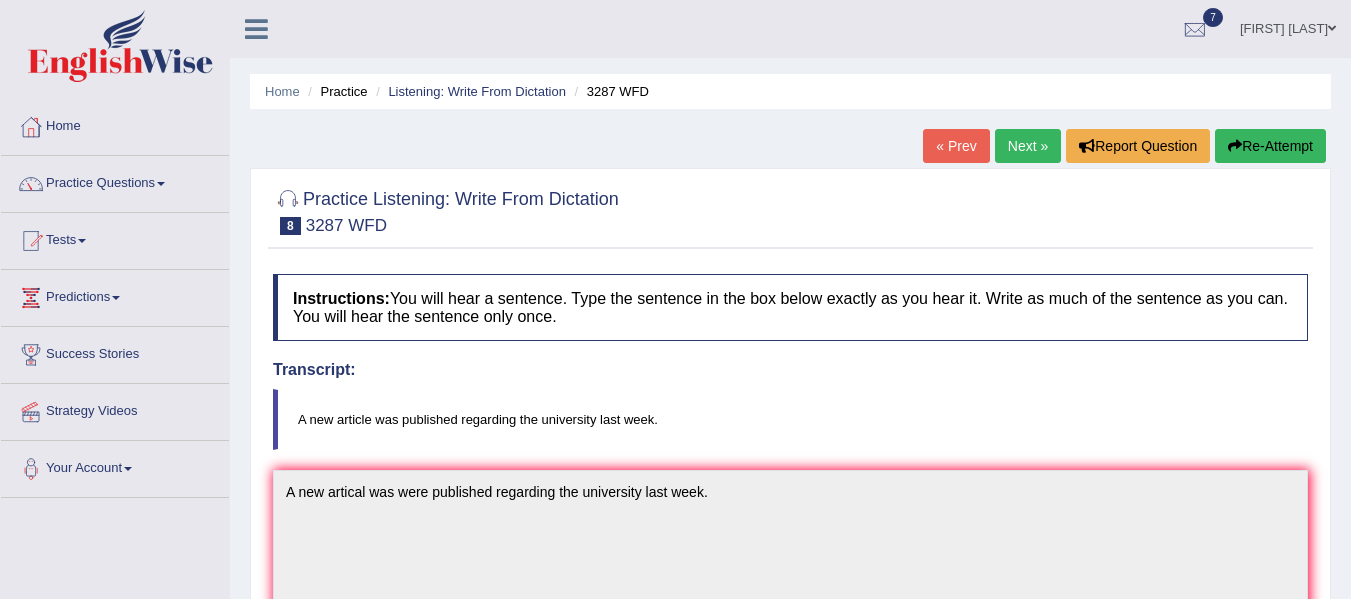 click on "Instructions:  You will hear a sentence. Type the sentence in the box below exactly as you hear it. Write as much of the sentence as you can. You will hear the sentence only once.
Transcript: A new article was published regarding the university last week. * Type below the sentence you heard A new artical was were published regarding the university last week. Accuracy Comparison for Writing Scores: a new  article artical  was  were  published regarding the university last week
Red:  Missed Words
Green:  Correct Words
Blue:  Added/Mistyped Words
Accuracy:  You have written correctly 9 out of 10 words  Punctuation at the end  You wrote first capital letter A.I. Engine Result:  A   new   artical   was   were   published   regarding   the   university   last   week . Verify" at bounding box center (790, 741) 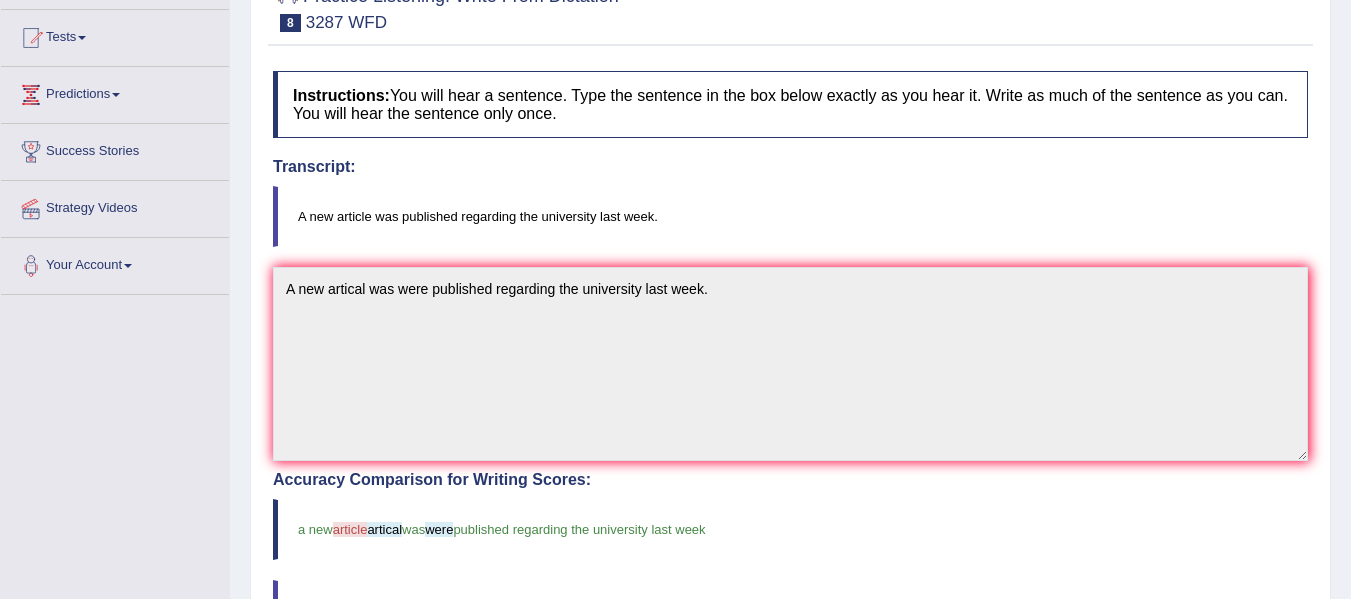 scroll, scrollTop: 0, scrollLeft: 0, axis: both 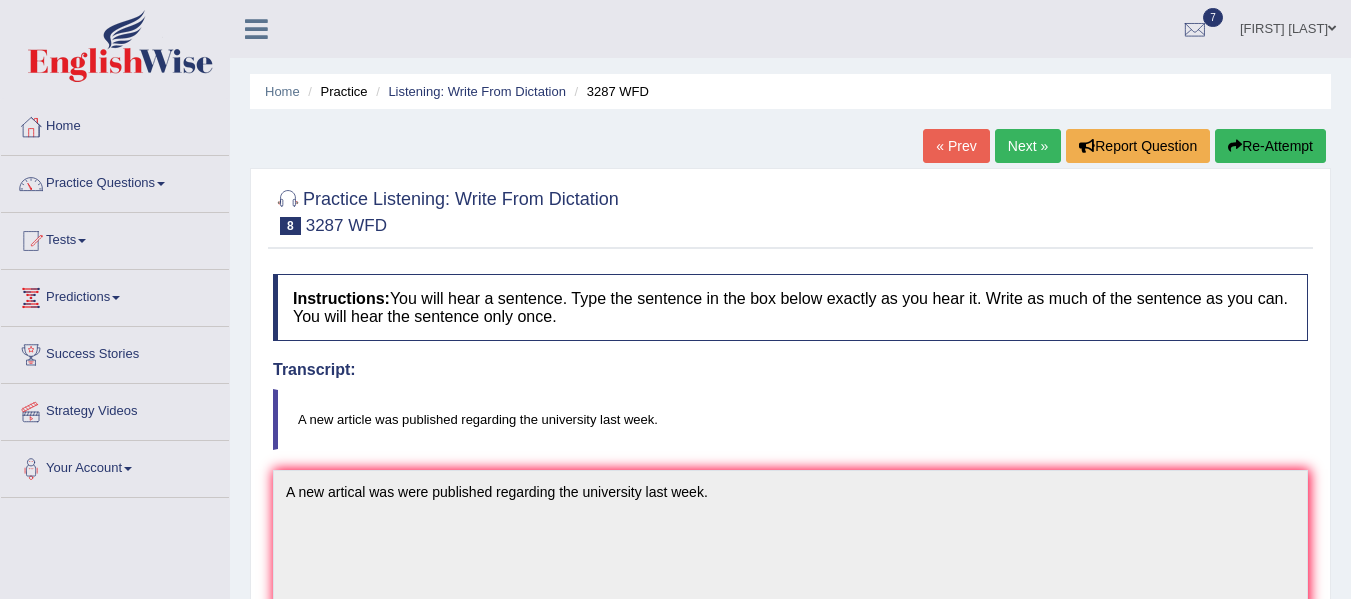 click on "Next »" at bounding box center (1028, 146) 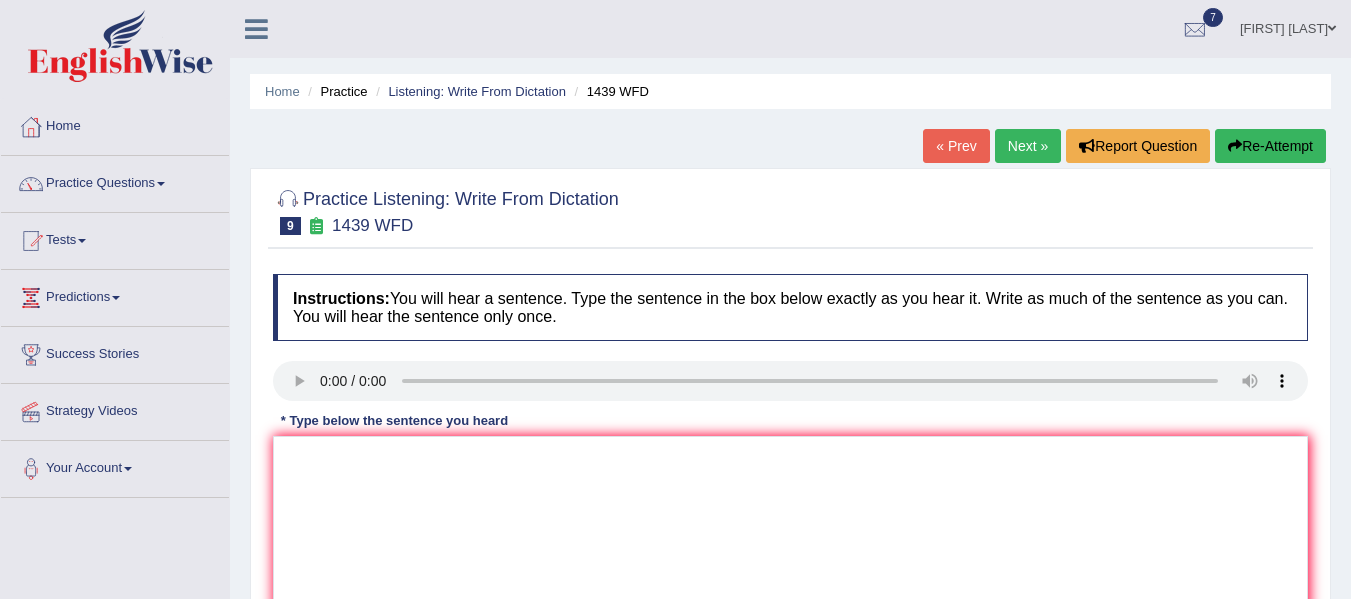 scroll, scrollTop: 276, scrollLeft: 0, axis: vertical 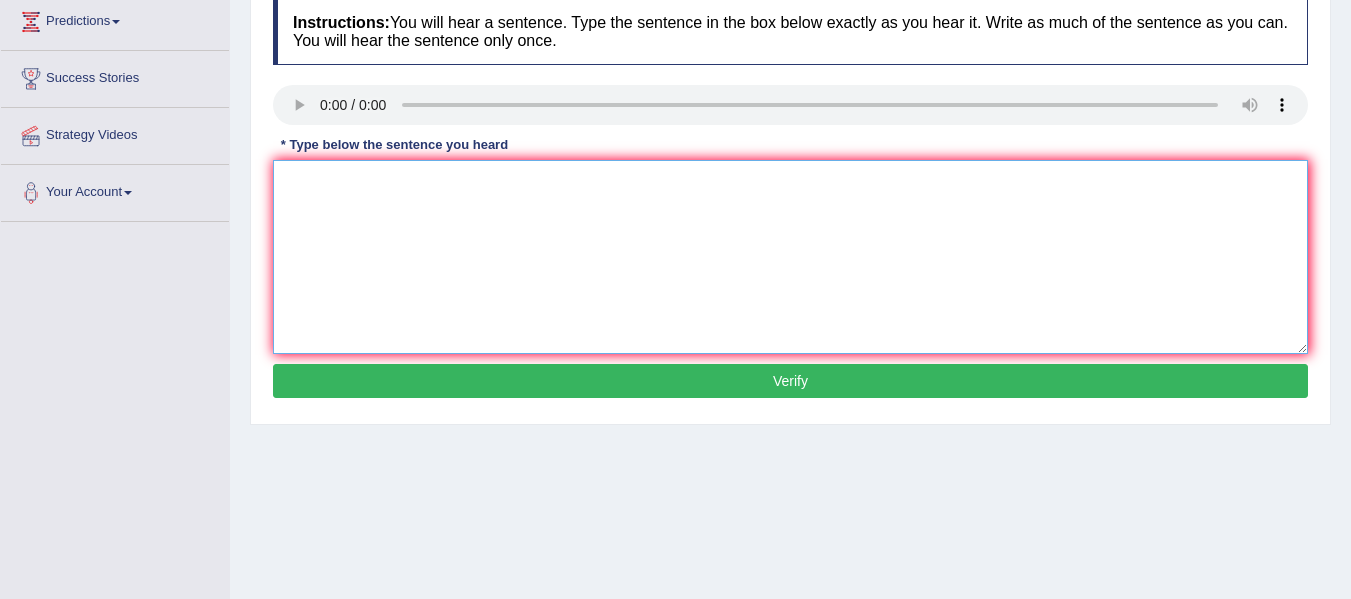 click at bounding box center (790, 257) 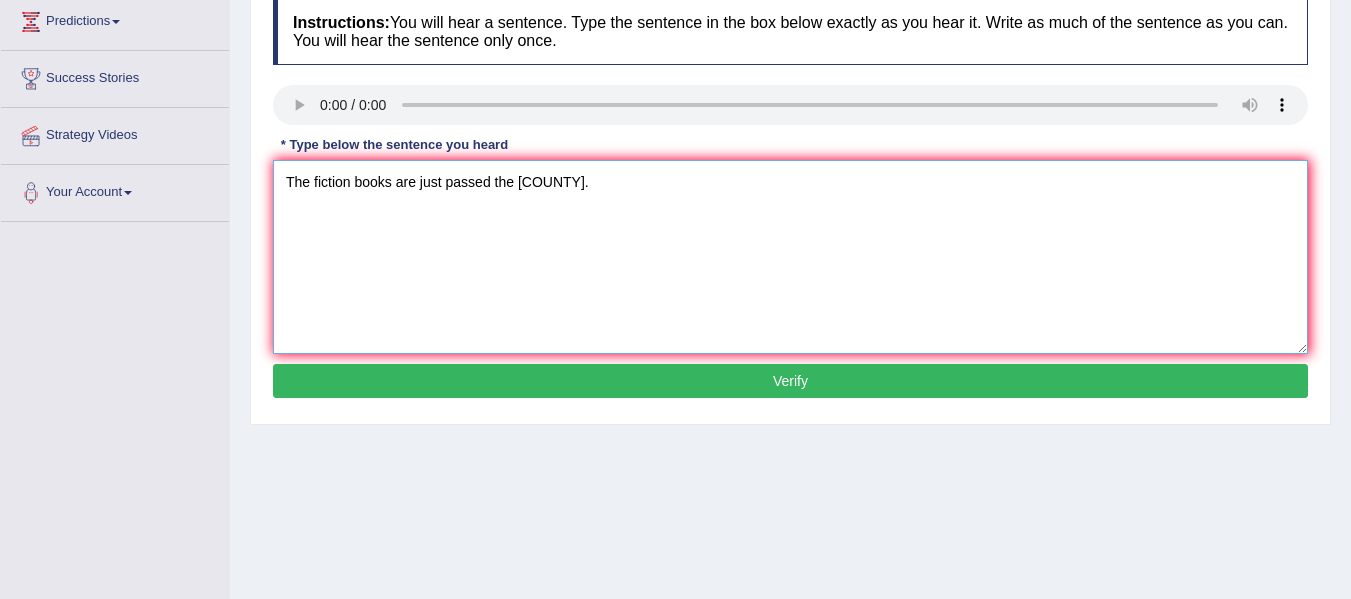 type on "The fiction books are just passed the [COUNTY]." 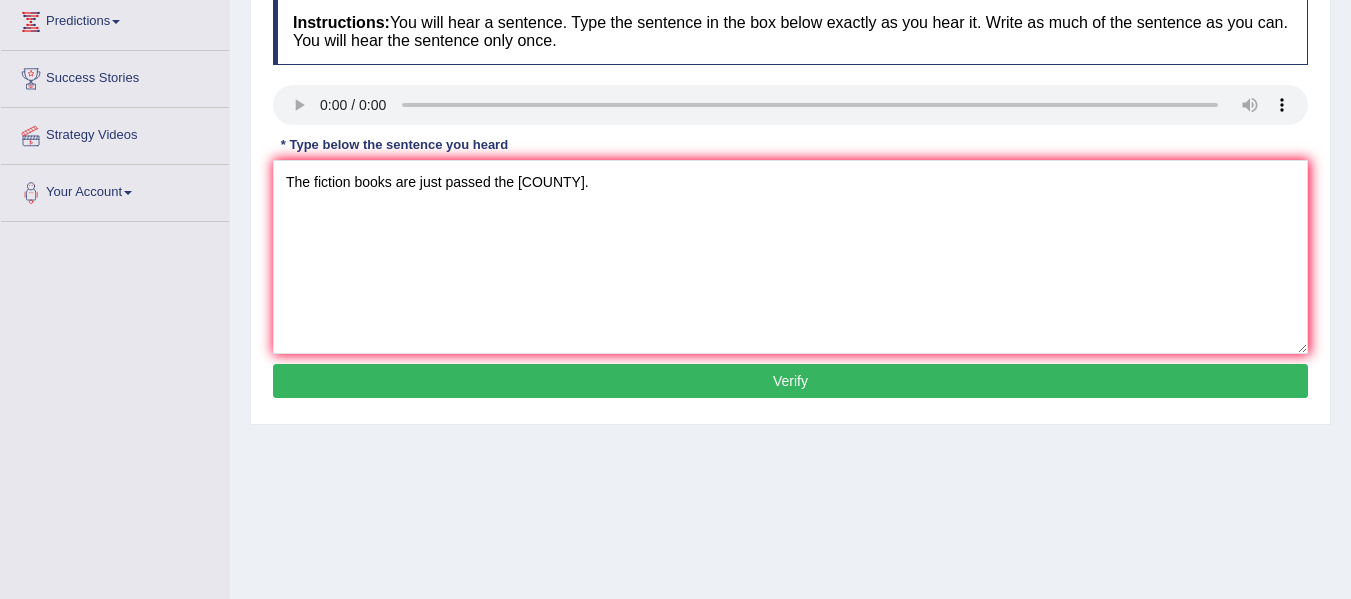 click on "Verify" at bounding box center [790, 381] 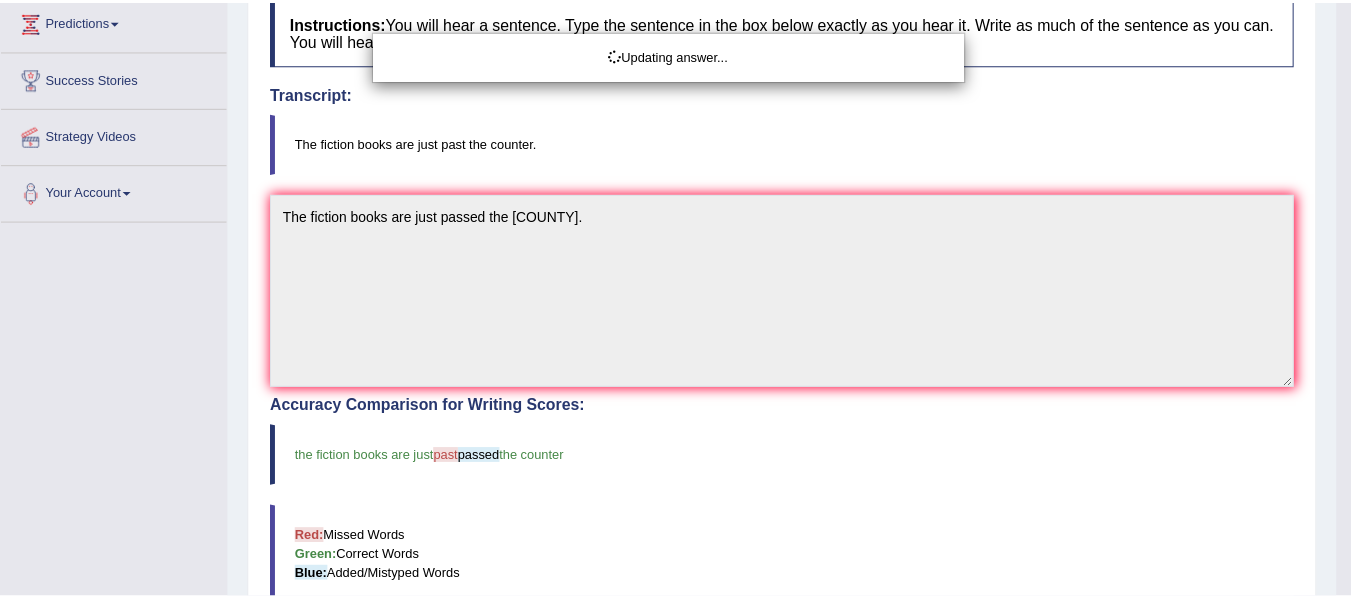 scroll, scrollTop: 277, scrollLeft: 0, axis: vertical 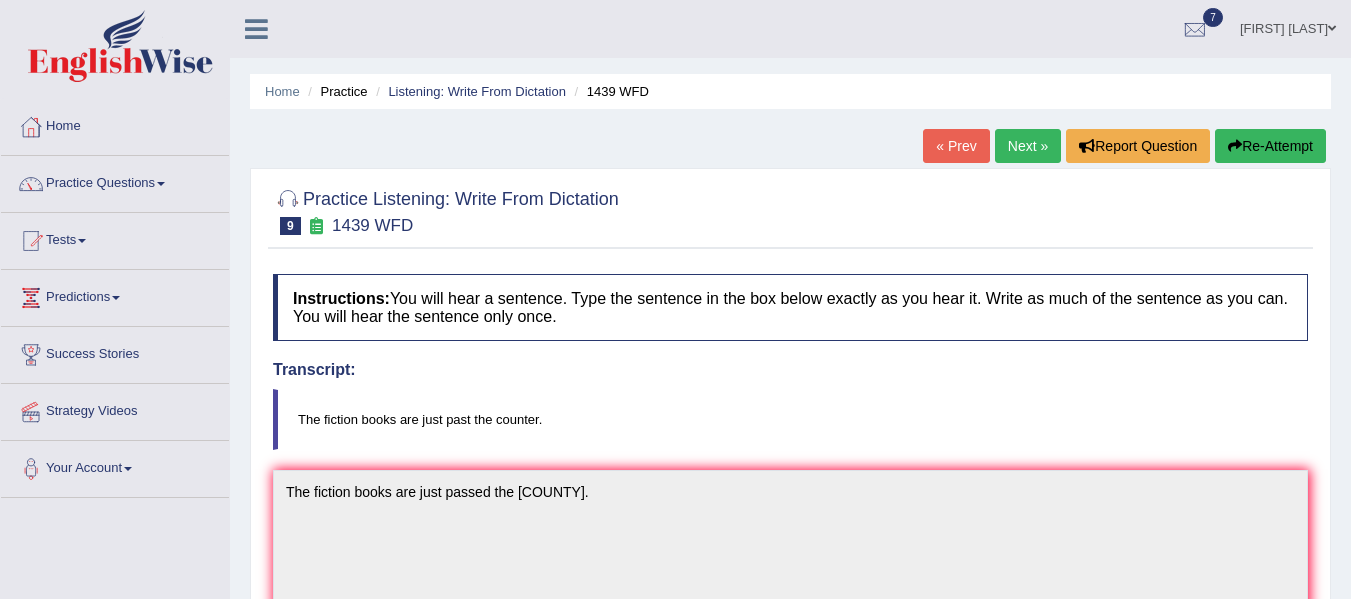 click on "Next »" at bounding box center [1028, 146] 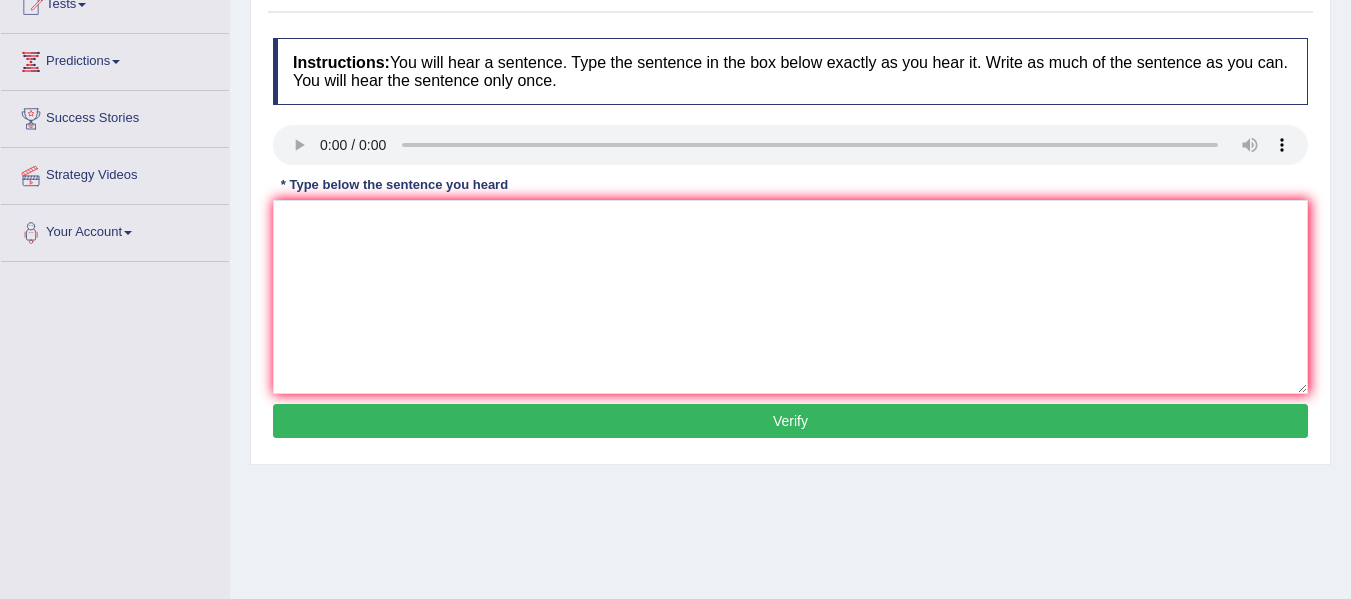 scroll, scrollTop: 0, scrollLeft: 0, axis: both 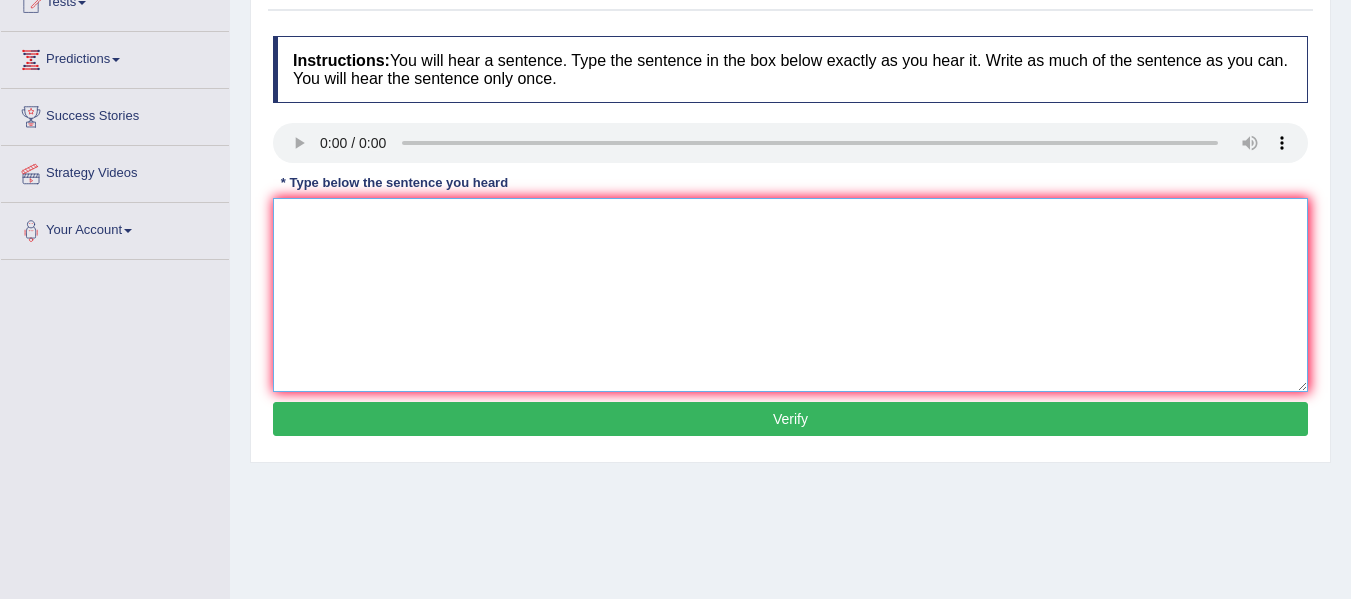 click at bounding box center [790, 295] 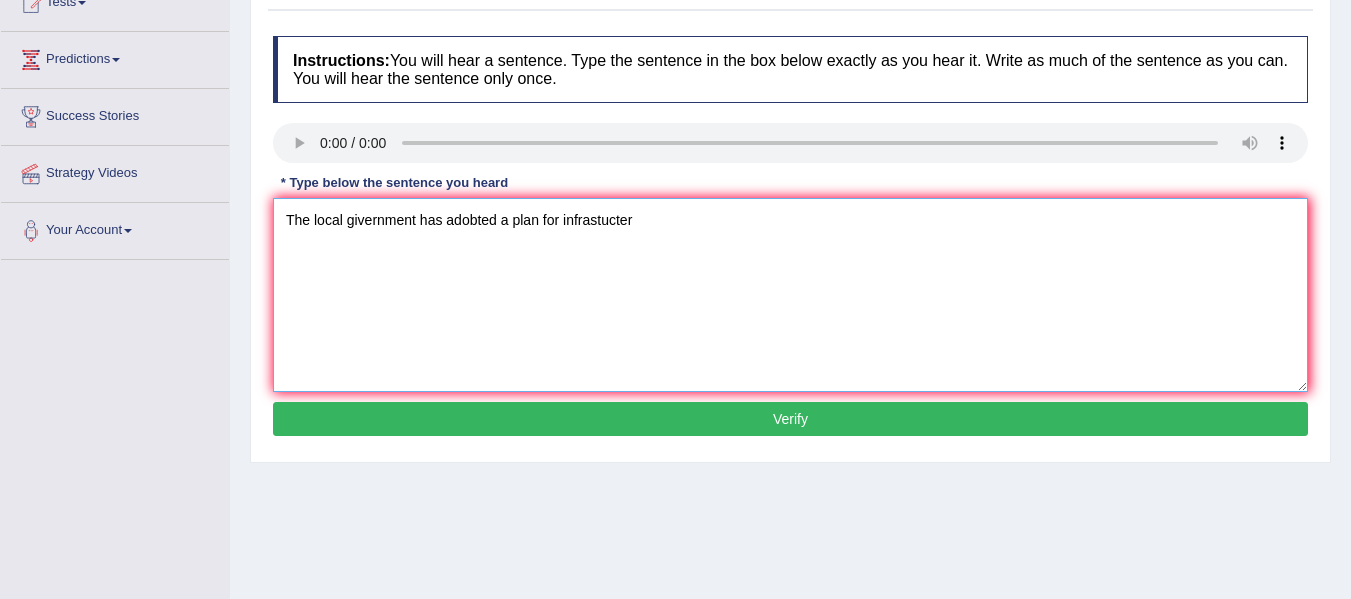 click on "The local givernment has adobted a plan for infrastucter" at bounding box center [790, 295] 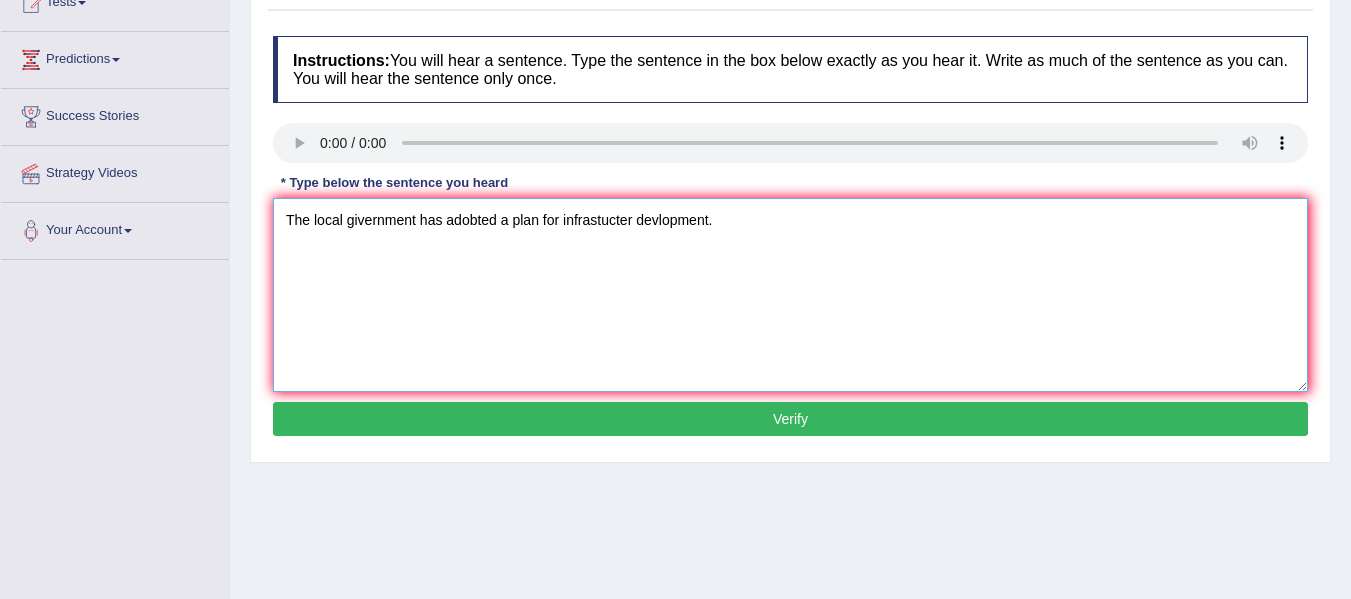 click on "The local givernment has adobted a plan for infrastucter devlopment." at bounding box center [790, 295] 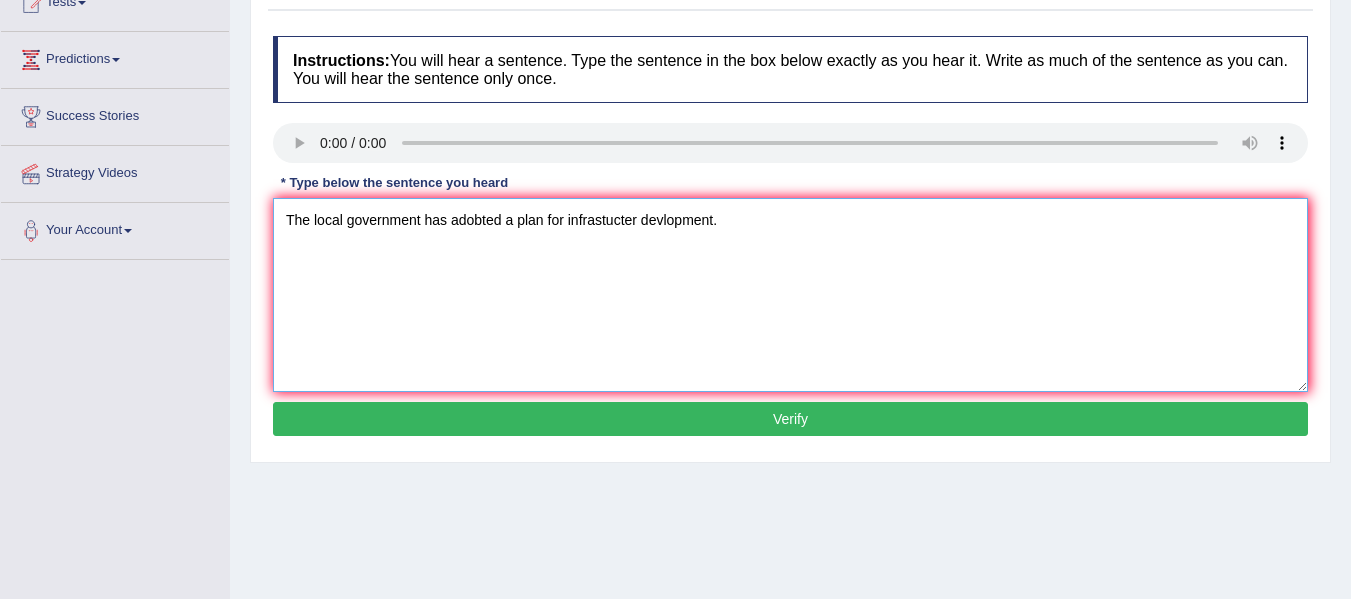 click on "The local government has adobted a plan for infrastucter devlopment." at bounding box center [790, 295] 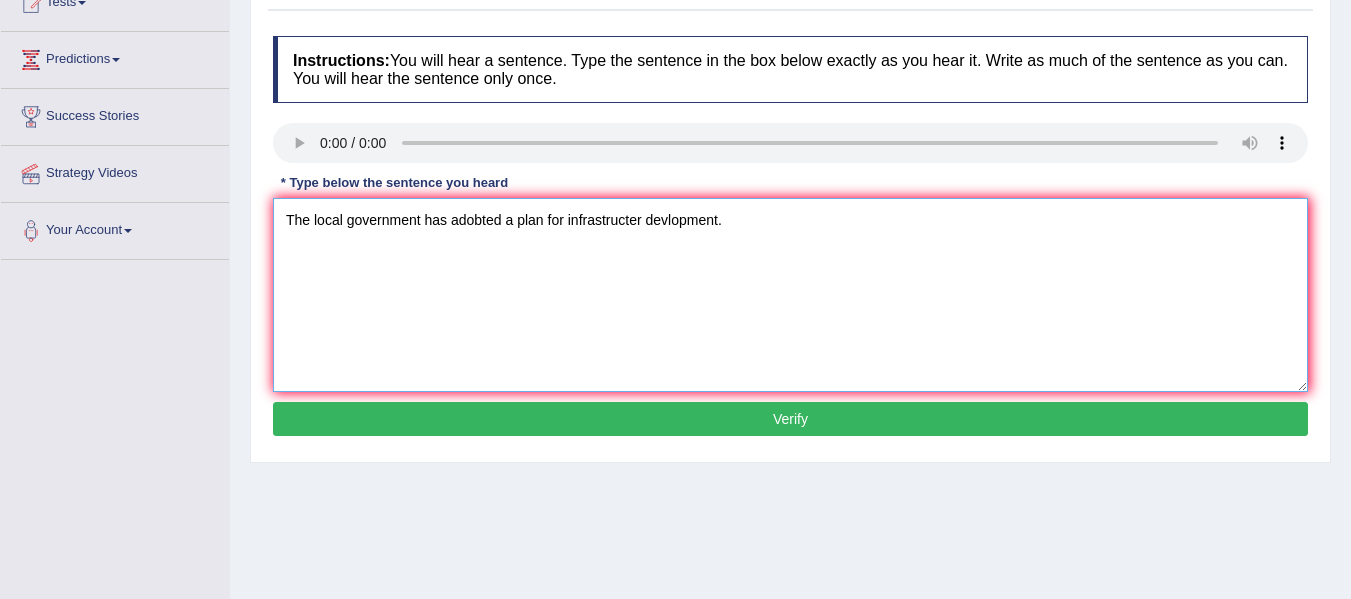 type on "The local government has adobted a plan for infrastructer devlopment." 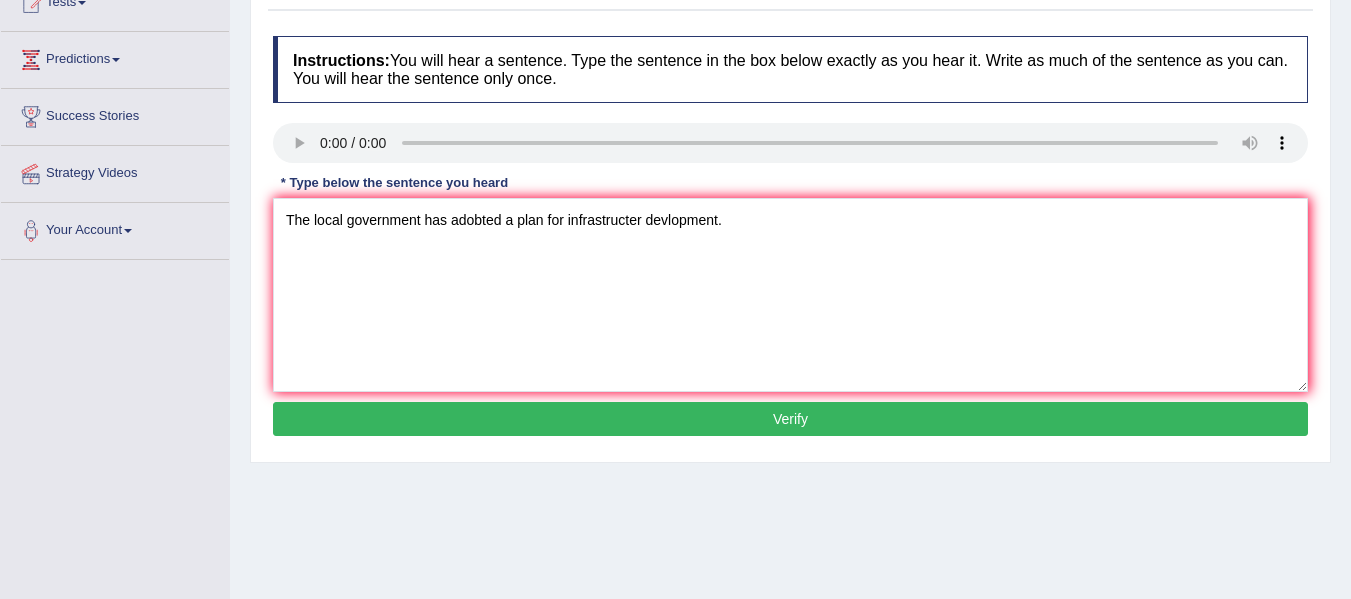click on "Verify" at bounding box center [790, 419] 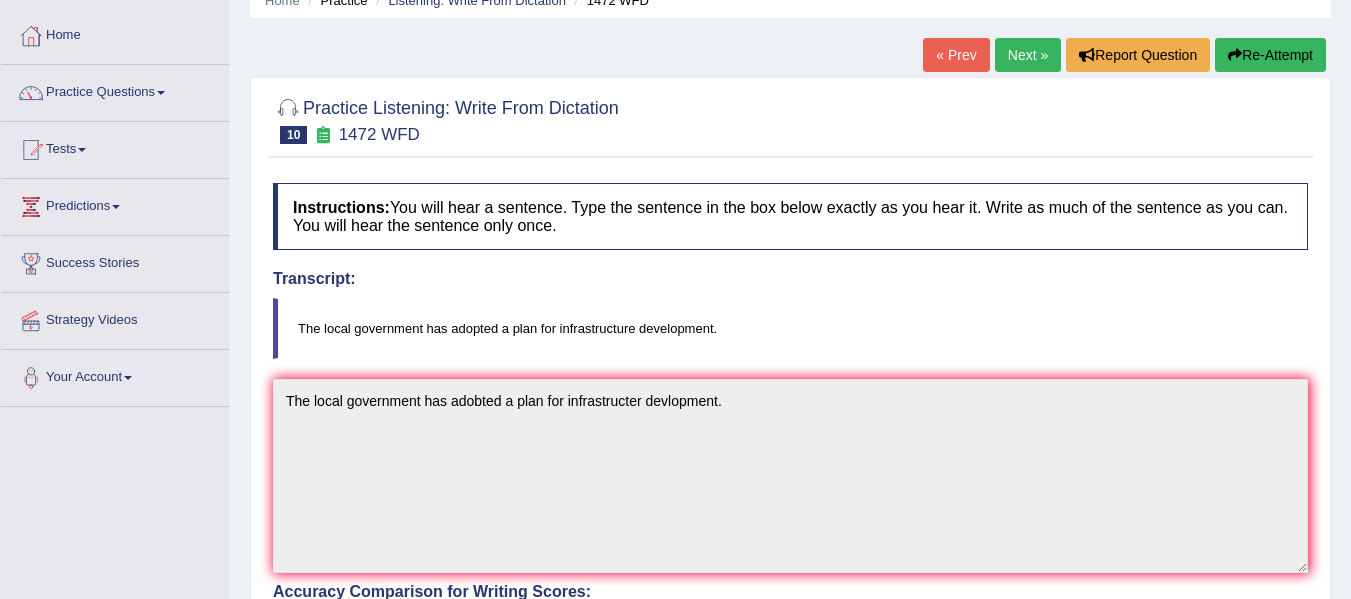 scroll, scrollTop: 0, scrollLeft: 0, axis: both 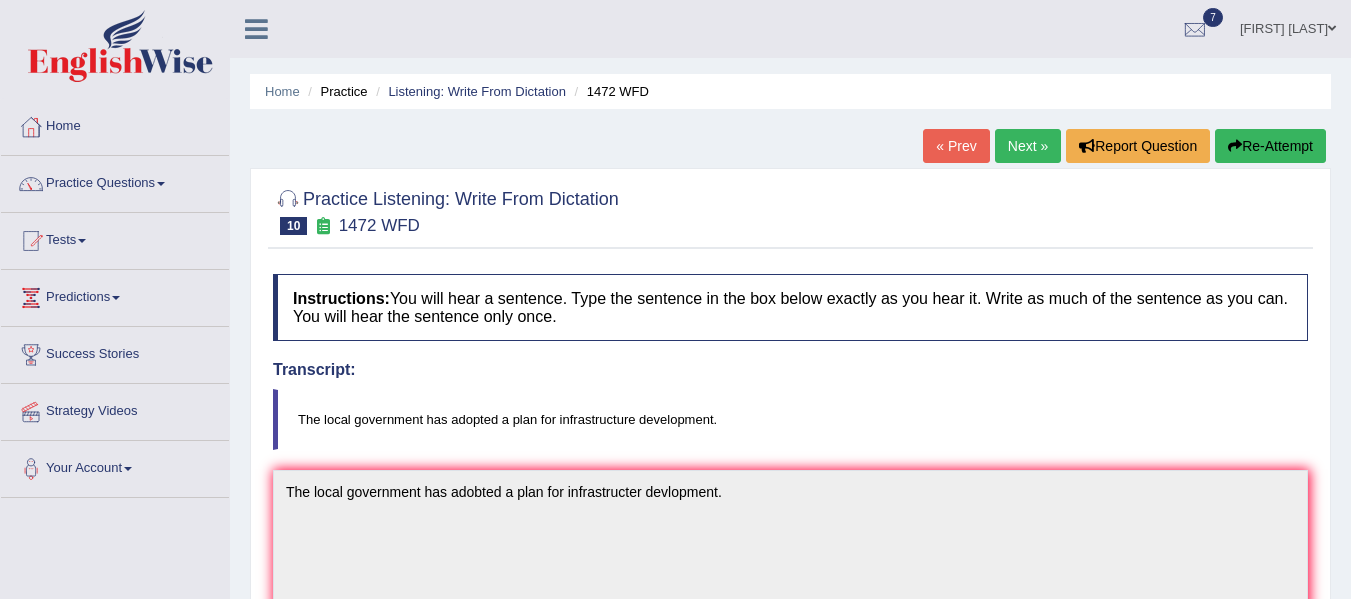 click on "Next »" at bounding box center [1028, 146] 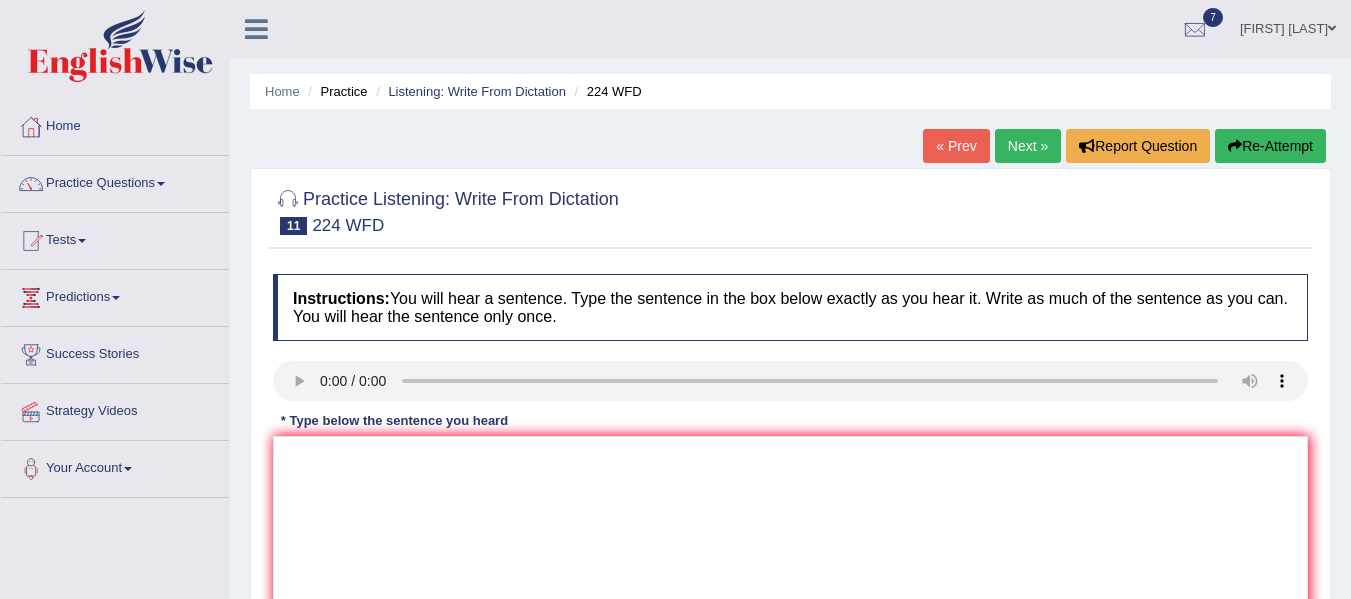 scroll, scrollTop: 207, scrollLeft: 0, axis: vertical 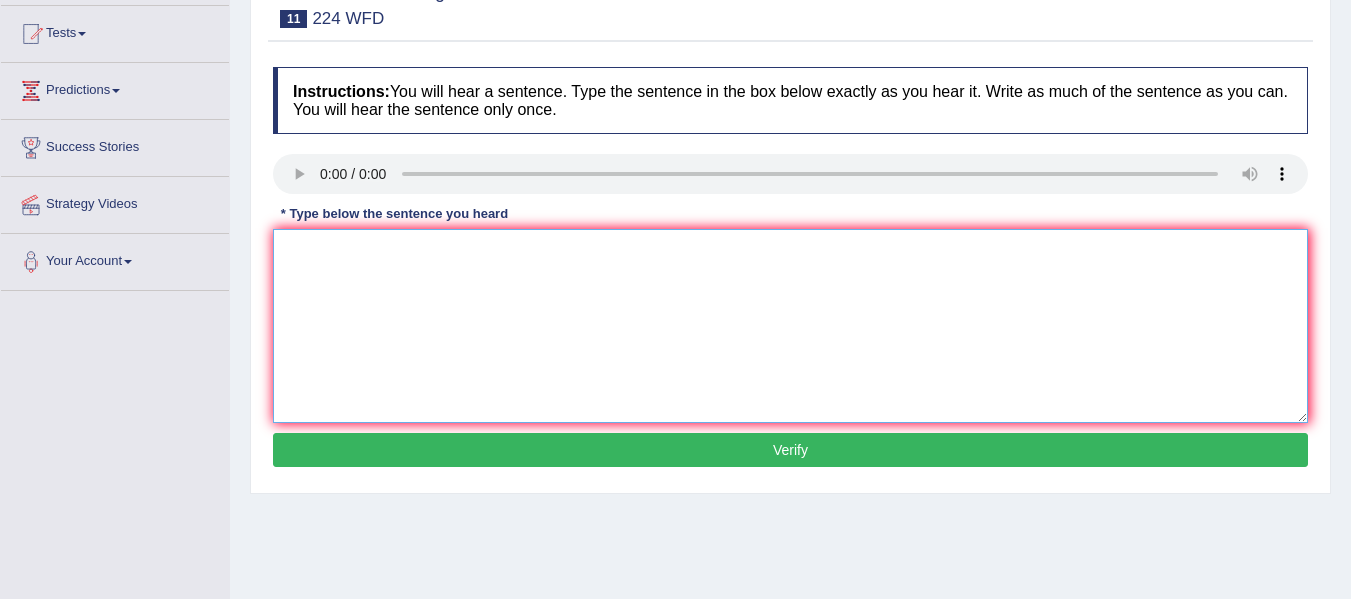click at bounding box center [790, 326] 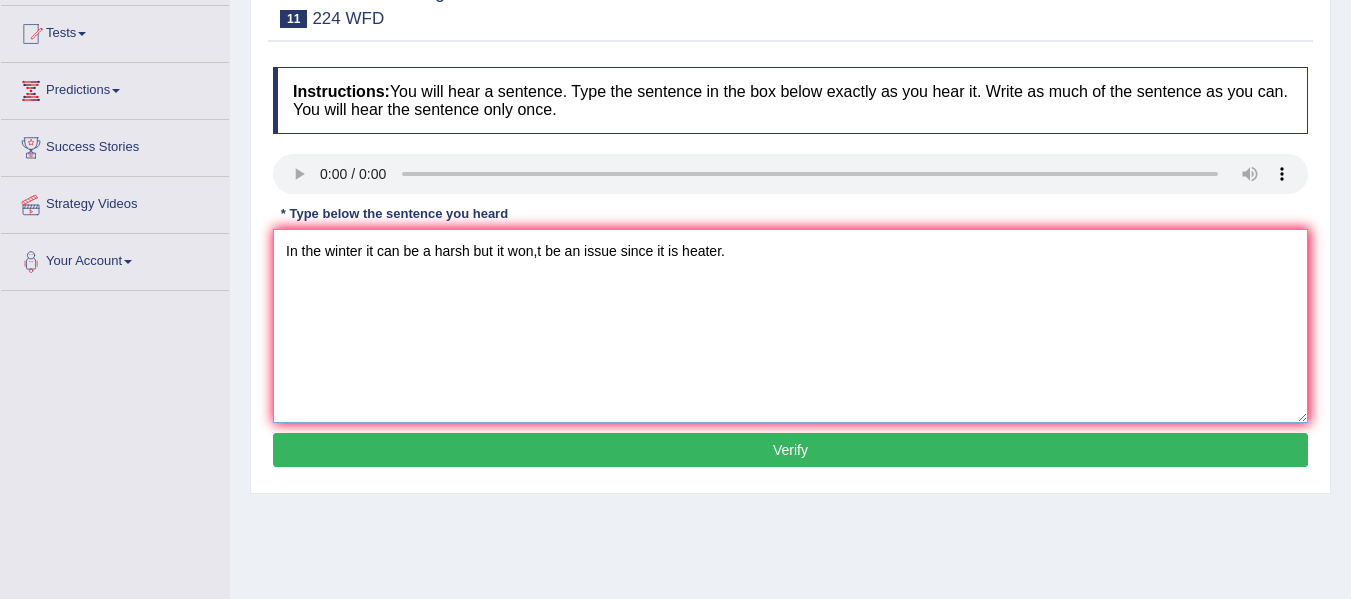 type on "In the winter it can be a harsh but it won,t be an issue since it is heater." 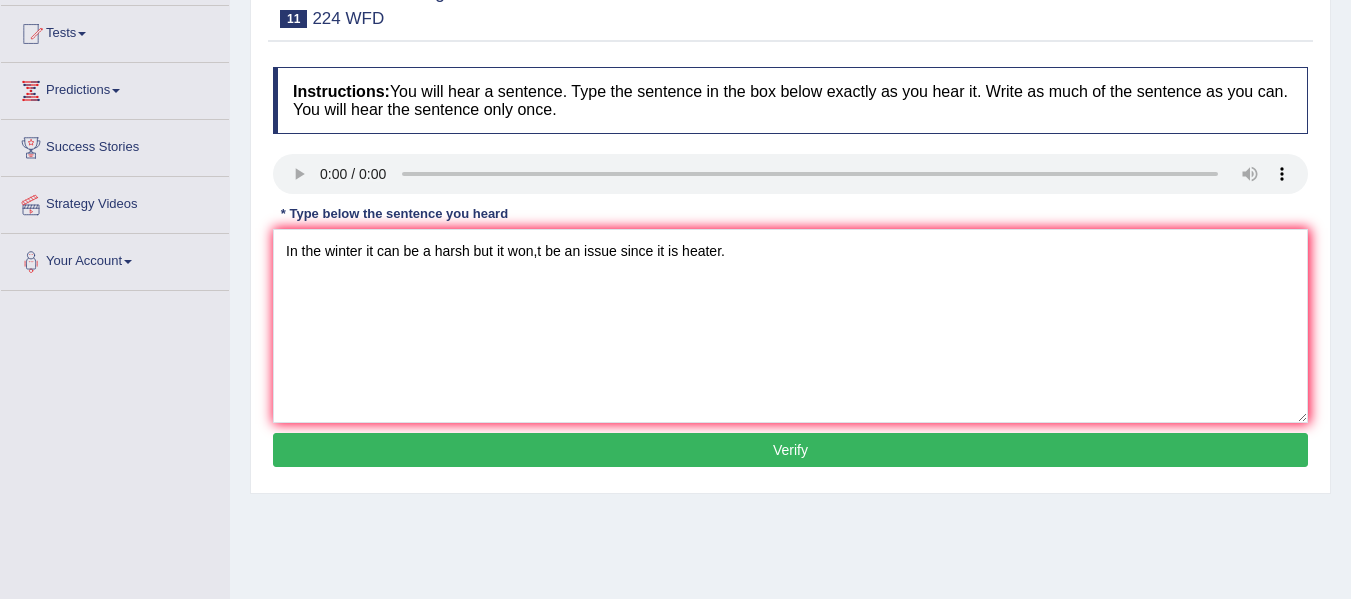 click on "Verify" at bounding box center (790, 450) 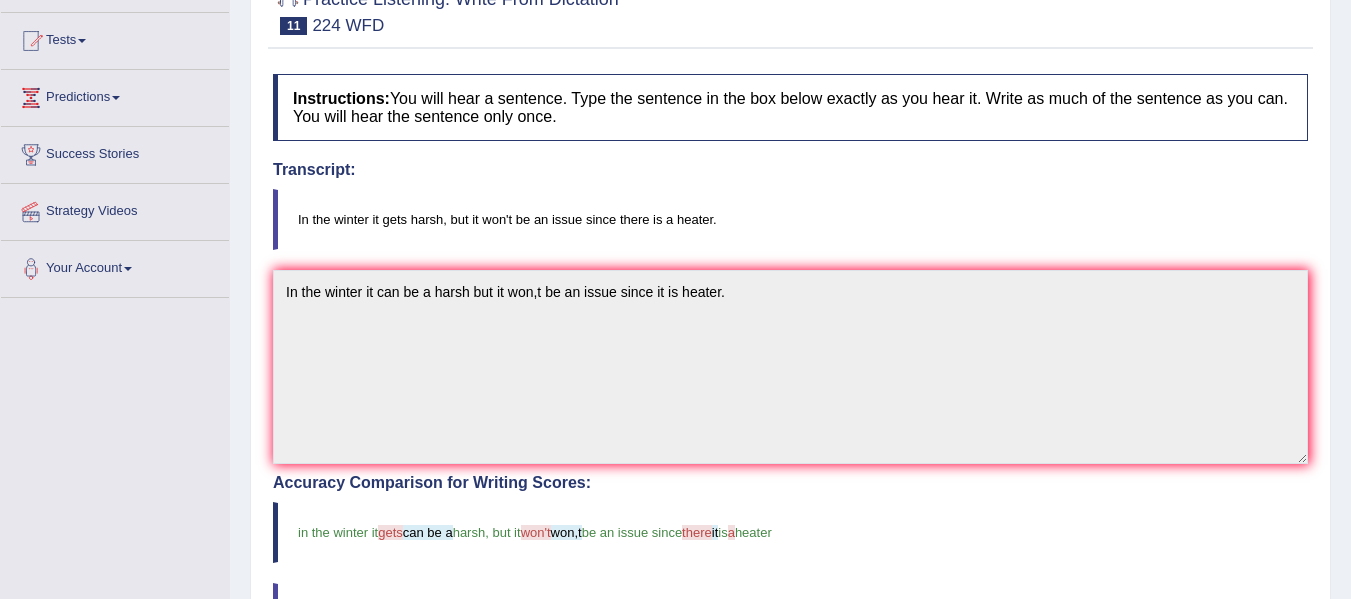 scroll, scrollTop: 0, scrollLeft: 0, axis: both 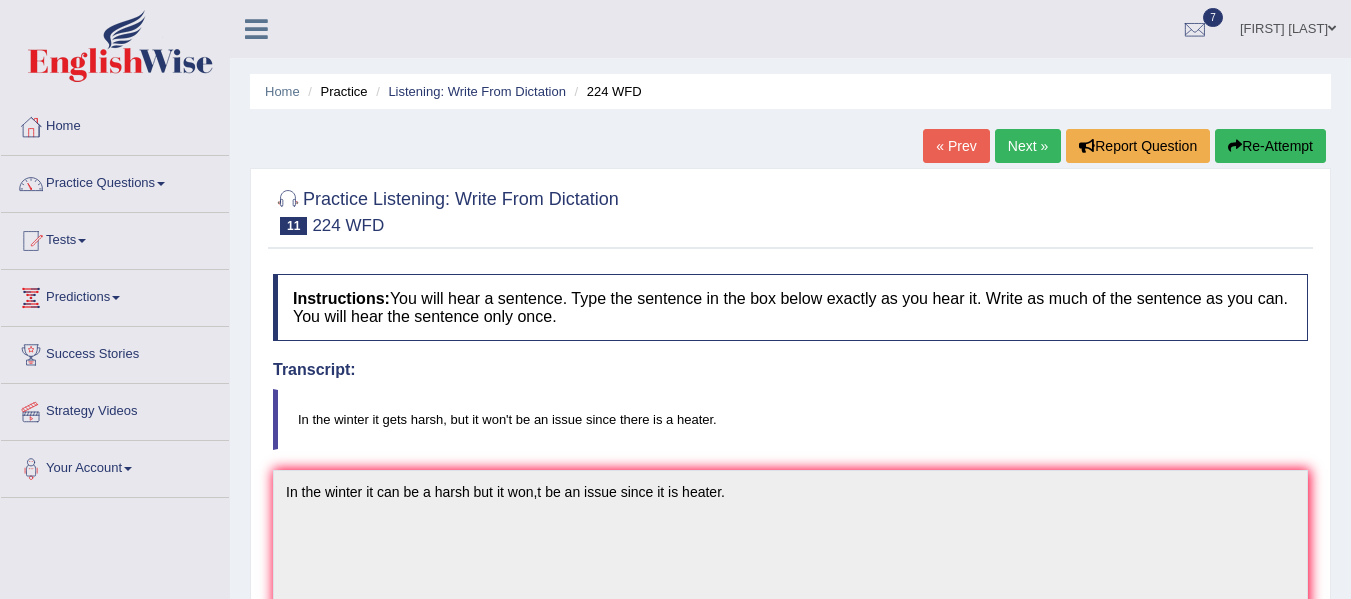 click on "Next »" at bounding box center [1028, 146] 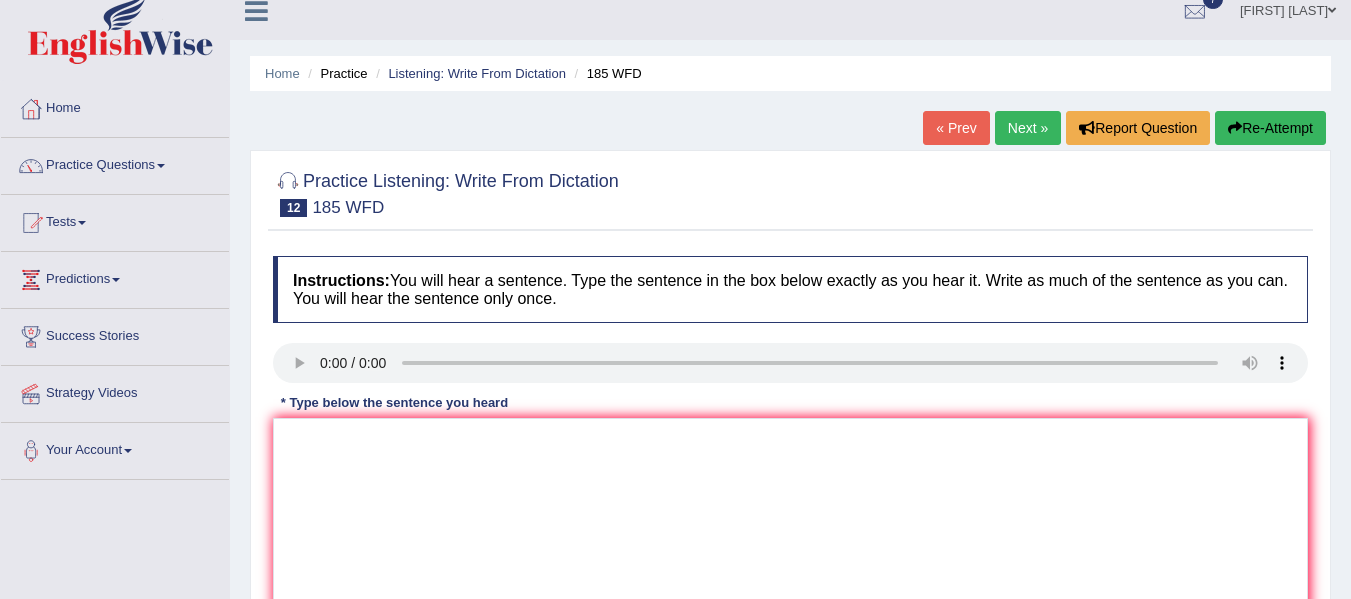scroll, scrollTop: 18, scrollLeft: 0, axis: vertical 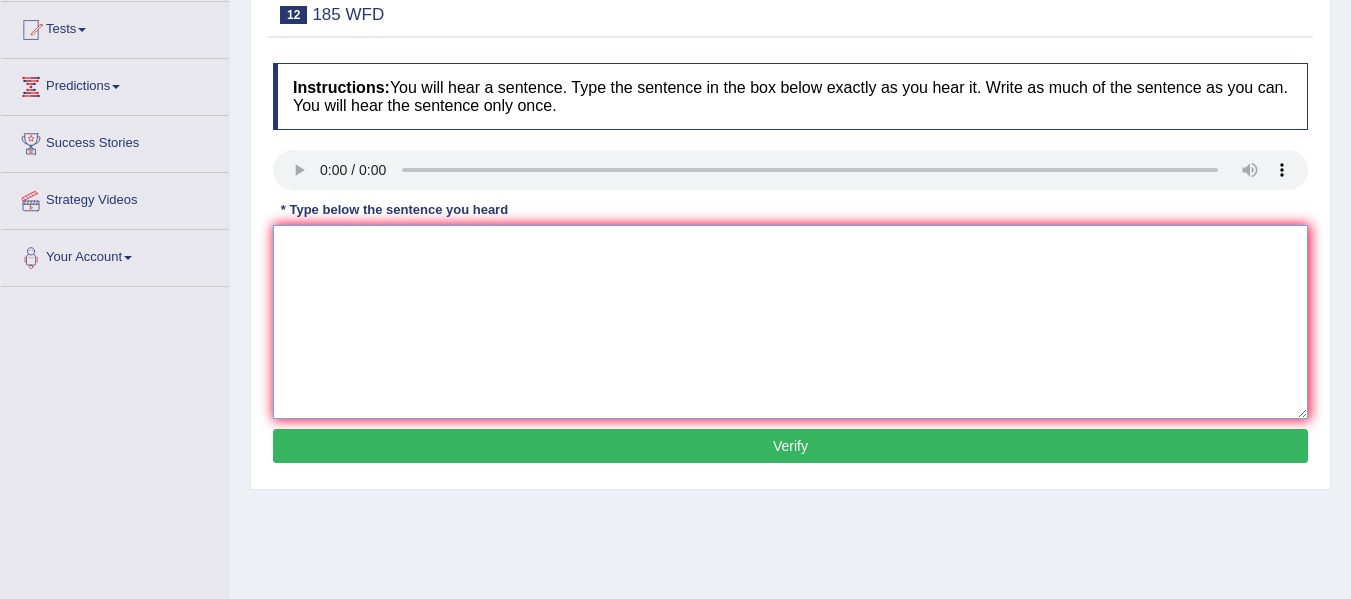 click at bounding box center [790, 322] 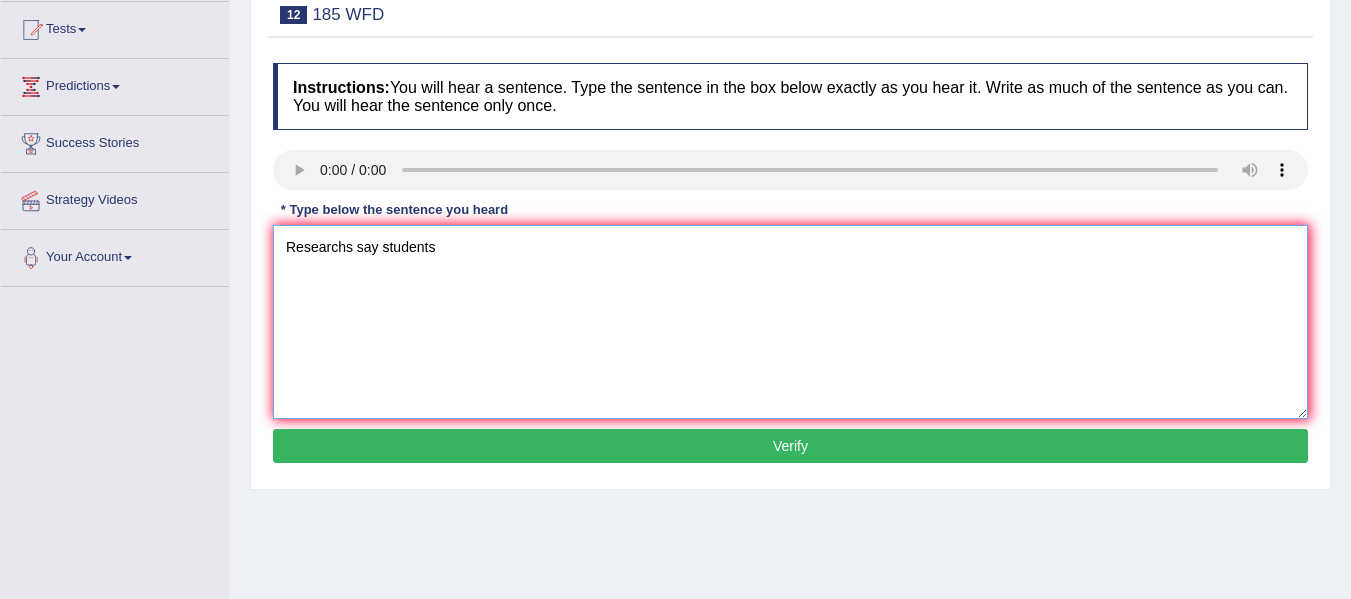 click on "Instructions: You will hear a sentence. Type the sentence in the box below exactly as you hear it. Write as much of the sentence as you can. You will hear the sentence only once.
Transcript: Researchers say many students feel stressed and it affects academic results. * Type below the sentence you heard Researchs say students Accuracy Comparison for Writing Scores:
Red: Missed Words
Green: Correct Words
Blue: Added/Mistyped Words
Accuracy: Punctuation at the end You wrote first capital letter A.I. Engine Result: Processing... Verify" at bounding box center (790, 266) 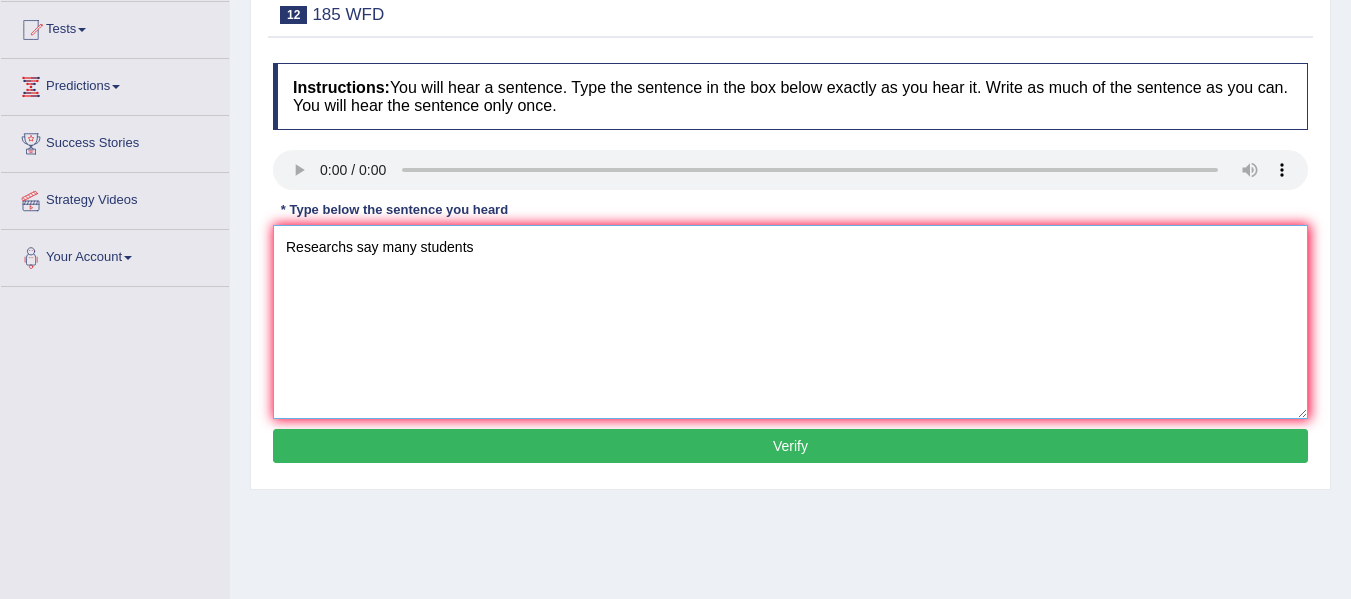 click on "Researchs say  many students" at bounding box center (790, 322) 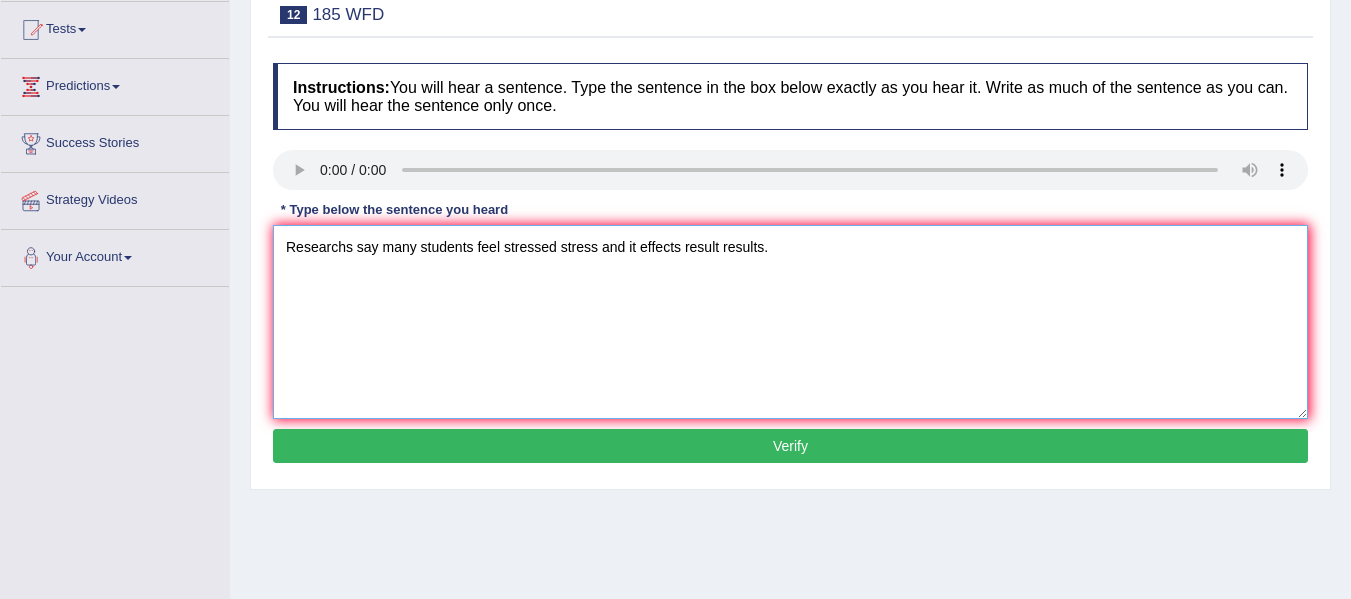 click on "Researchs say  many students feel stressed stress and it effects result results." at bounding box center [790, 322] 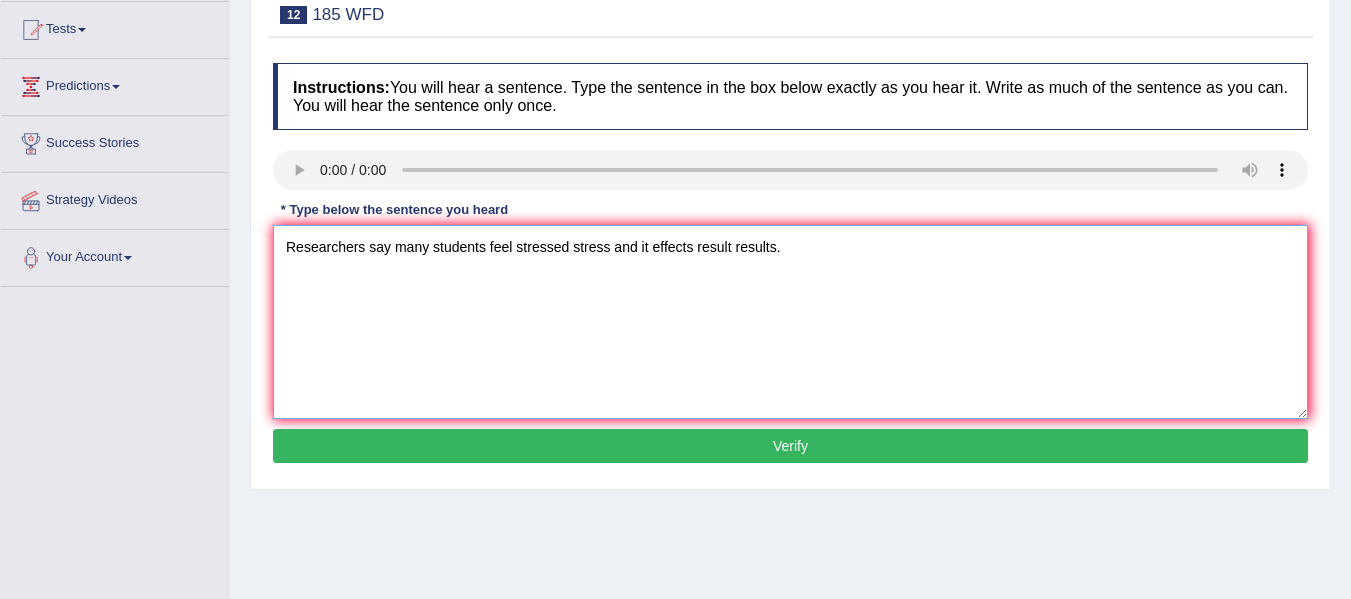 click on "Researchers say  many students feel stressed stress and it effects result results." at bounding box center [790, 322] 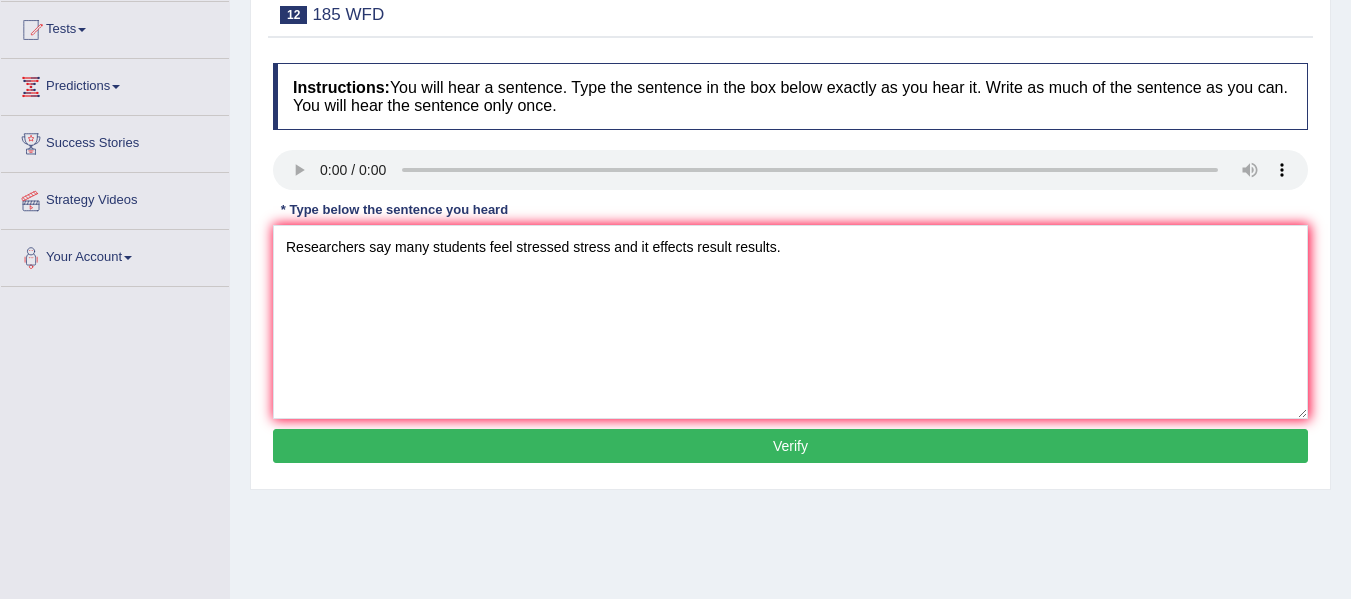click on "Verify" at bounding box center (790, 446) 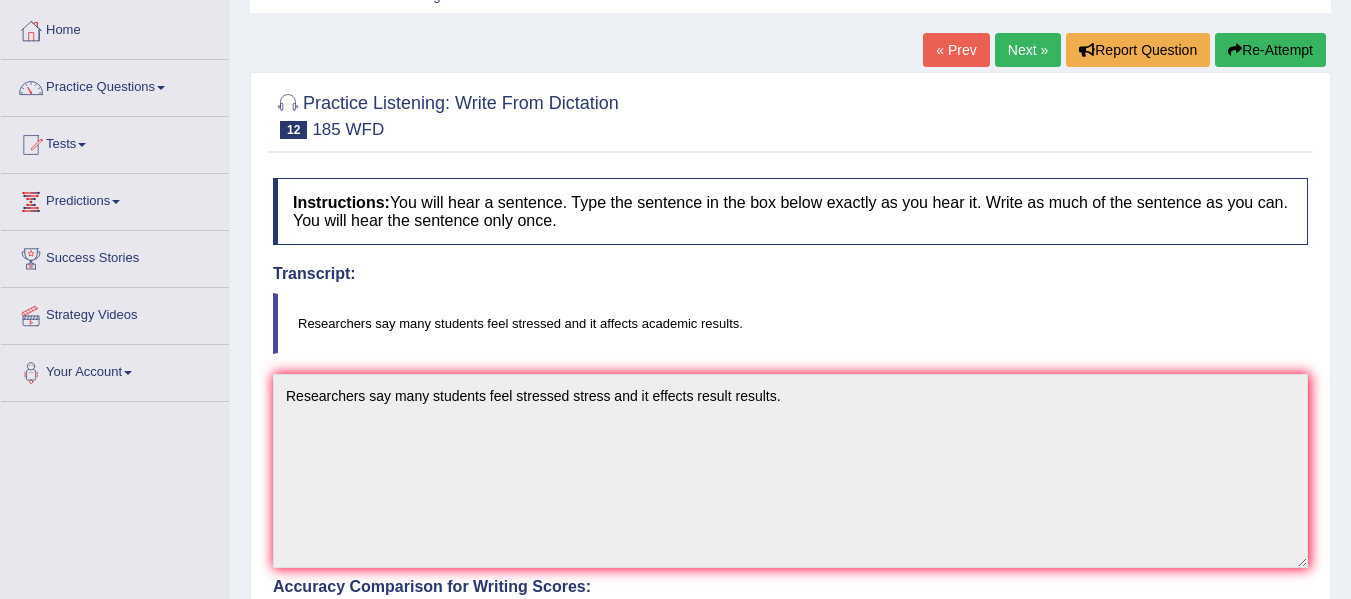 scroll, scrollTop: 95, scrollLeft: 0, axis: vertical 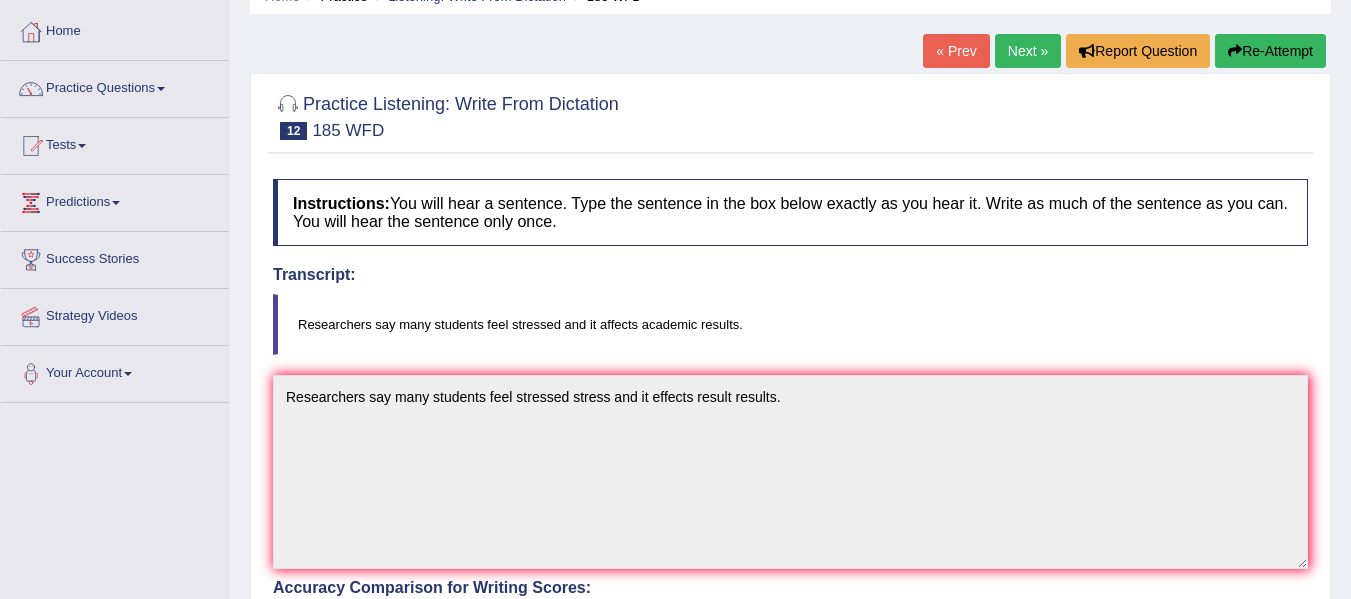 click on "Next »" at bounding box center [1028, 51] 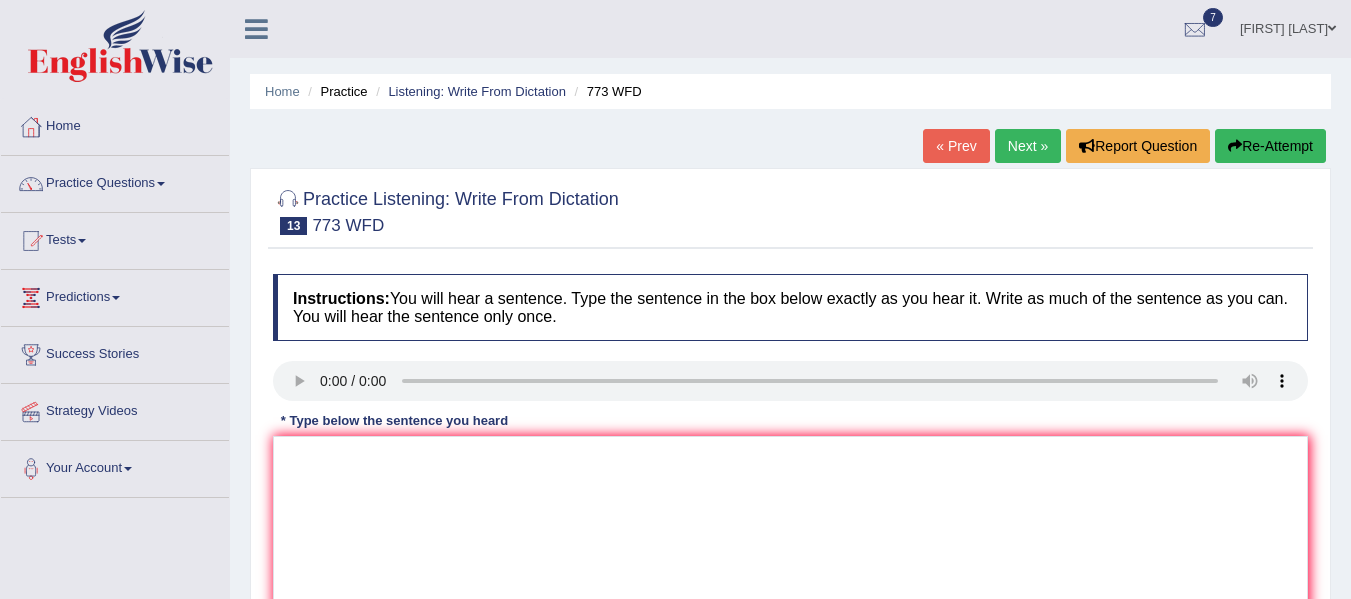 scroll, scrollTop: 0, scrollLeft: 0, axis: both 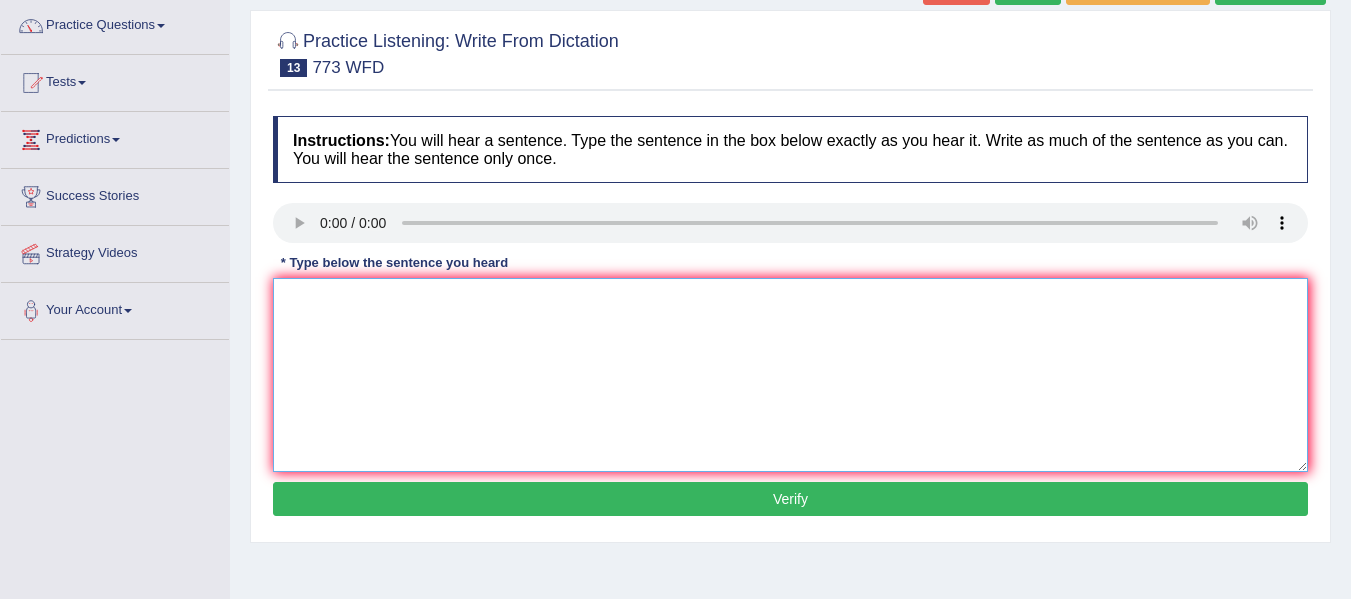 click at bounding box center (790, 375) 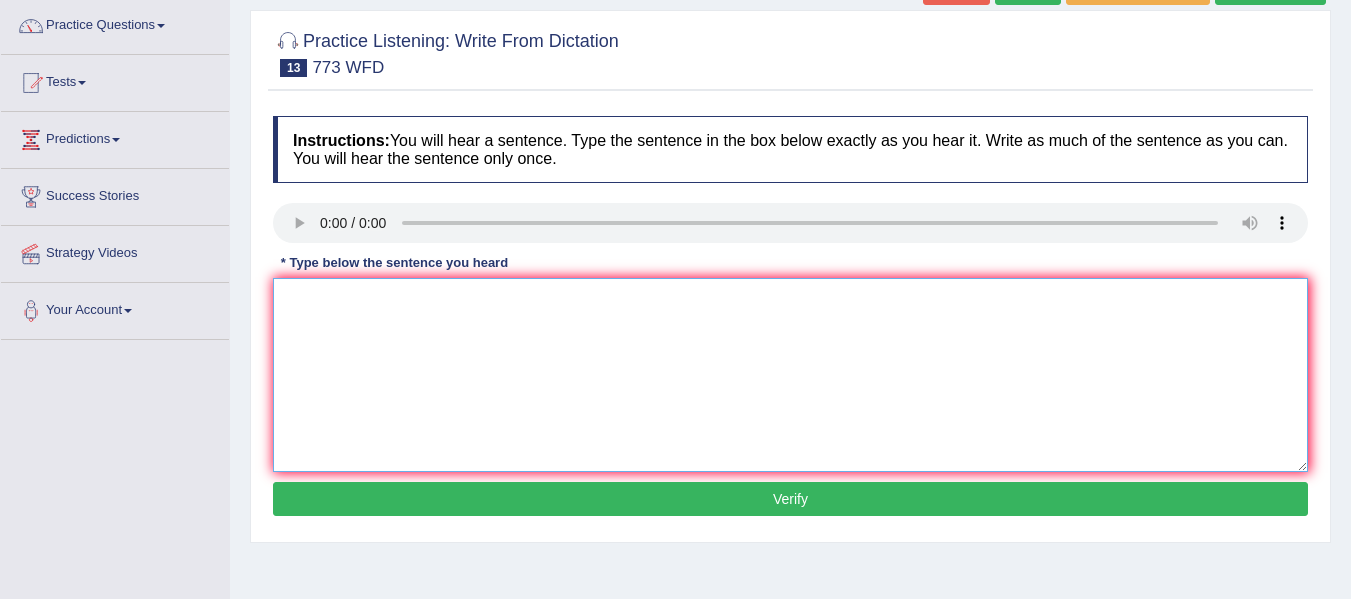 click at bounding box center (790, 375) 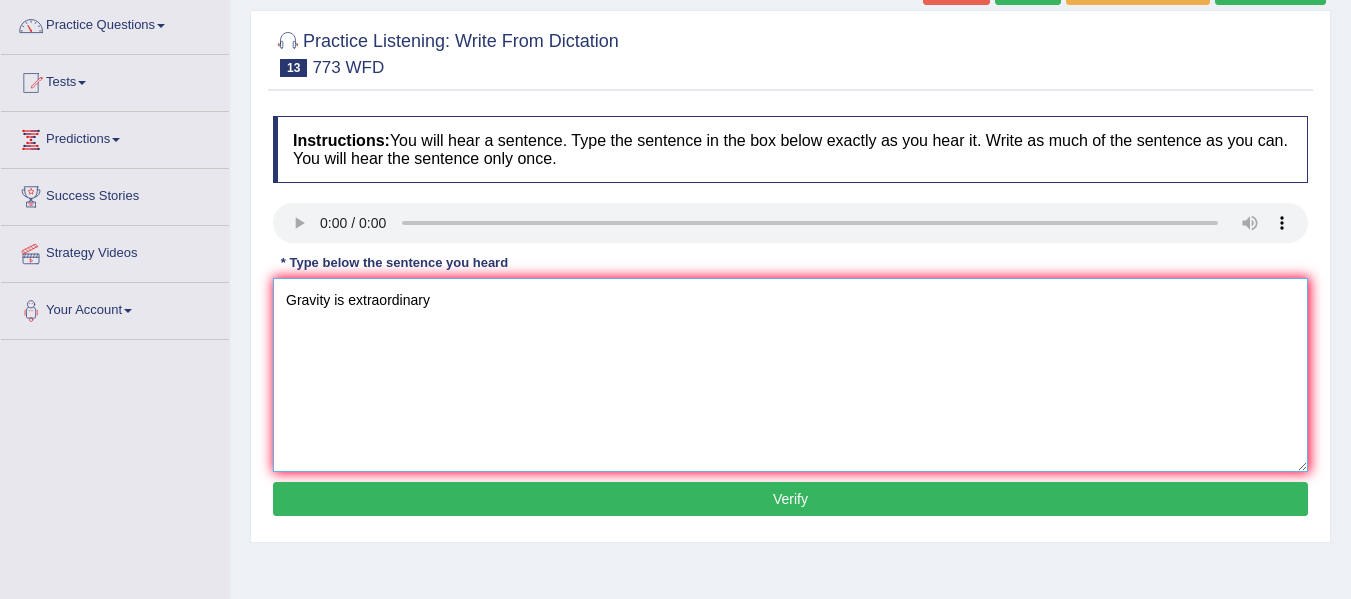 click on "Gravity is extraordinary" at bounding box center (790, 375) 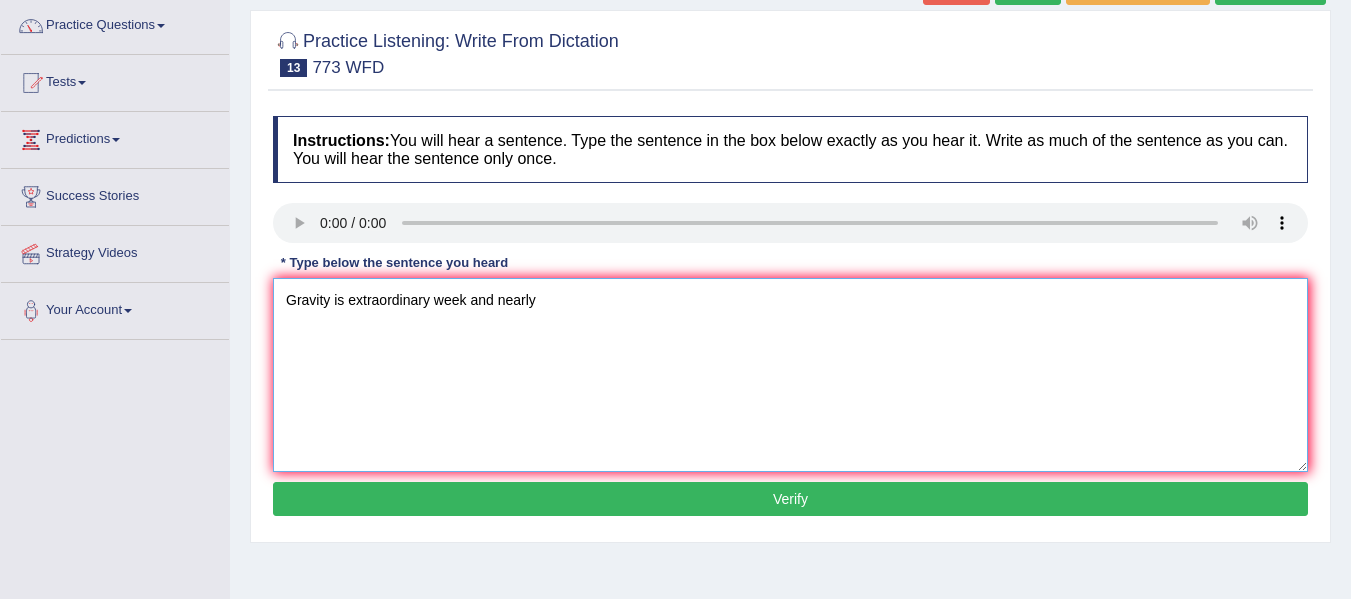 click on "Gravity is extraordinary week and nearly" at bounding box center (790, 375) 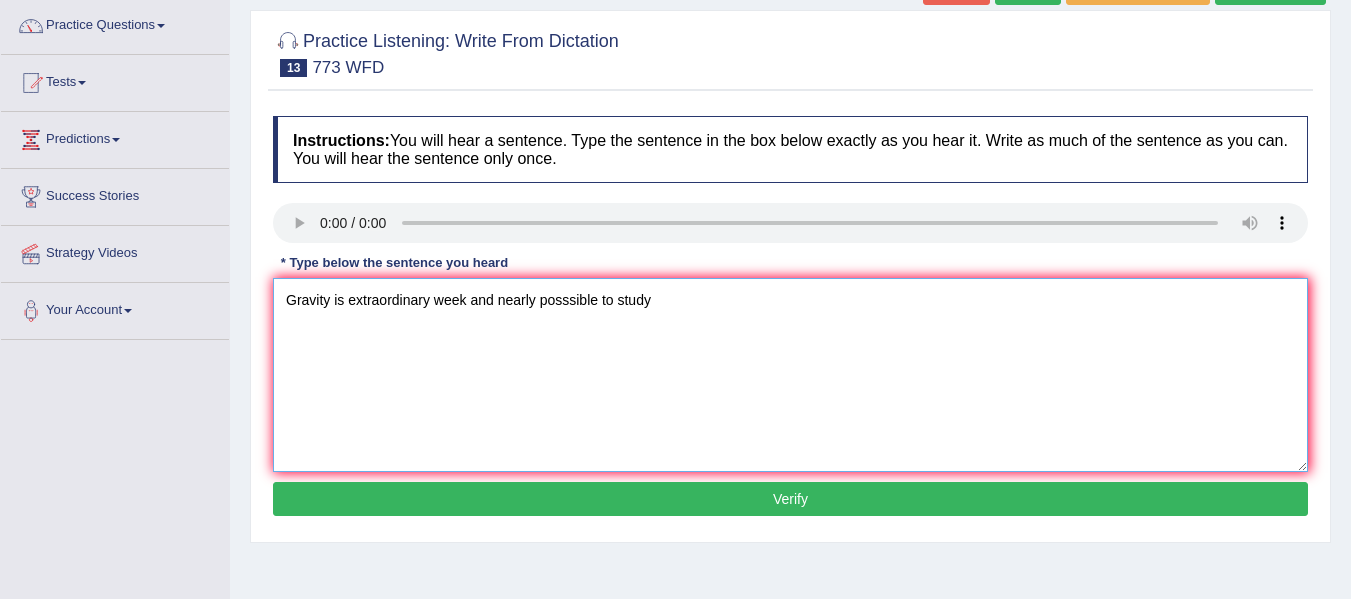 click on "Gravity is extraordinary week and nearly posssible to study" at bounding box center [790, 375] 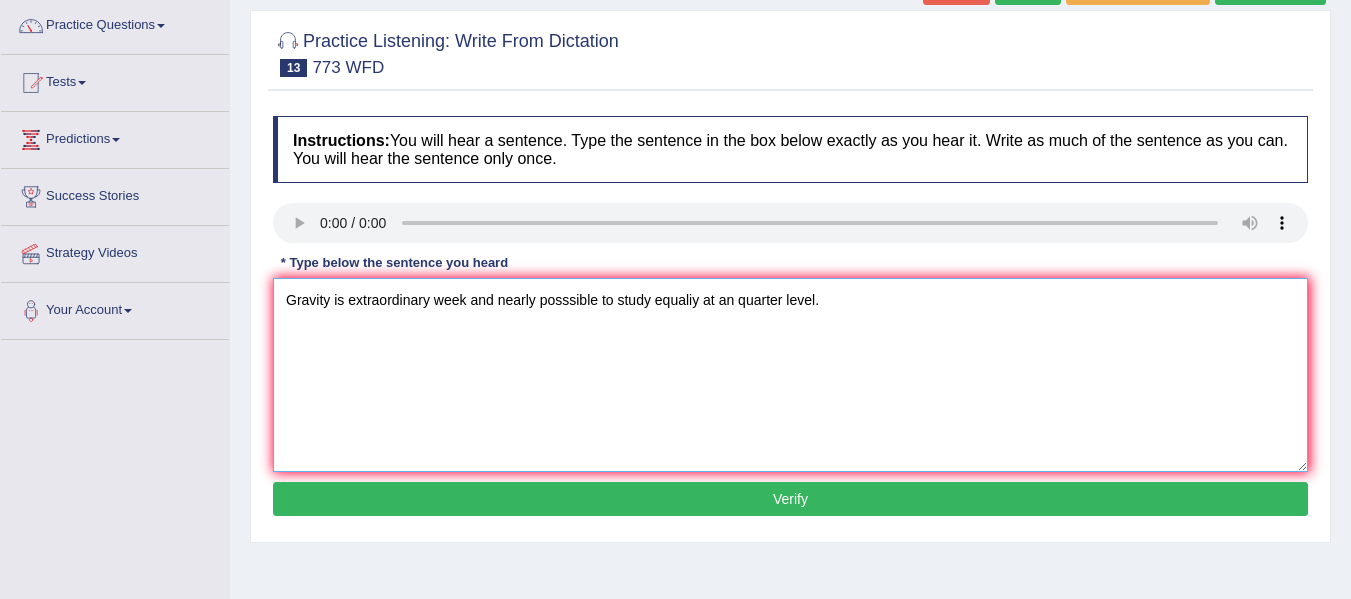 click on "Gravity is extraordinary week and nearly posssible to study equaliy at an quarter level." at bounding box center (790, 375) 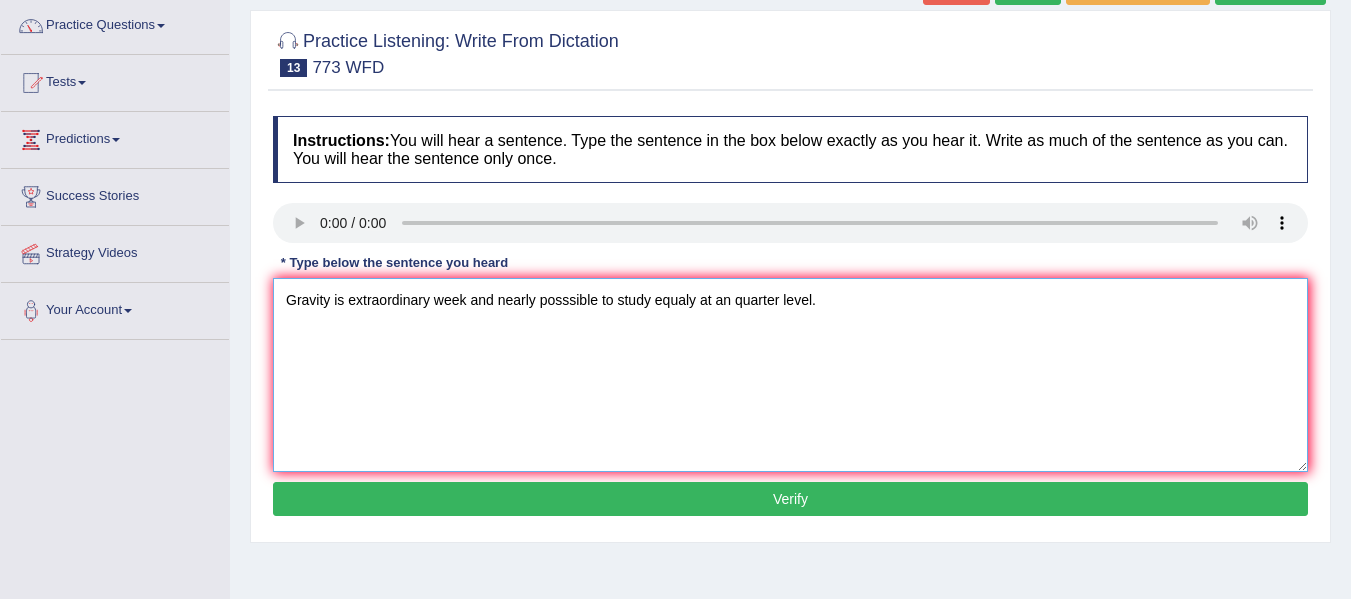 type on "Gravity is extraordinary week and nearly posssible to study equaly at an quarter level." 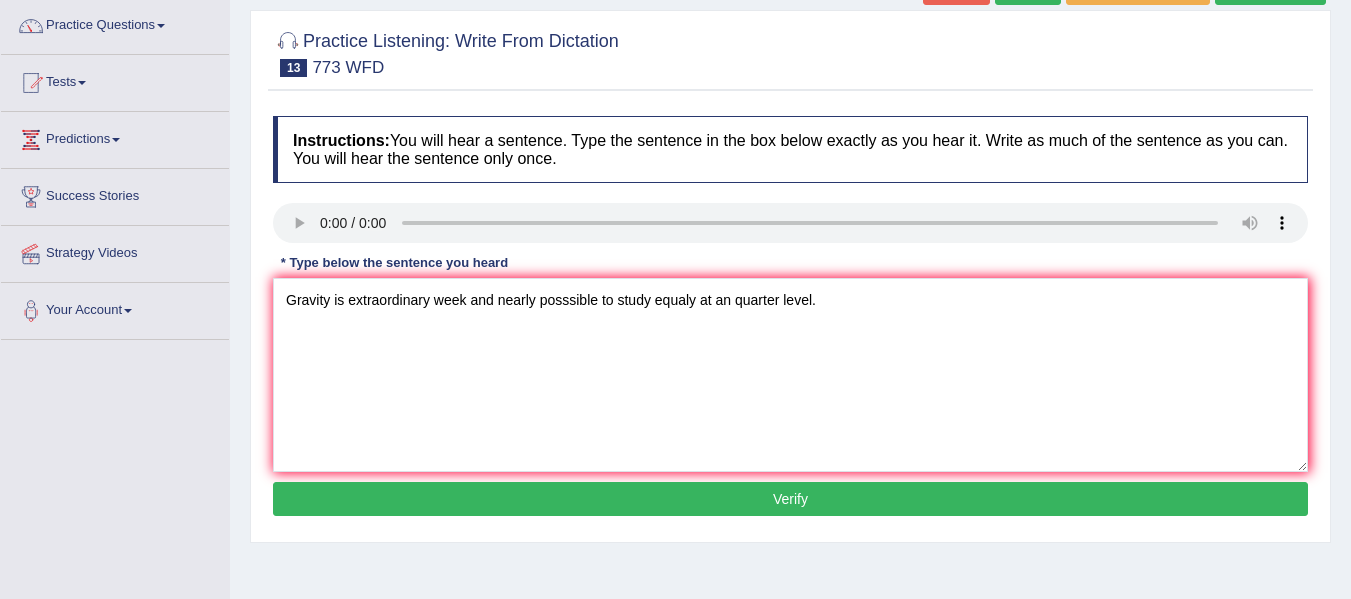 click on "Verify" at bounding box center (790, 499) 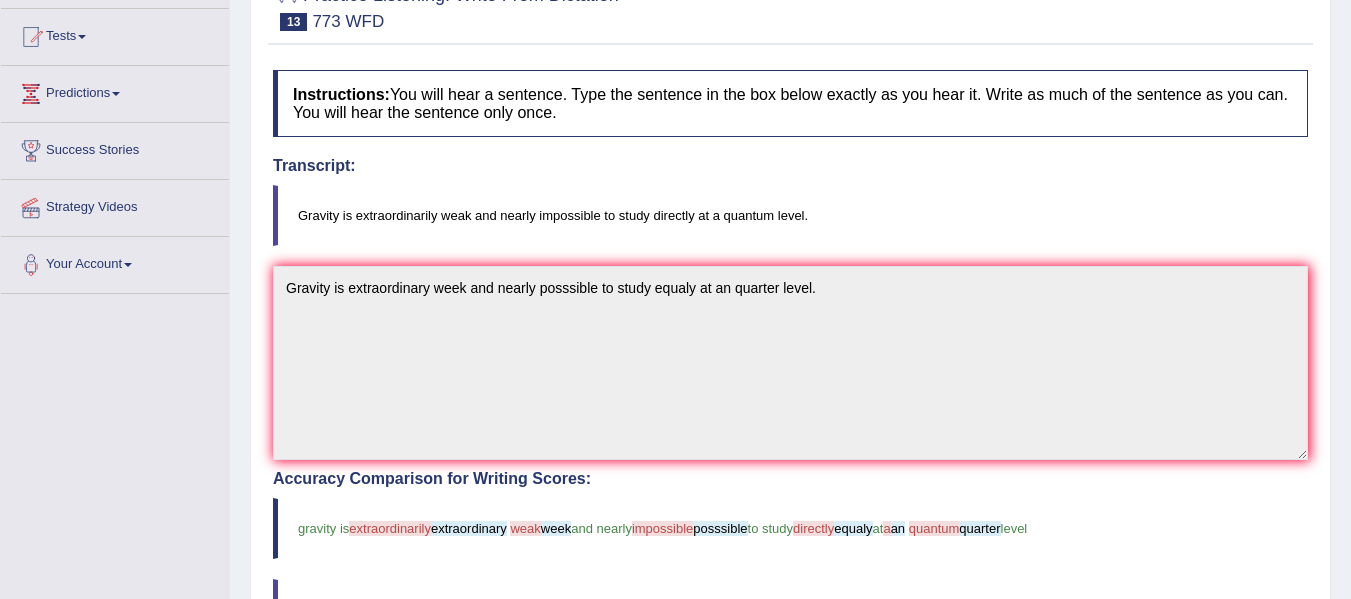 scroll, scrollTop: 205, scrollLeft: 0, axis: vertical 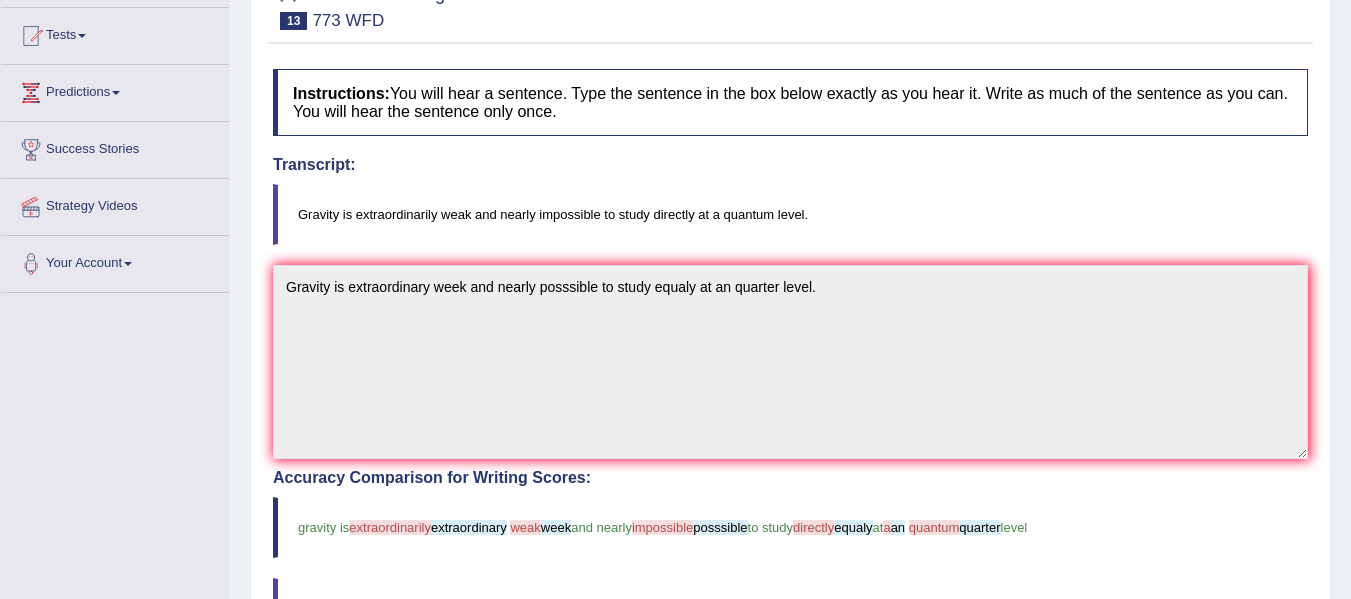 click on "Instructions:  You will hear a sentence. Type the sentence in the box below exactly as you hear it. Write as much of the sentence as you can. You will hear the sentence only once.
Transcript: Gravity is extraordinarily weak and nearly impossible to study directly at a quantum level. * Type below the sentence you heard Gravity is extraordinary week and nearly posssible to study equaly at an quarter level. Accuracy Comparison for Writing Scores: gravity is  extraordinarily extraordinary   weak week  and nearly  impossible posssible  to study  directly equaly  at  a an   quantum quarter  level
Red:  Missed Words
Green:  Correct Words
Blue:  Added/Mistyped Words
Accuracy:  You have written correctly 8 out of 14 words  Punctuation at the end  You wrote first capital letter A.I. Engine Result:  Gravity   is   extraordinary   week   and   nearly   posssible   to   study   equaly   at   an   quarter   level . Verify" at bounding box center (790, 536) 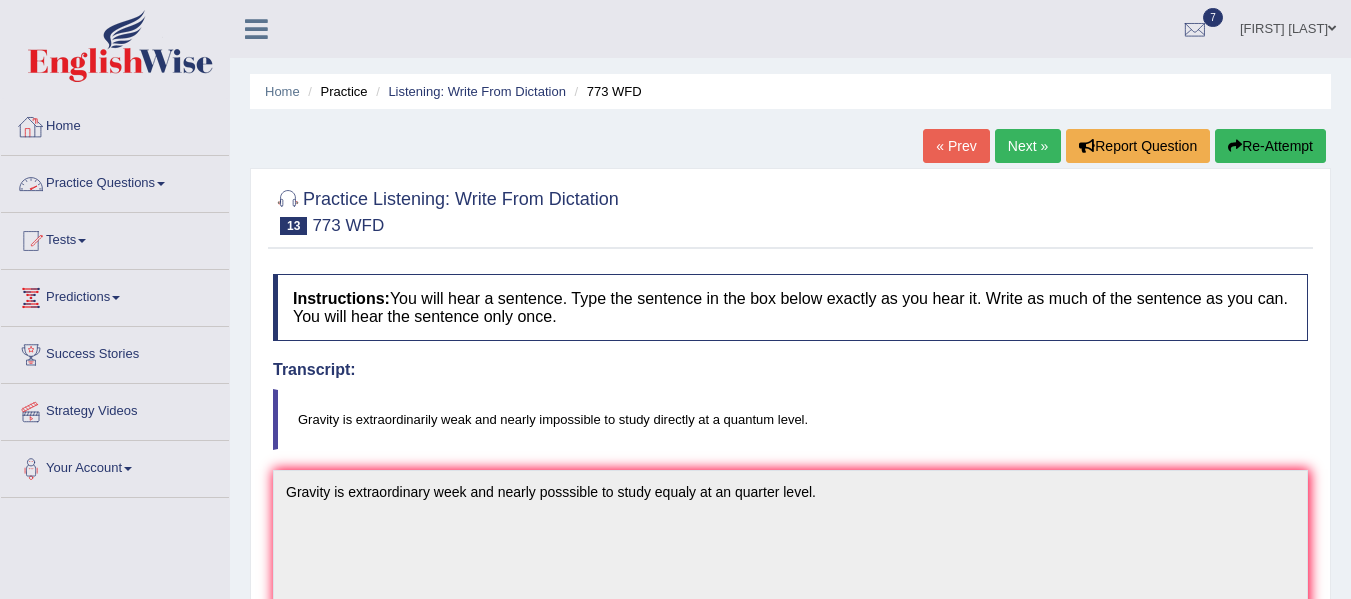 click on "Home" at bounding box center [115, 124] 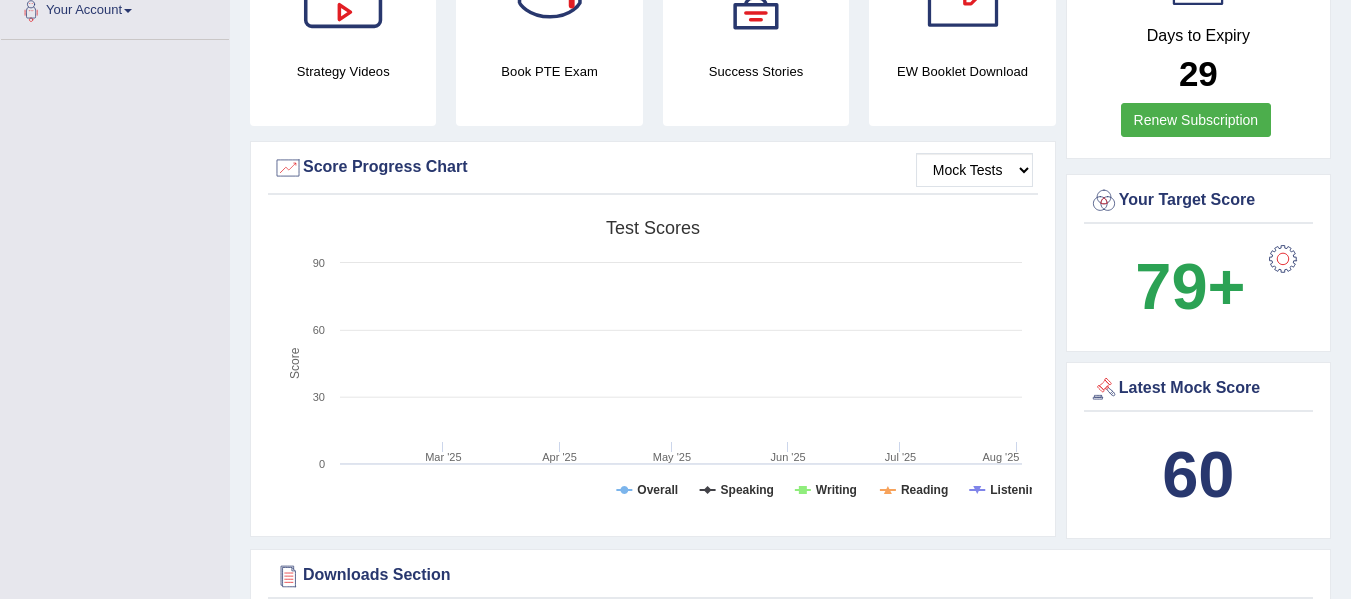 scroll, scrollTop: 458, scrollLeft: 0, axis: vertical 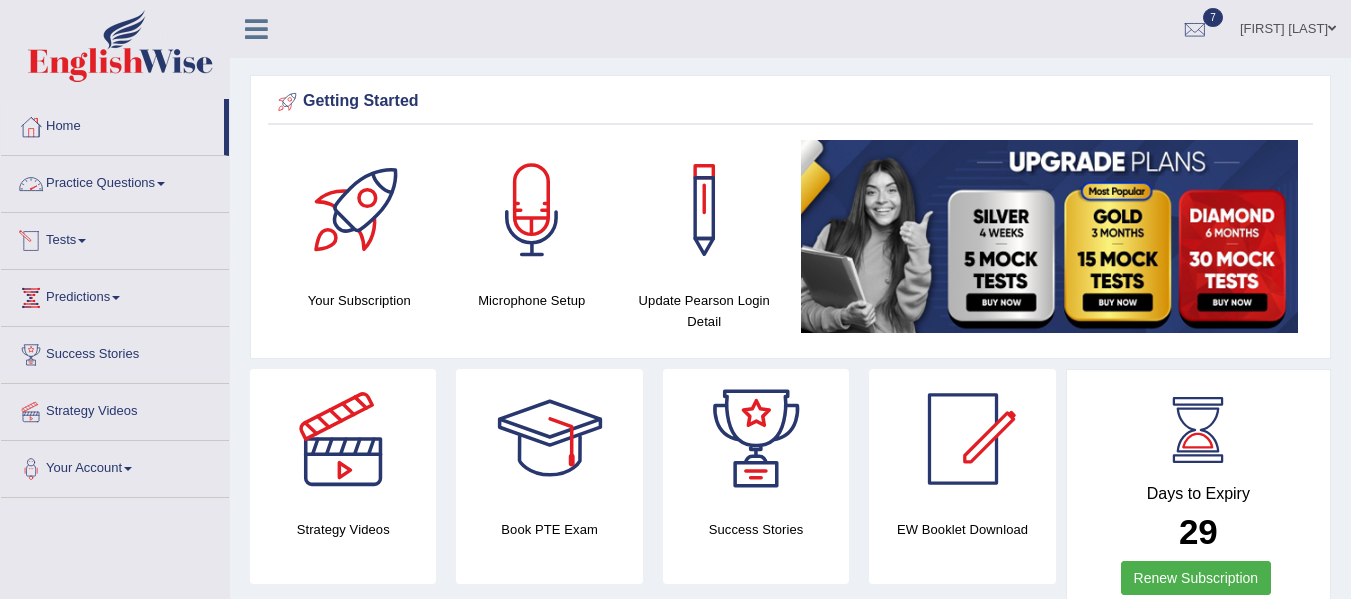 click on "Practice Questions" at bounding box center (115, 181) 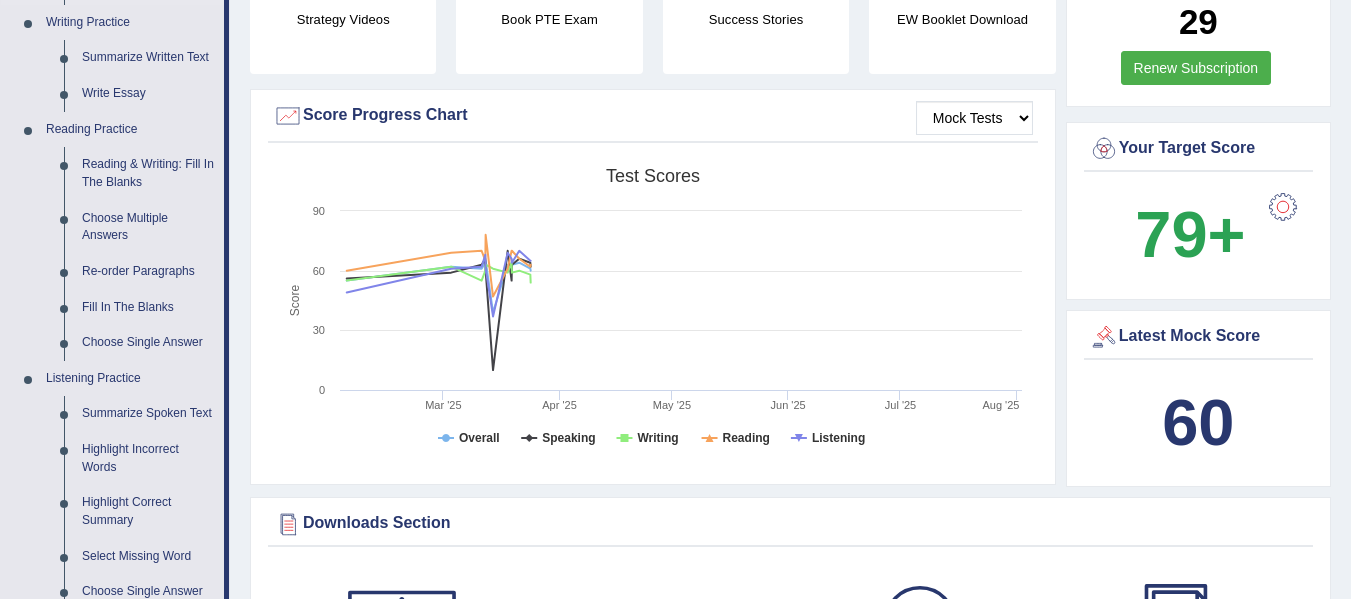 scroll, scrollTop: 511, scrollLeft: 0, axis: vertical 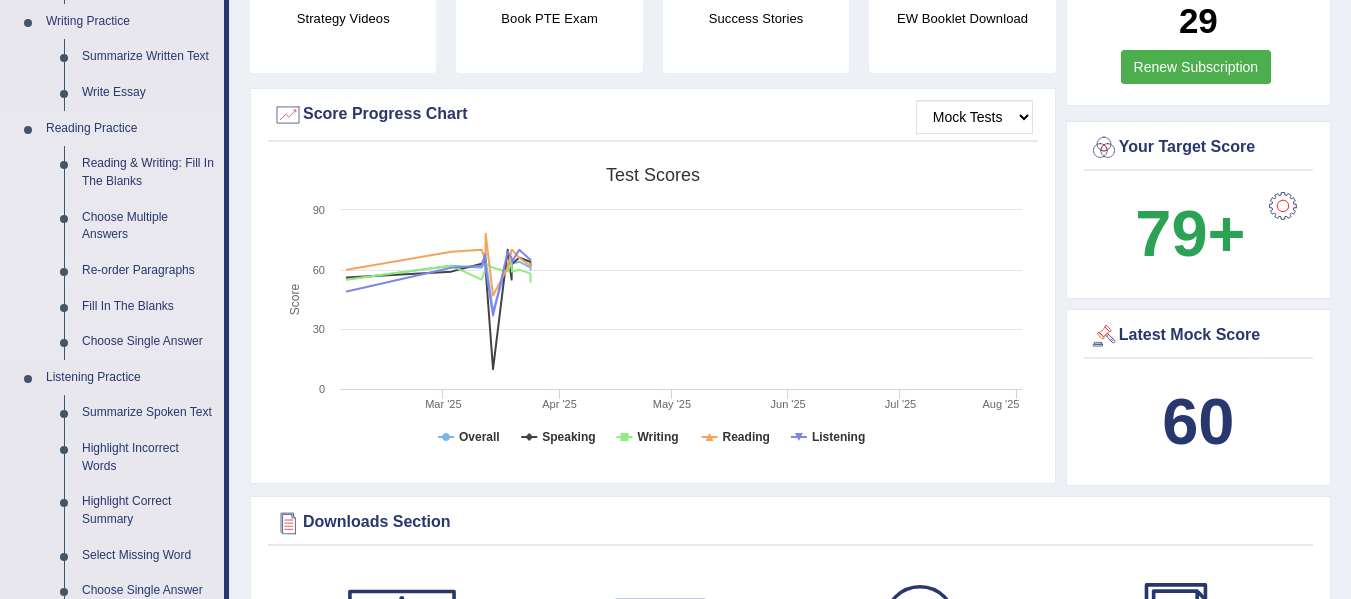 click on "Re-order Paragraphs" at bounding box center [148, 271] 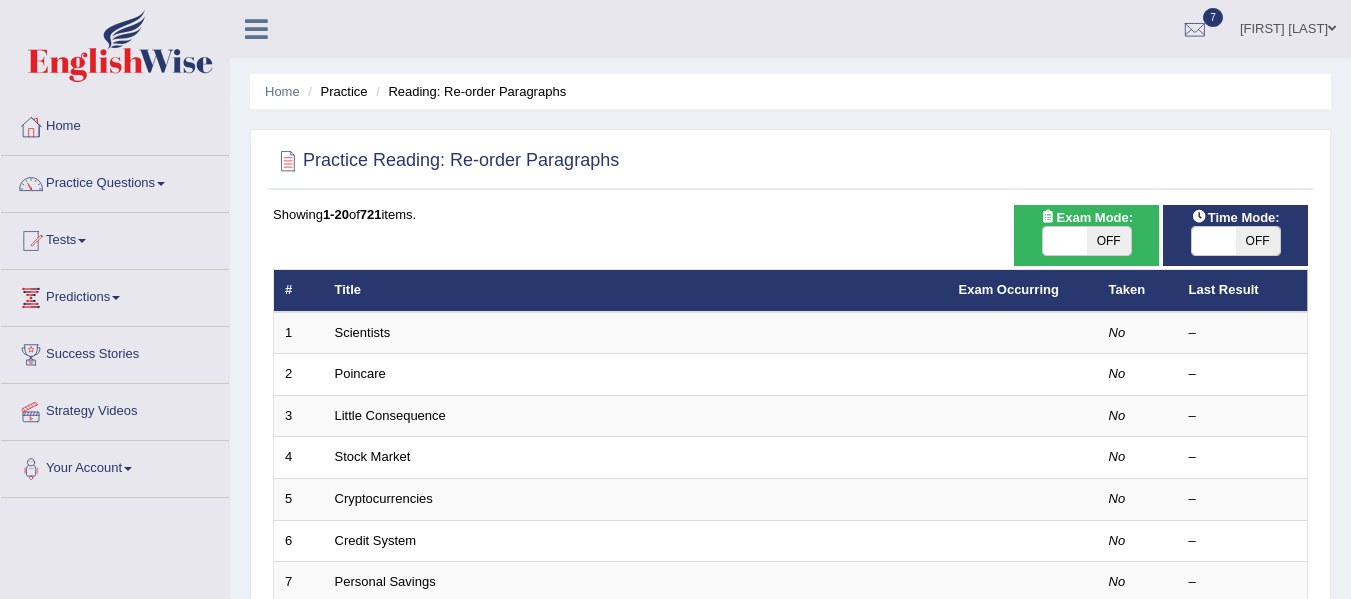 scroll, scrollTop: 356, scrollLeft: 0, axis: vertical 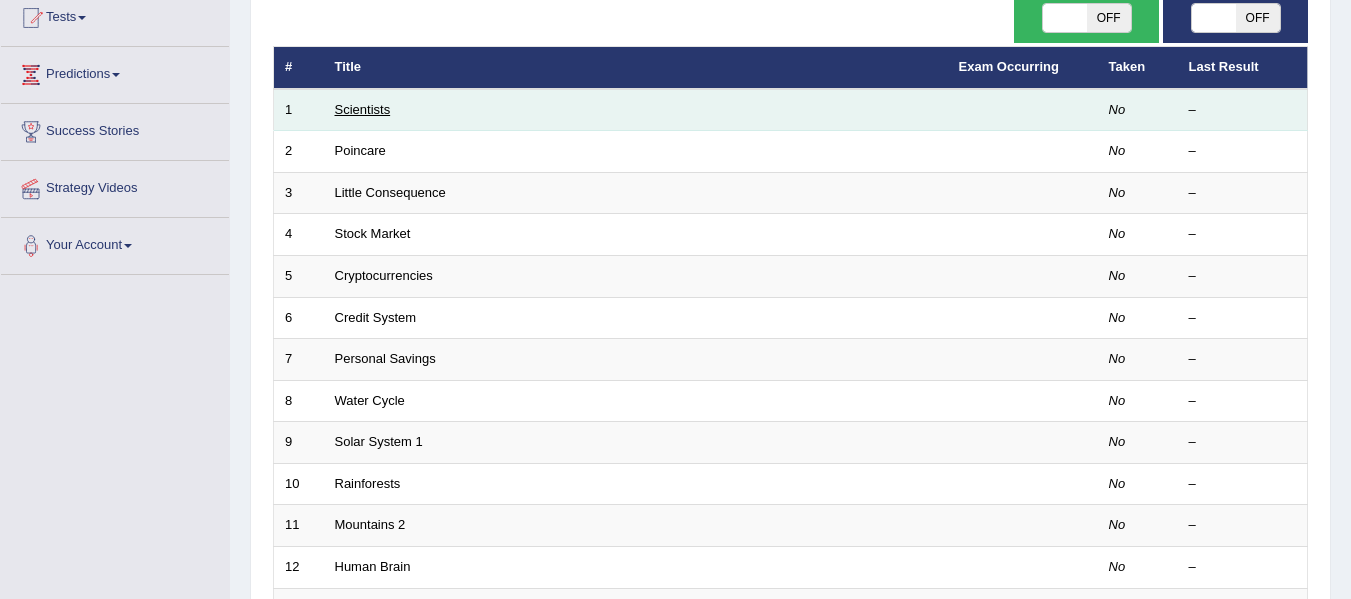 click on "Scientists" at bounding box center [363, 109] 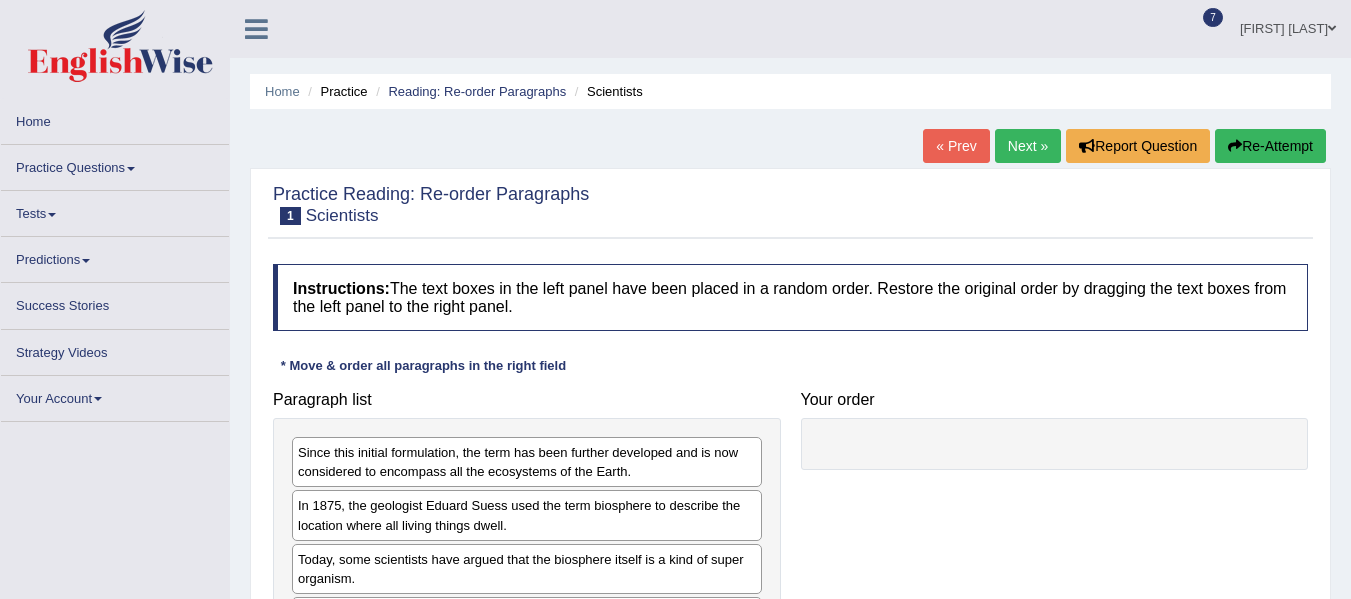 scroll, scrollTop: 0, scrollLeft: 0, axis: both 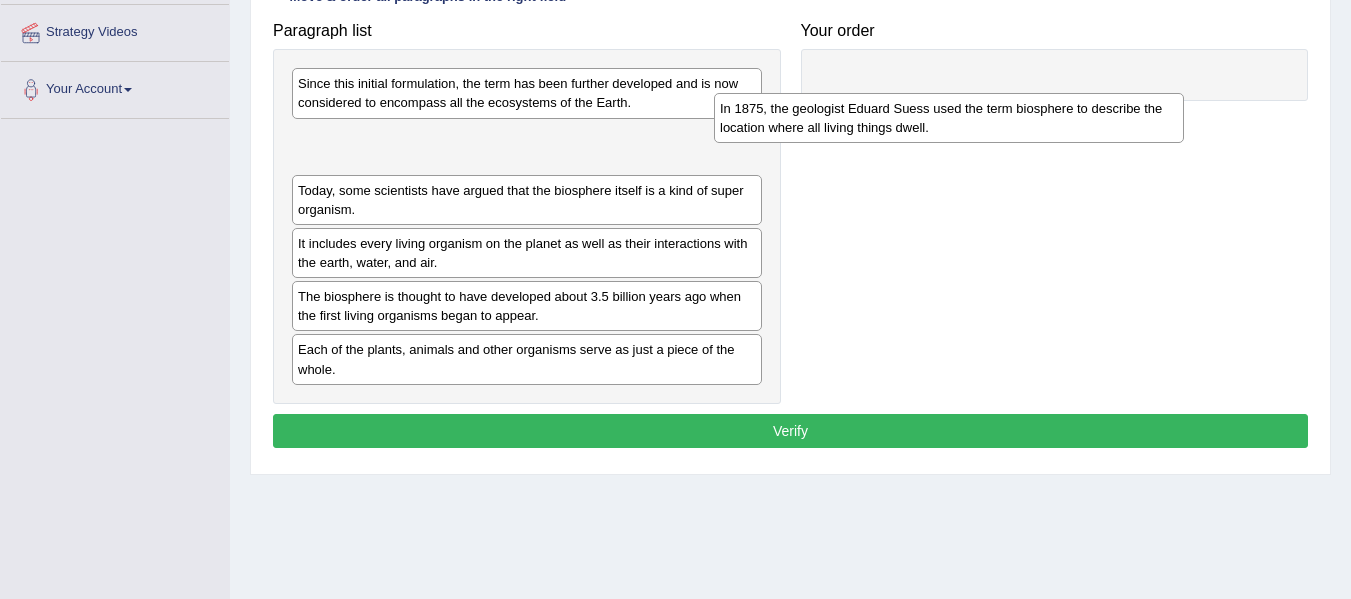 drag, startPoint x: 374, startPoint y: 154, endPoint x: 816, endPoint y: 121, distance: 443.2302 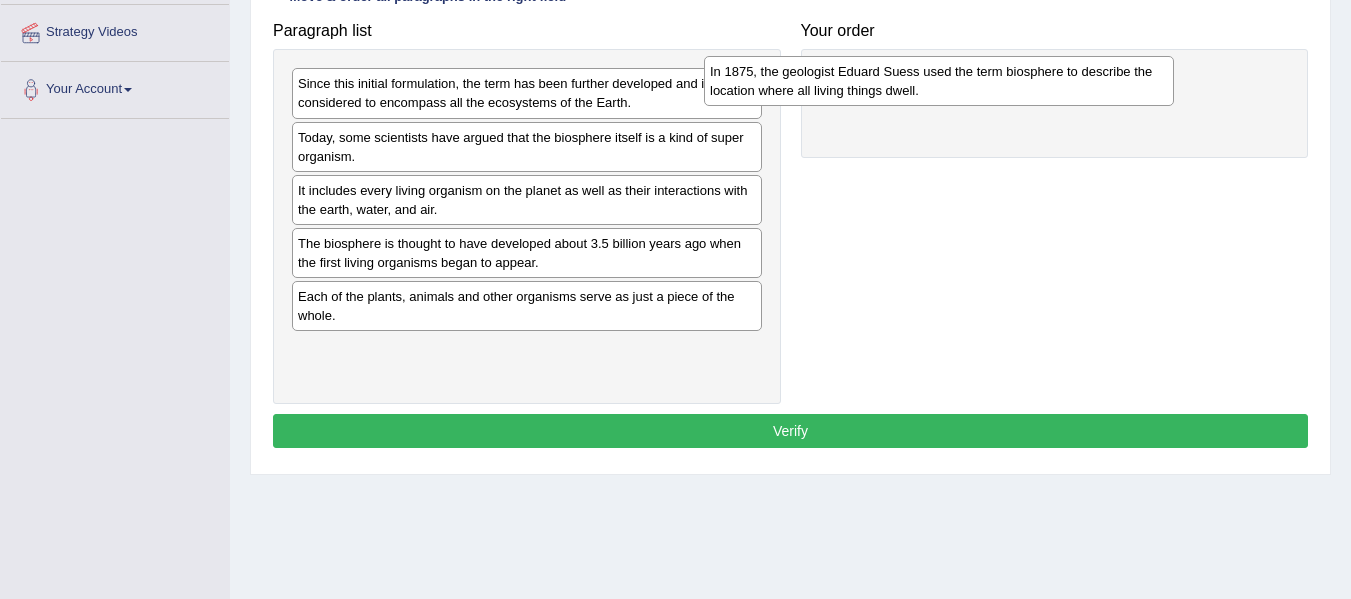 drag, startPoint x: 677, startPoint y: 146, endPoint x: 1135, endPoint y: 75, distance: 463.4706 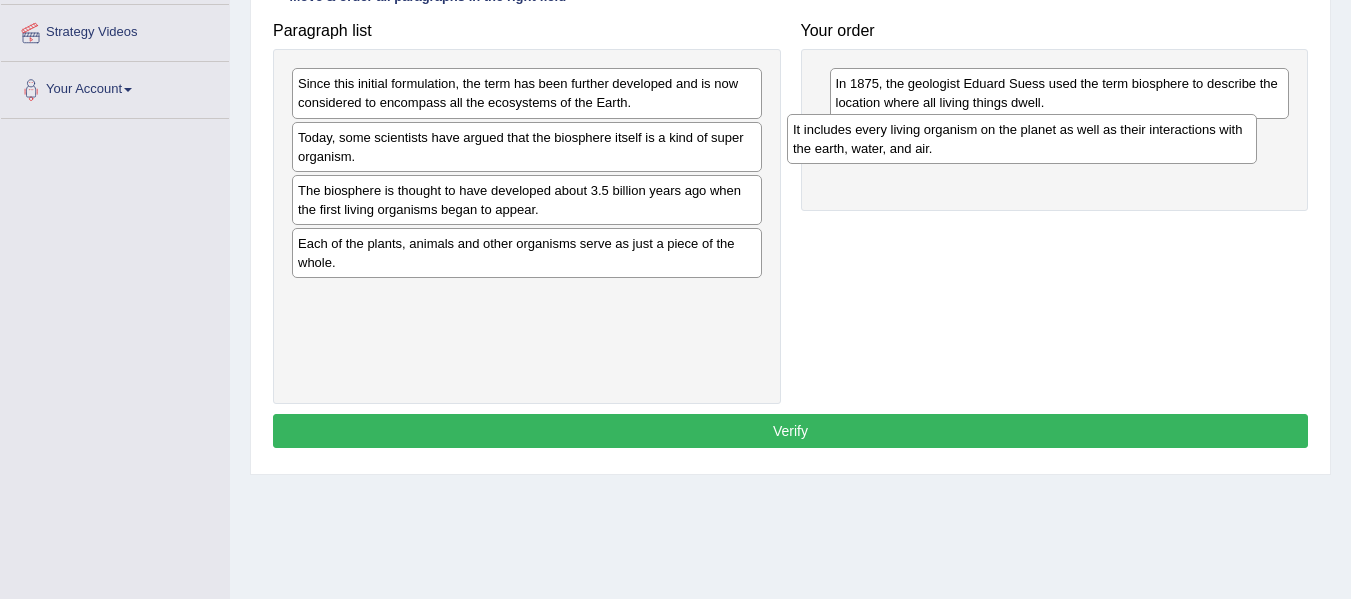 drag, startPoint x: 372, startPoint y: 212, endPoint x: 871, endPoint y: 145, distance: 503.4779 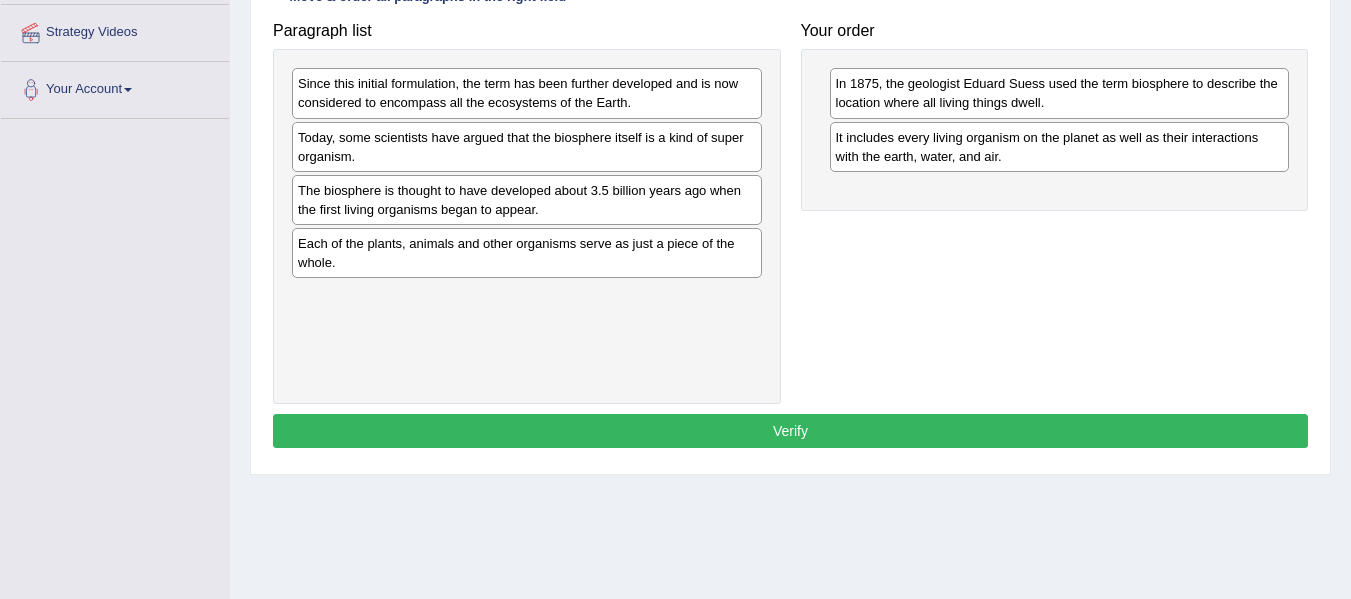drag, startPoint x: 421, startPoint y: 251, endPoint x: 456, endPoint y: 249, distance: 35.057095 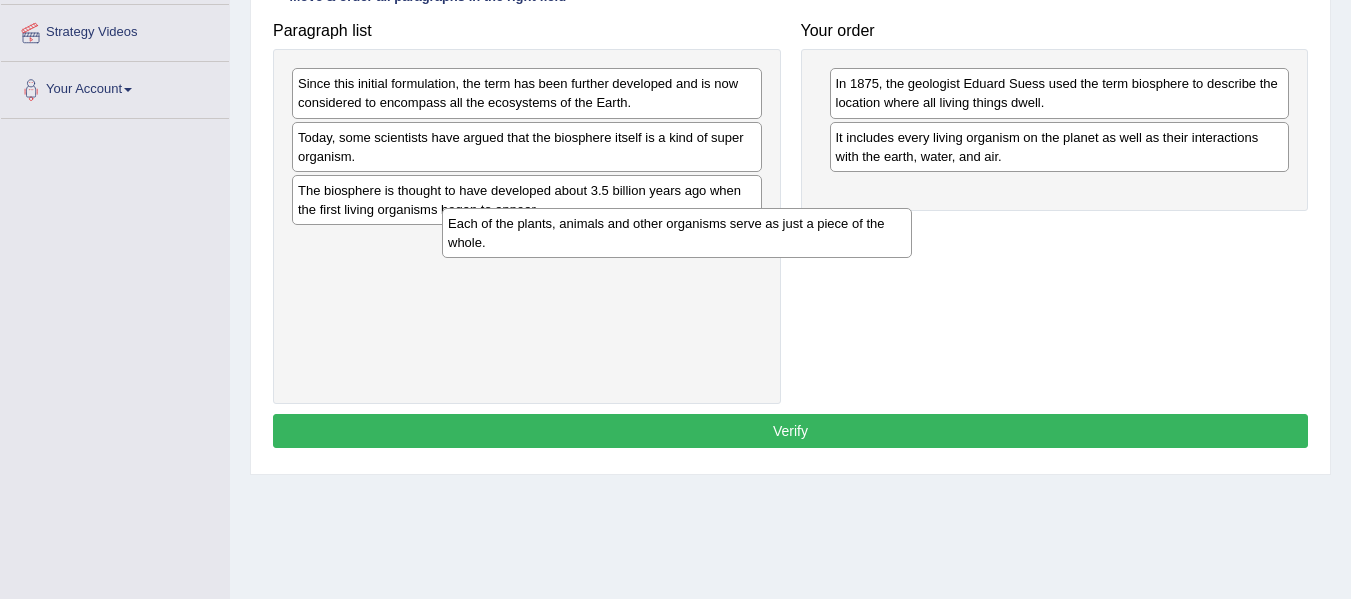 drag, startPoint x: 663, startPoint y: 246, endPoint x: 956, endPoint y: 185, distance: 299.28247 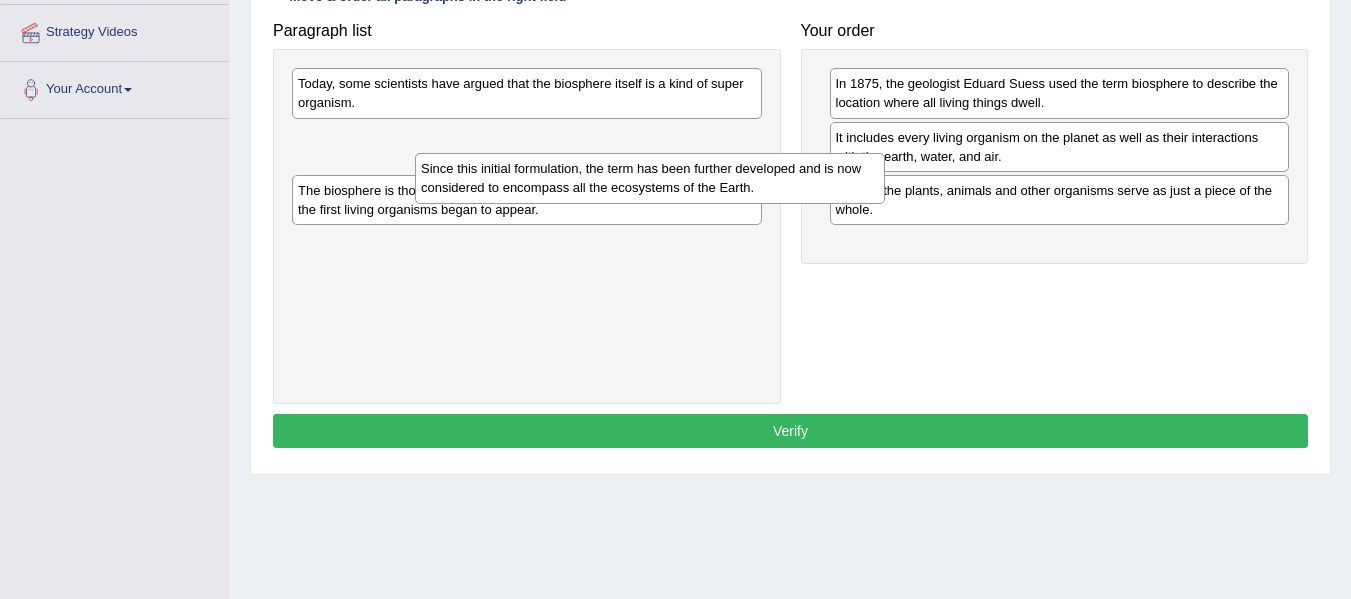 drag, startPoint x: 525, startPoint y: 91, endPoint x: 784, endPoint y: 229, distance: 293.4706 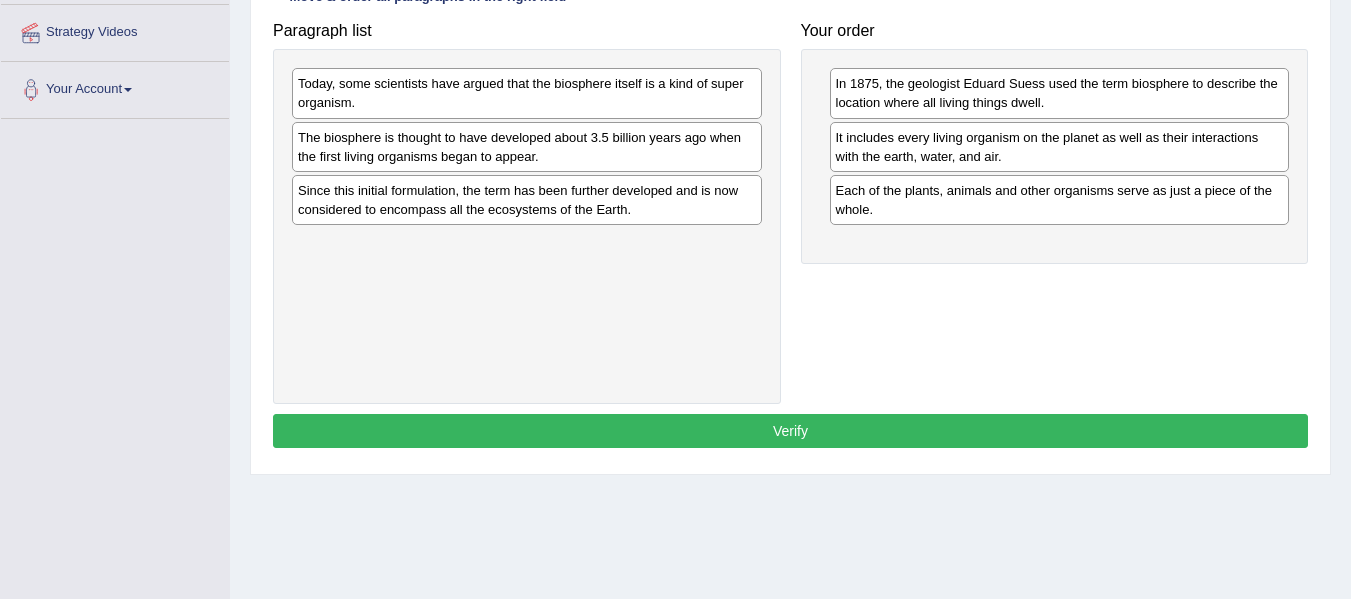 drag, startPoint x: 677, startPoint y: 198, endPoint x: 835, endPoint y: 218, distance: 159.26079 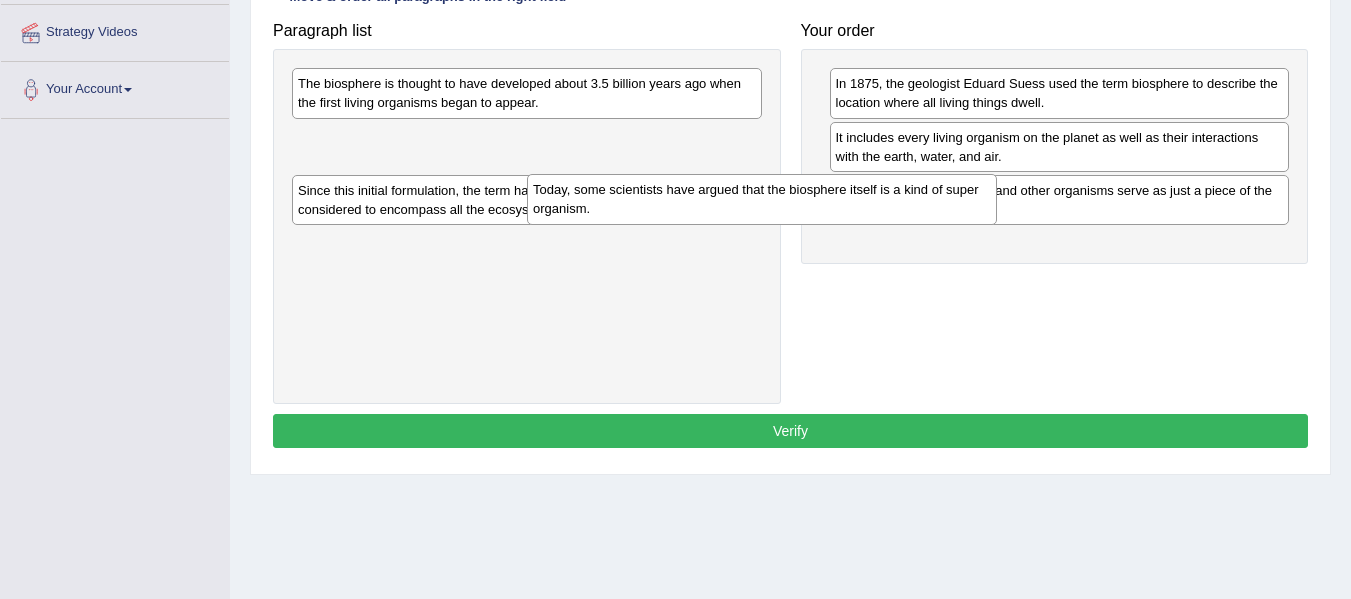 drag, startPoint x: 553, startPoint y: 92, endPoint x: 930, endPoint y: 220, distance: 398.1369 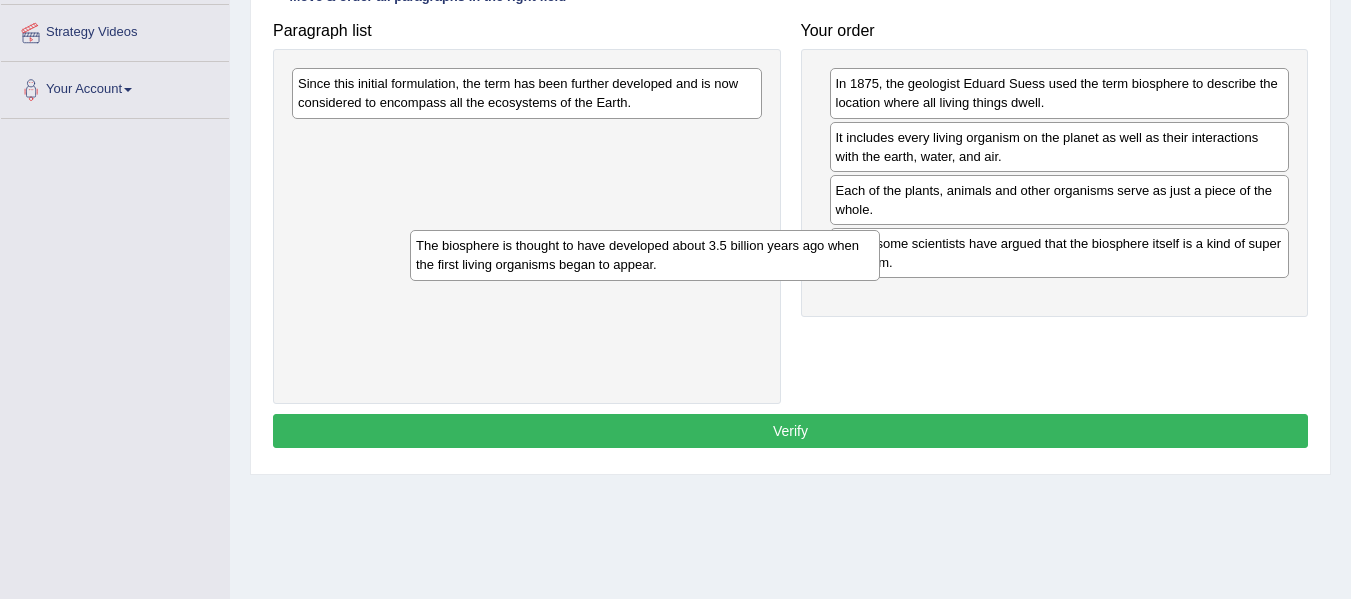 drag, startPoint x: 642, startPoint y: 96, endPoint x: 841, endPoint y: 271, distance: 265.0019 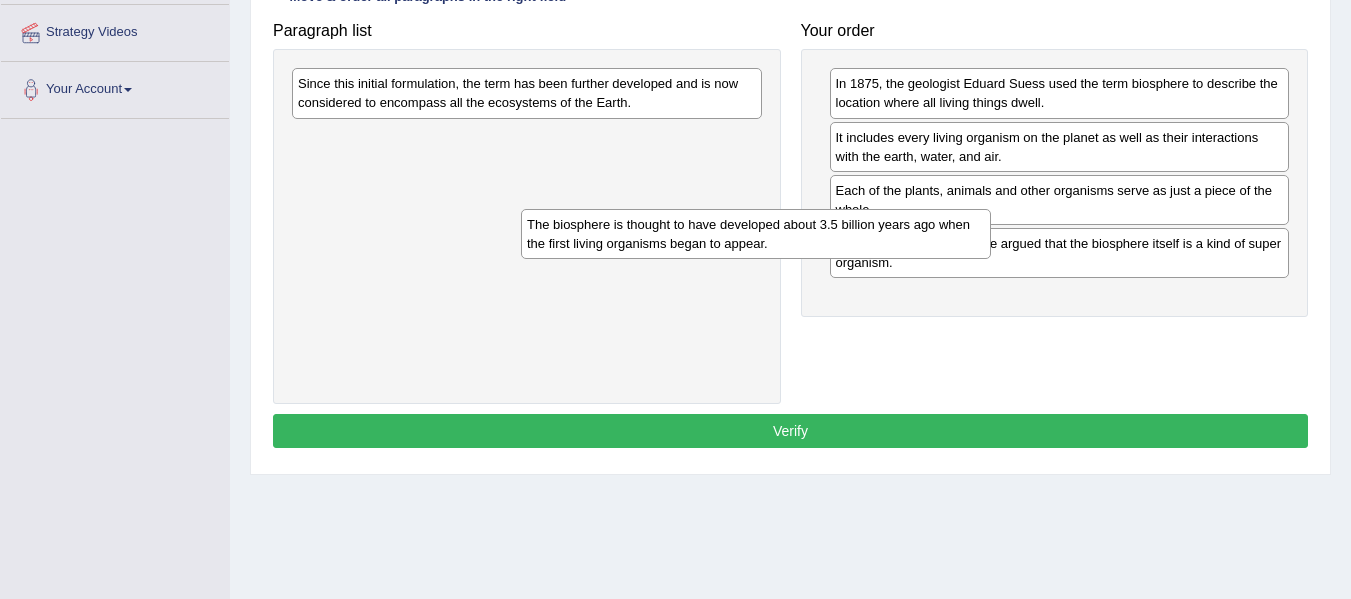 drag, startPoint x: 661, startPoint y: 142, endPoint x: 946, endPoint y: 242, distance: 302.03476 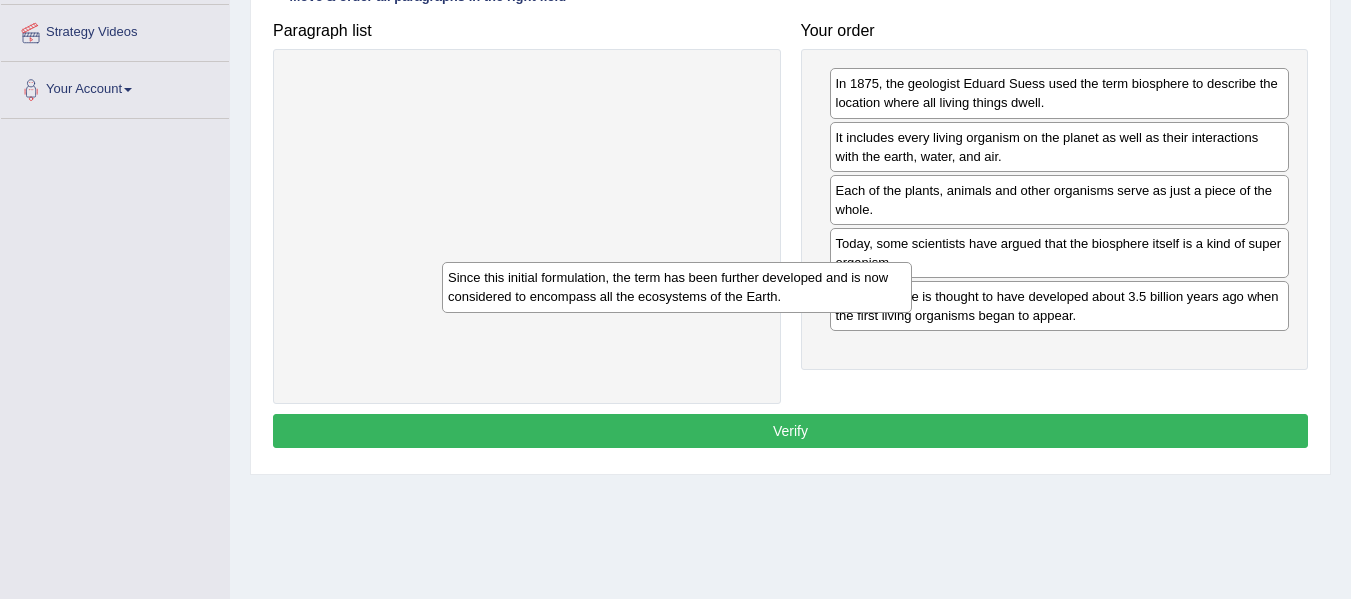 drag, startPoint x: 590, startPoint y: 93, endPoint x: 776, endPoint y: 312, distance: 287.32733 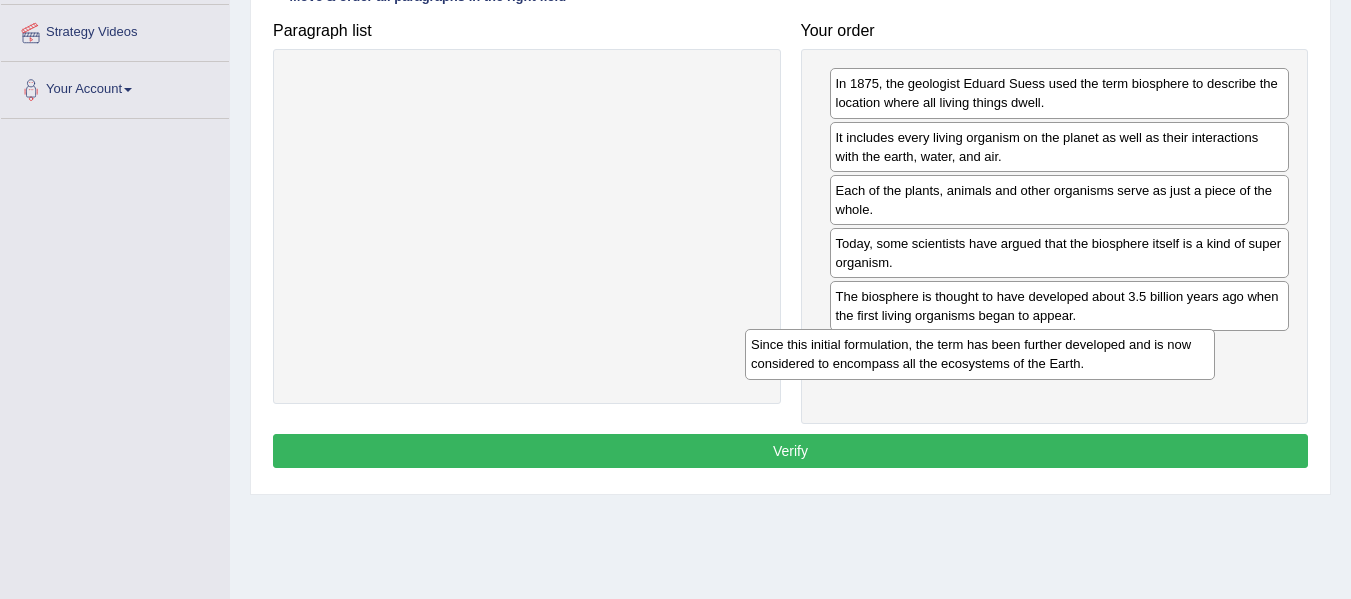 drag, startPoint x: 598, startPoint y: 93, endPoint x: 1062, endPoint y: 365, distance: 537.84753 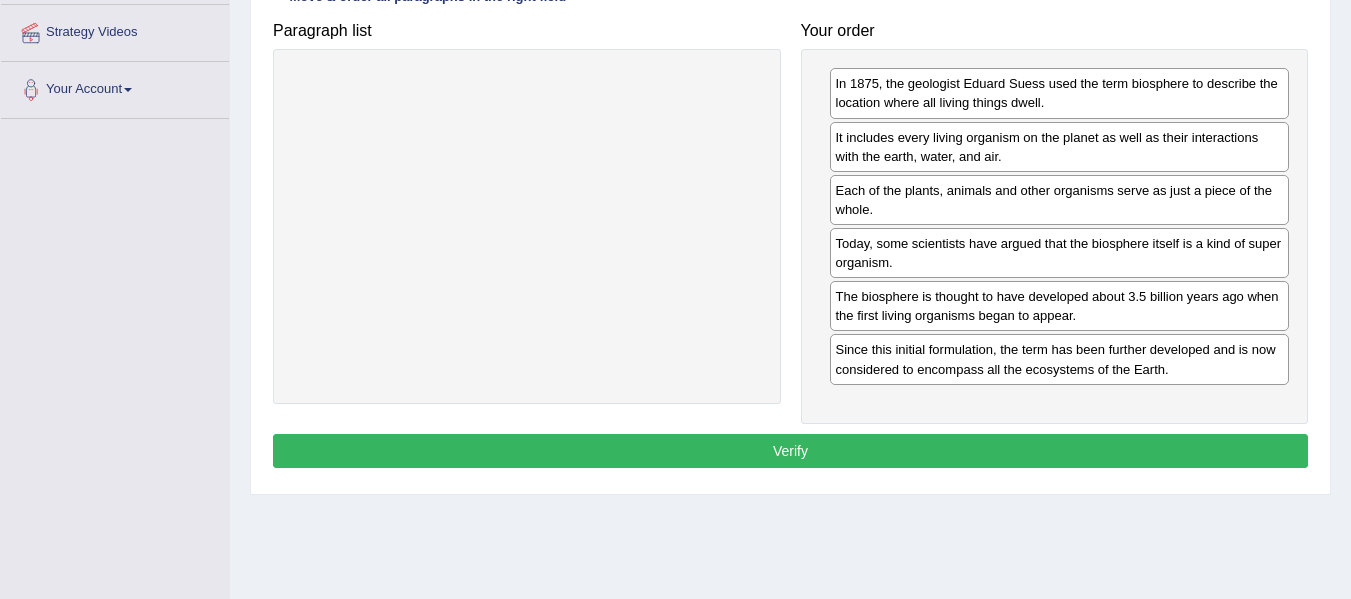 click on "Verify" at bounding box center (790, 451) 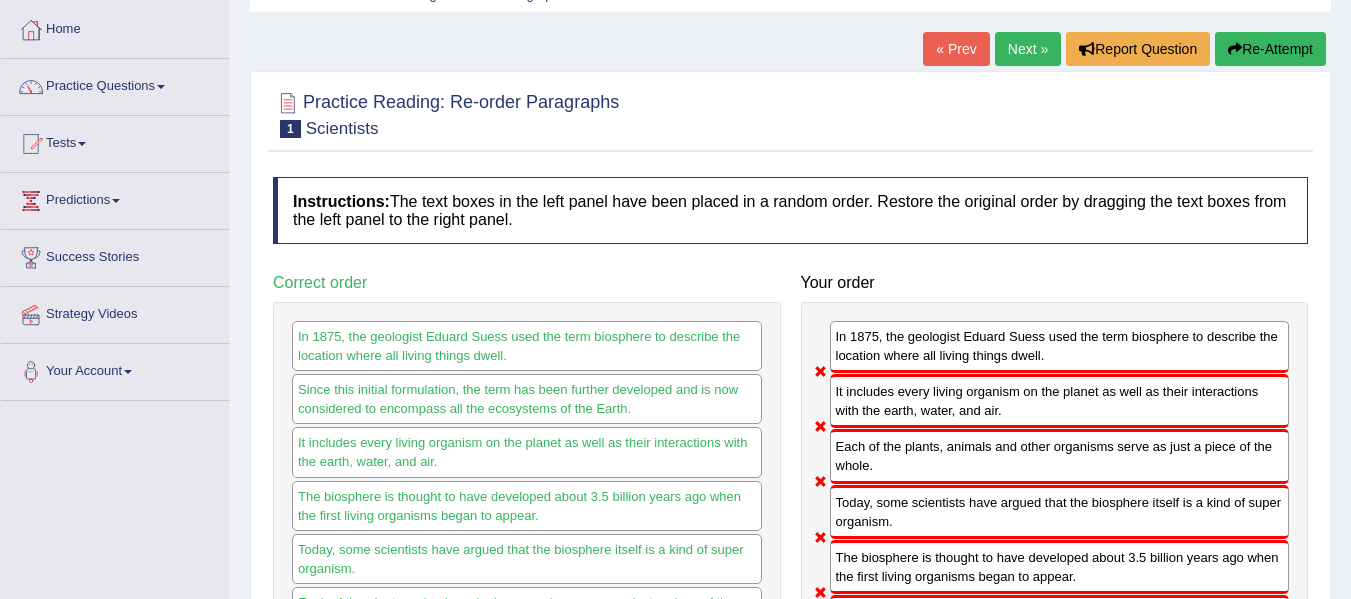scroll, scrollTop: 96, scrollLeft: 0, axis: vertical 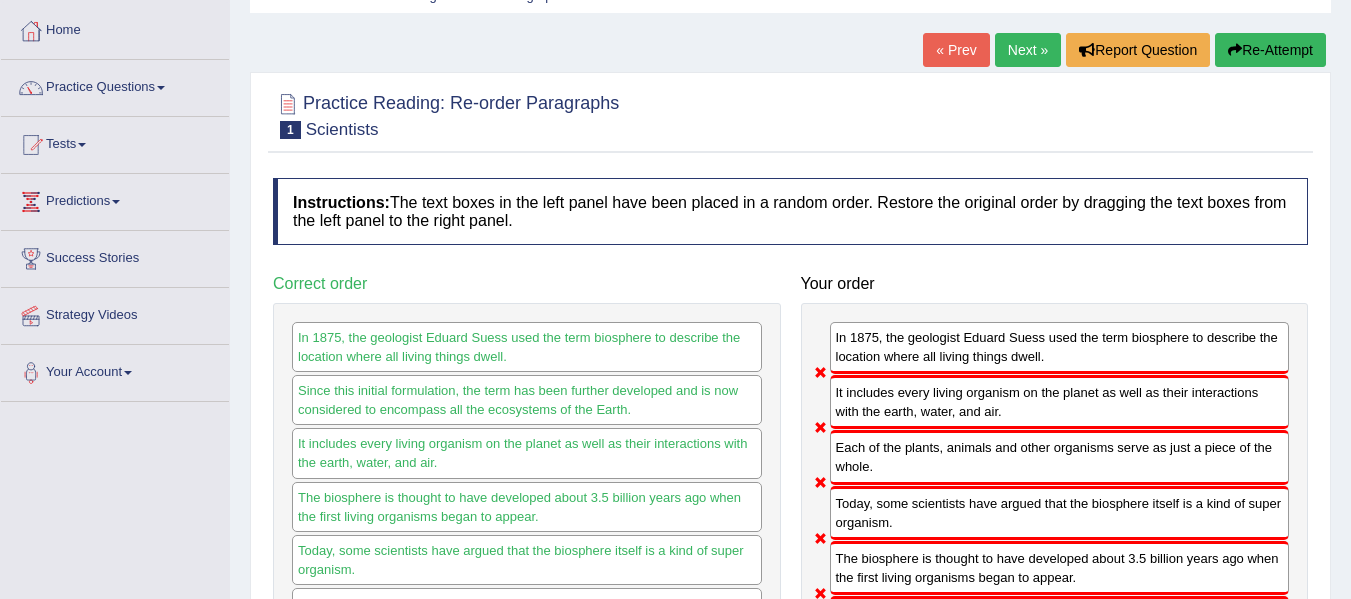click on "Re-Attempt" at bounding box center (1270, 50) 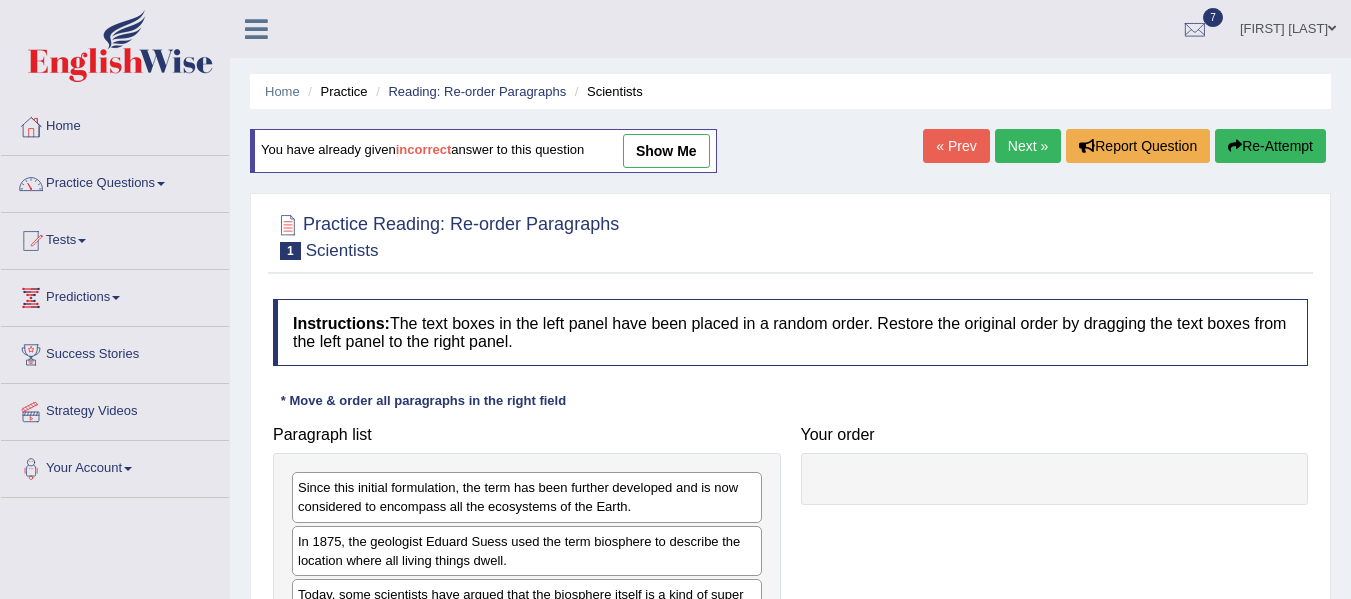 scroll, scrollTop: 364, scrollLeft: 0, axis: vertical 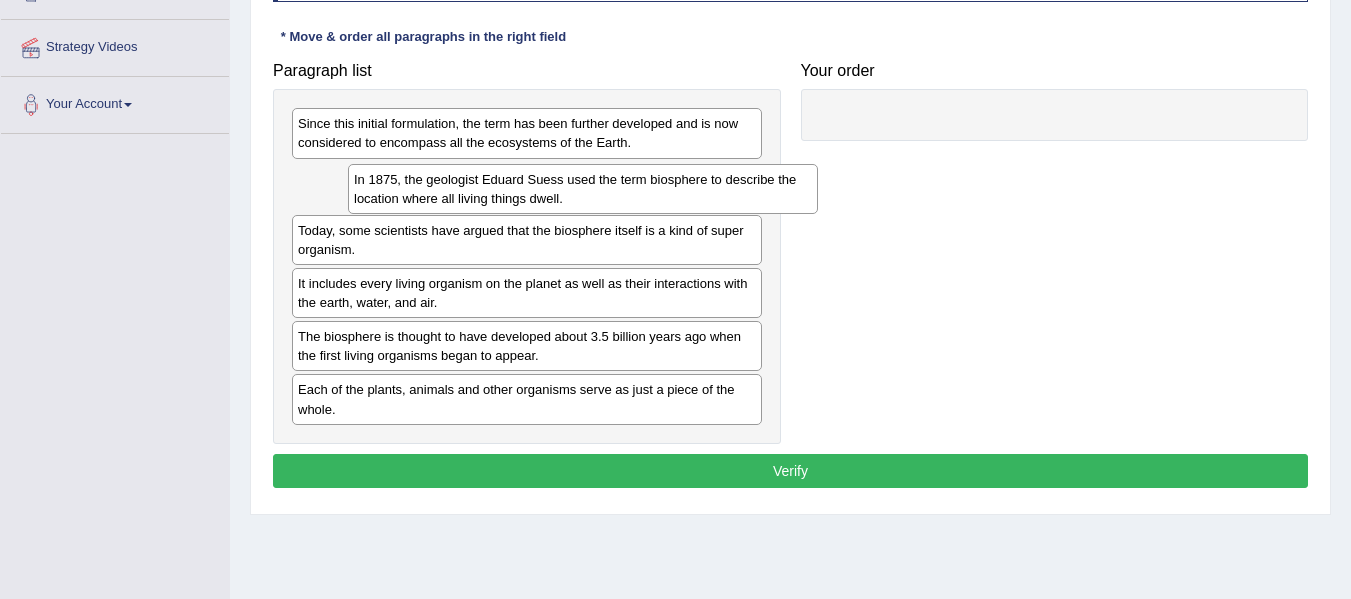 drag, startPoint x: 493, startPoint y: 196, endPoint x: 817, endPoint y: 173, distance: 324.81534 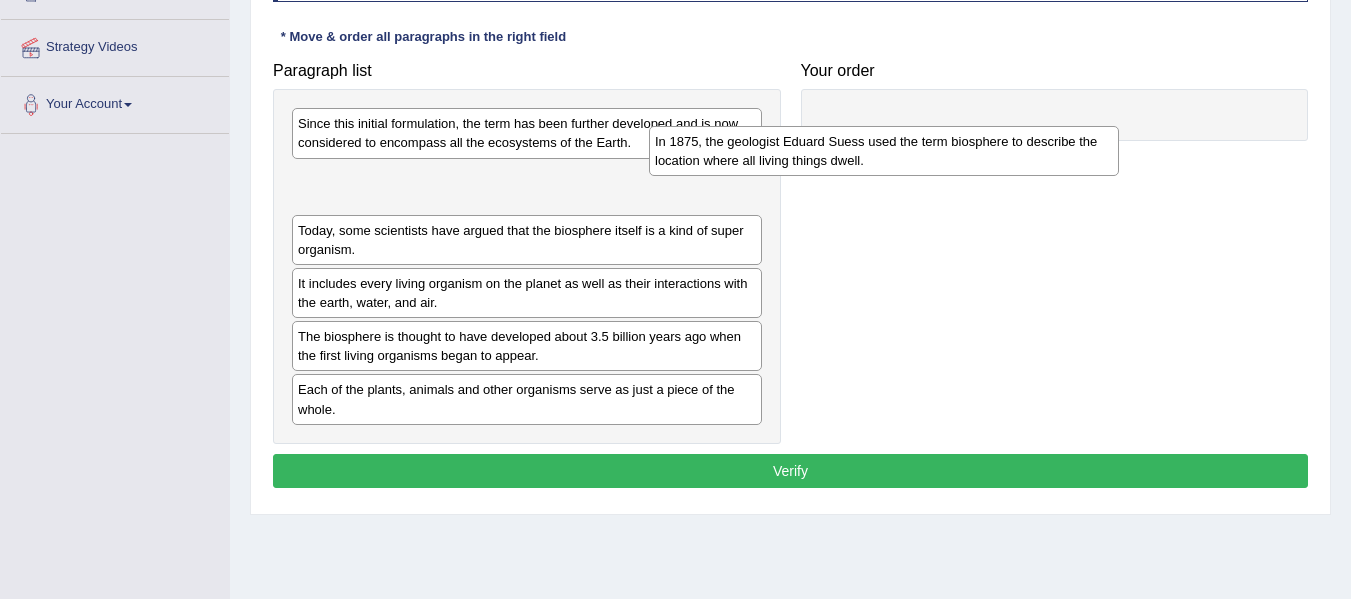drag, startPoint x: 579, startPoint y: 190, endPoint x: 1066, endPoint y: 129, distance: 490.80545 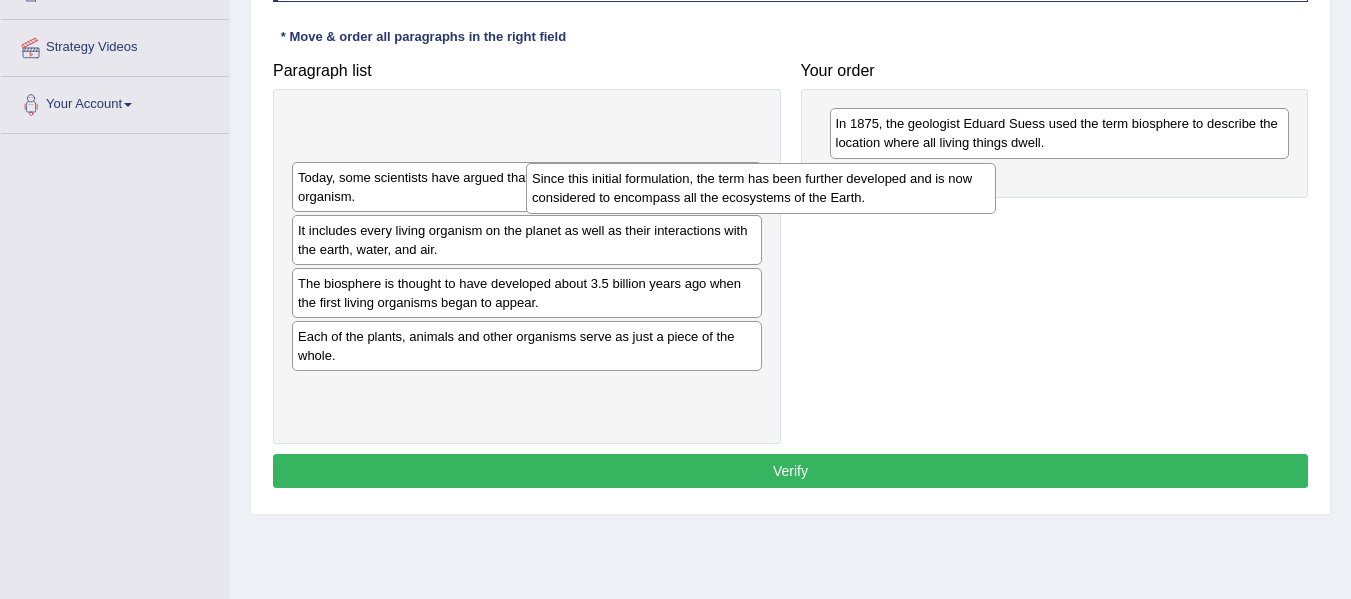 drag, startPoint x: 620, startPoint y: 132, endPoint x: 1018, endPoint y: 193, distance: 402.6475 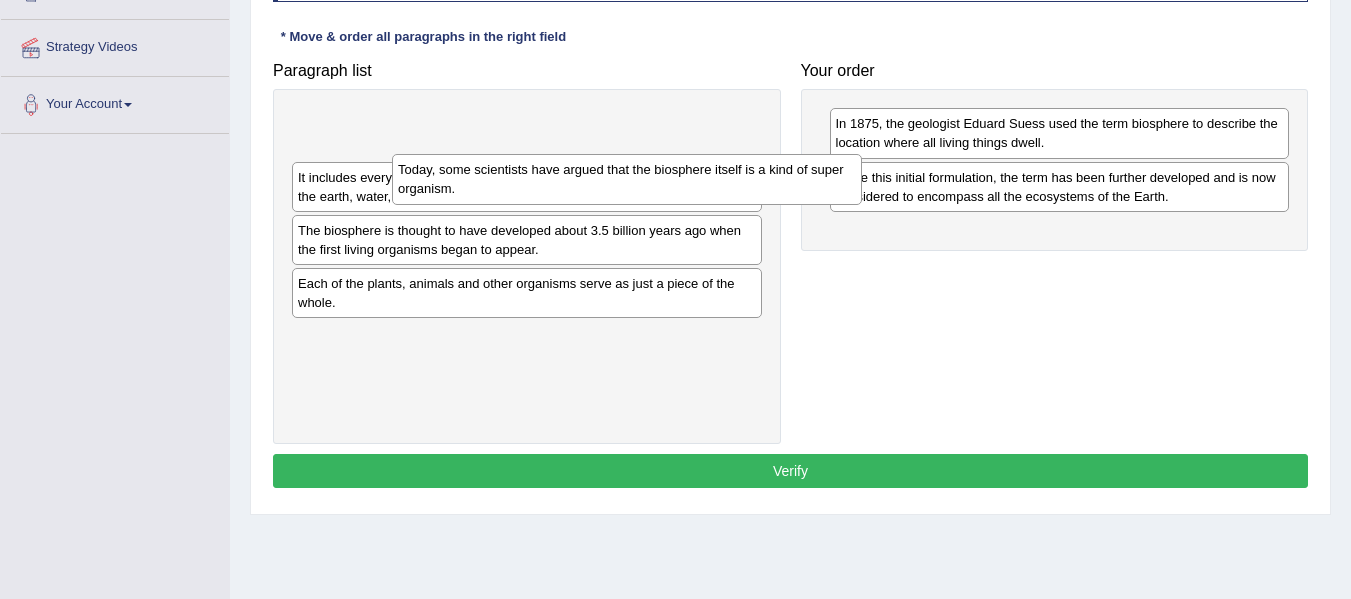drag, startPoint x: 502, startPoint y: 126, endPoint x: 773, endPoint y: 191, distance: 278.68622 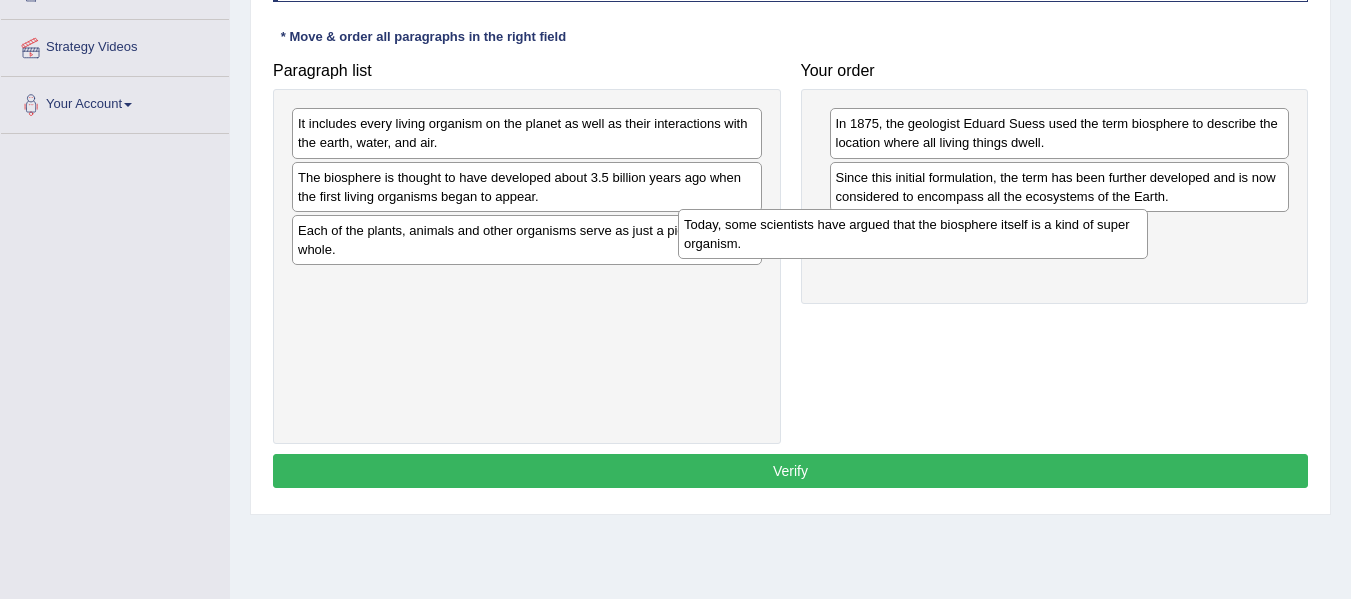 drag, startPoint x: 529, startPoint y: 200, endPoint x: 976, endPoint y: 242, distance: 448.9688 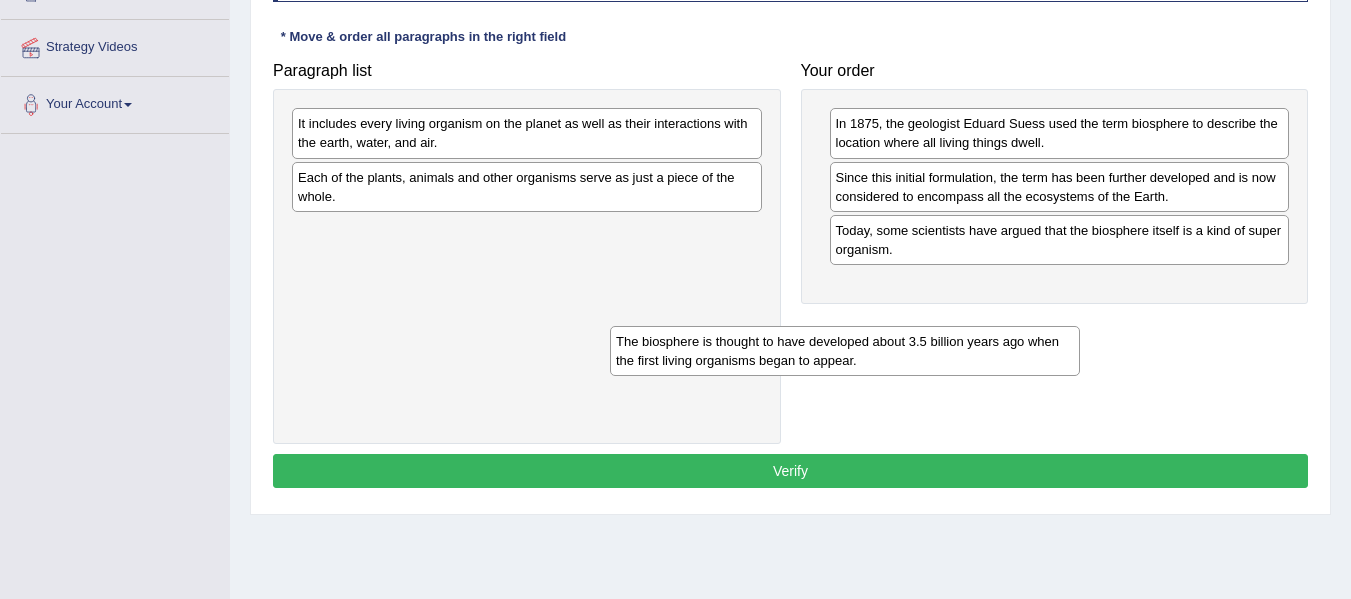 drag, startPoint x: 555, startPoint y: 196, endPoint x: 954, endPoint y: 349, distance: 427.32892 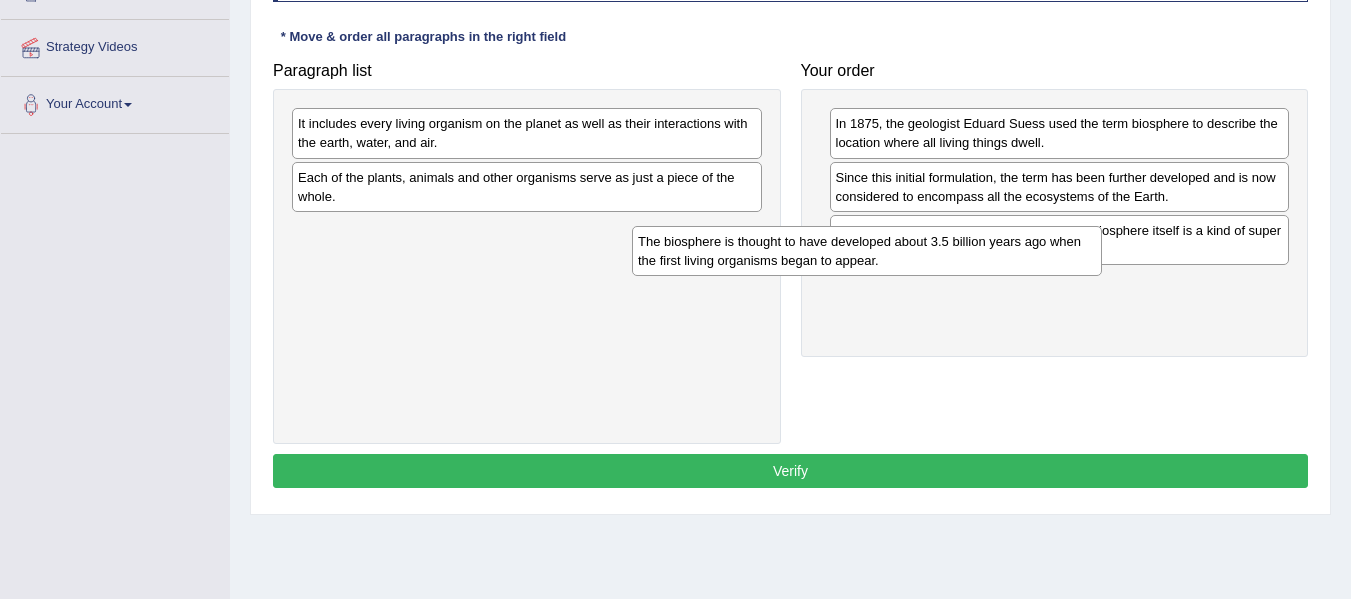 drag, startPoint x: 636, startPoint y: 250, endPoint x: 1007, endPoint y: 264, distance: 371.26407 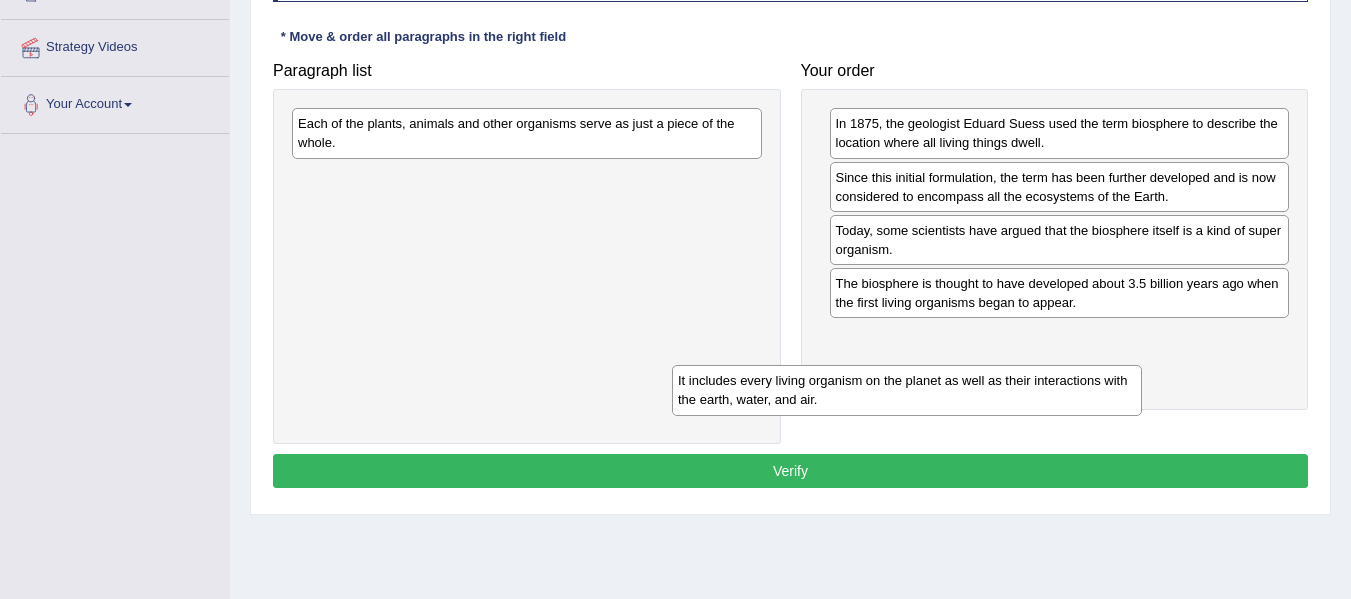 drag, startPoint x: 460, startPoint y: 139, endPoint x: 873, endPoint y: 395, distance: 485.90637 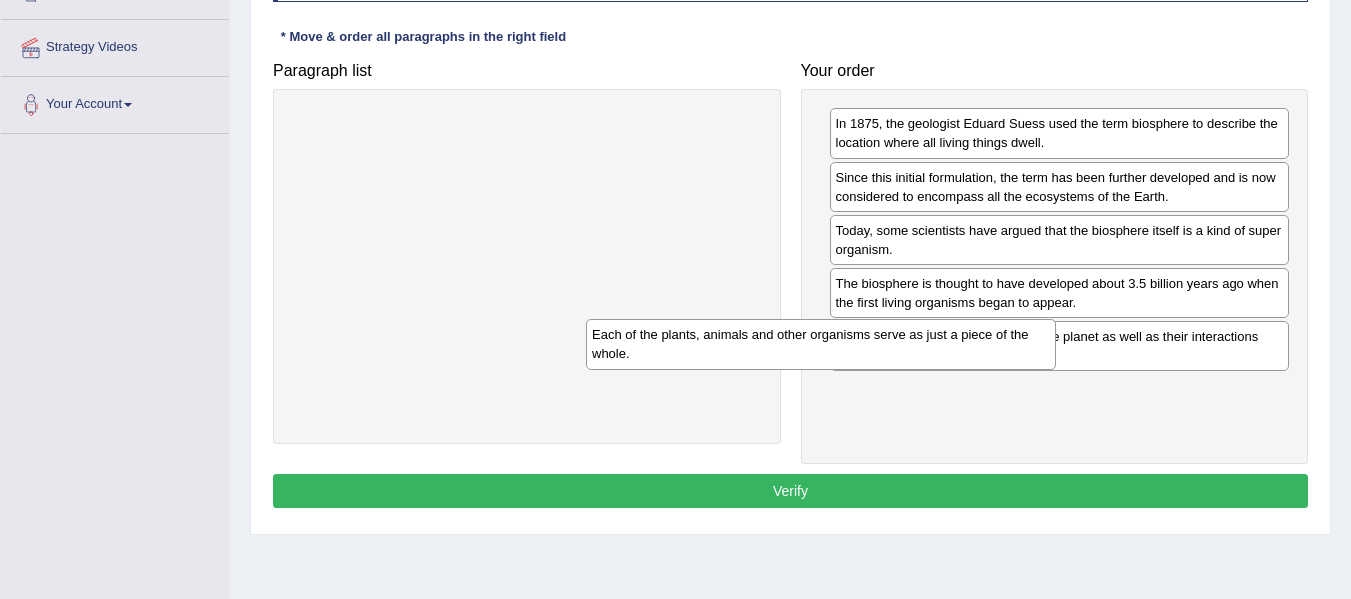 drag, startPoint x: 521, startPoint y: 118, endPoint x: 938, endPoint y: 384, distance: 494.61603 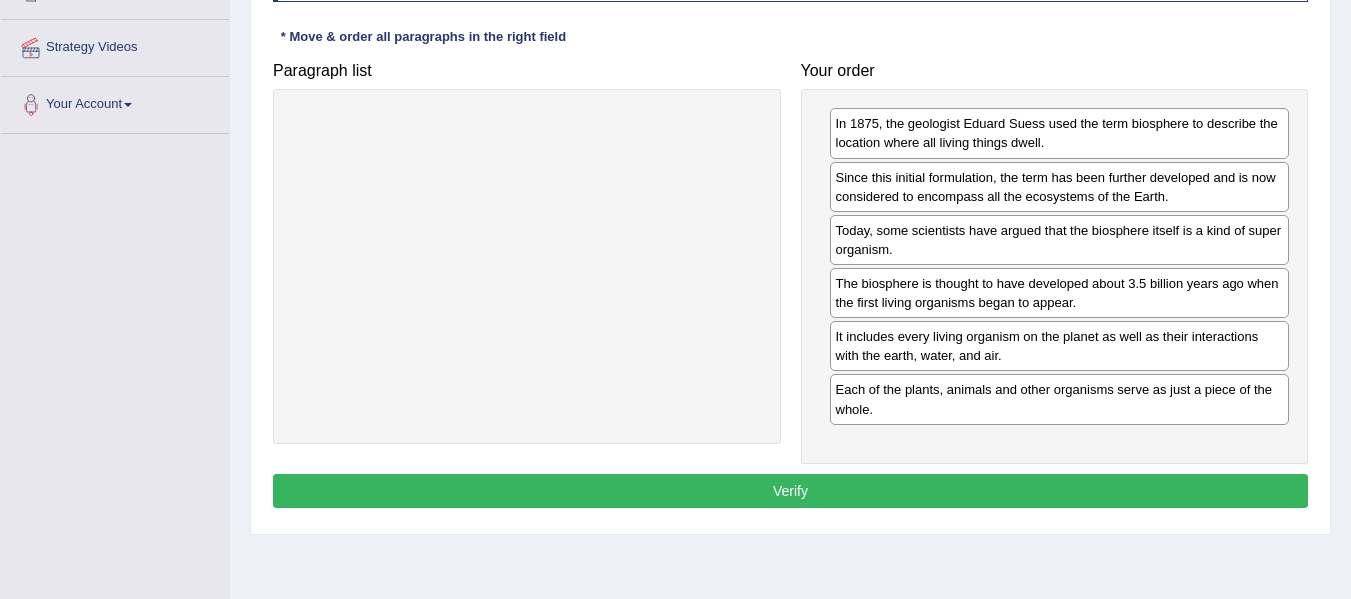 click on "Verify" at bounding box center (790, 491) 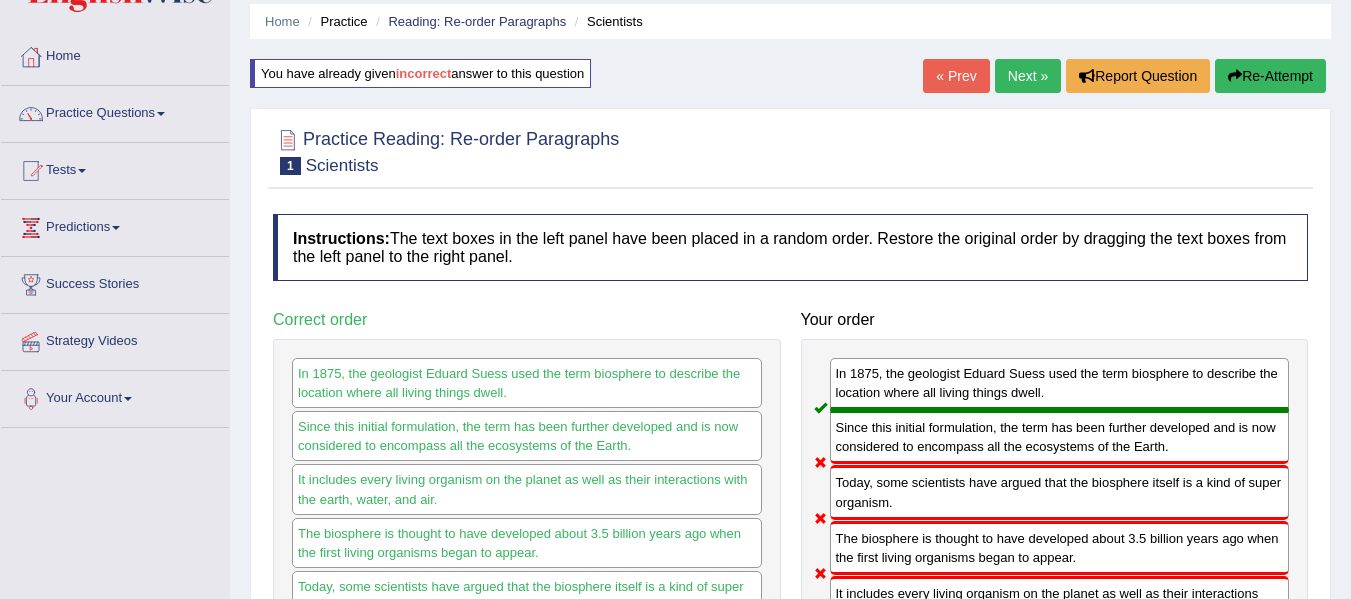 scroll, scrollTop: 65, scrollLeft: 0, axis: vertical 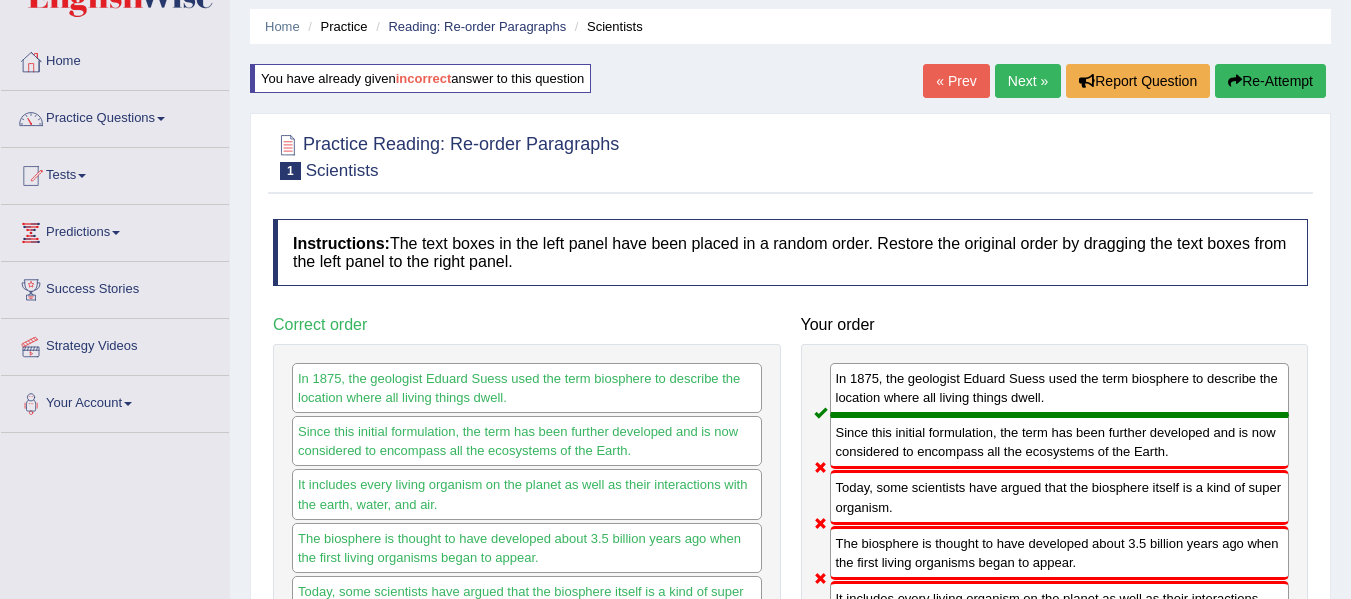 click on "Re-Attempt" at bounding box center [1270, 81] 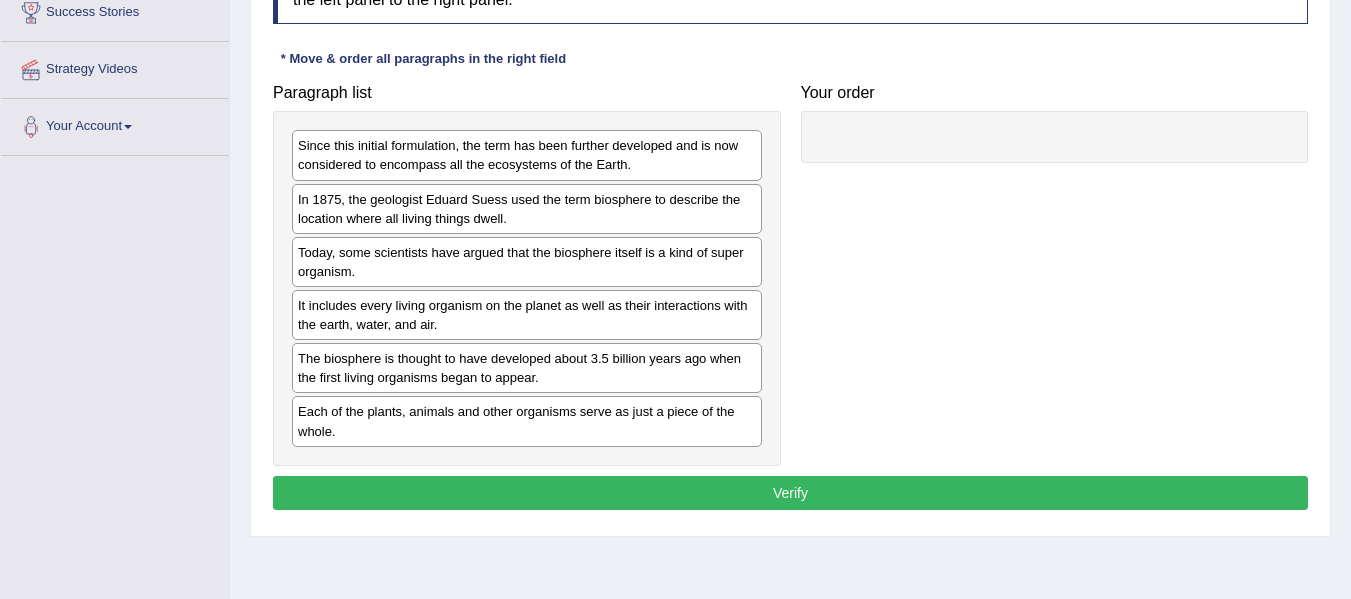 scroll, scrollTop: 394, scrollLeft: 0, axis: vertical 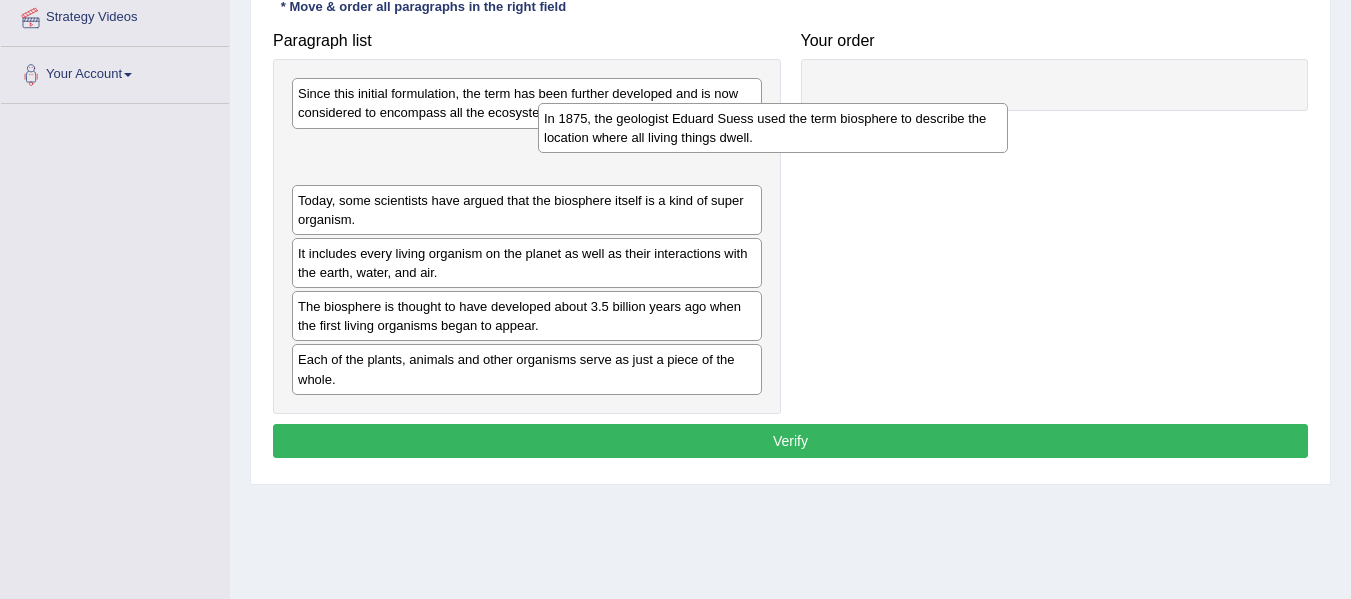 drag, startPoint x: 500, startPoint y: 157, endPoint x: 756, endPoint y: 126, distance: 257.87012 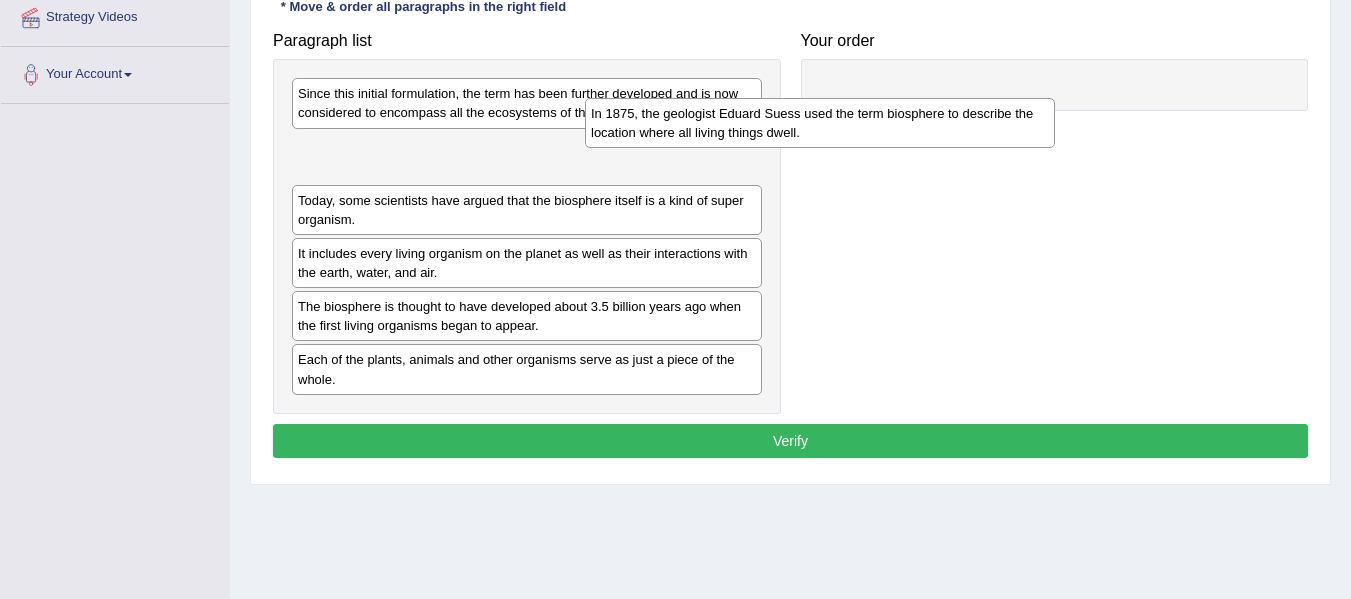 drag, startPoint x: 591, startPoint y: 157, endPoint x: 924, endPoint y: 116, distance: 335.51453 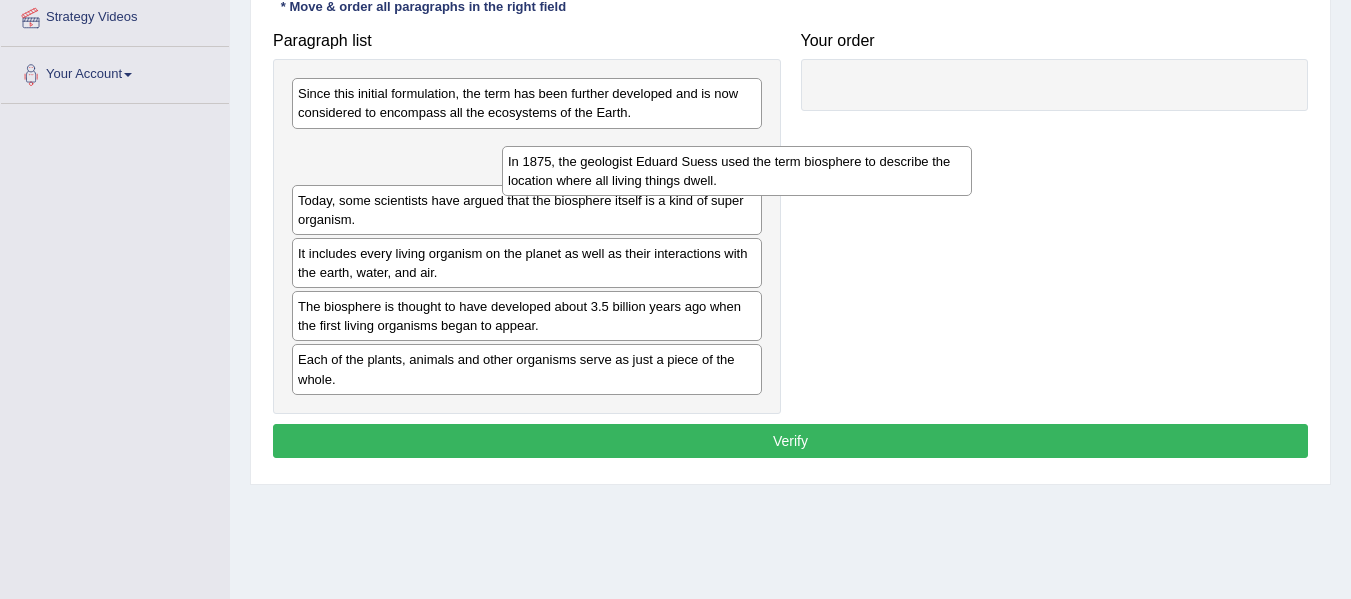 drag, startPoint x: 550, startPoint y: 165, endPoint x: 1020, endPoint y: 132, distance: 471.15707 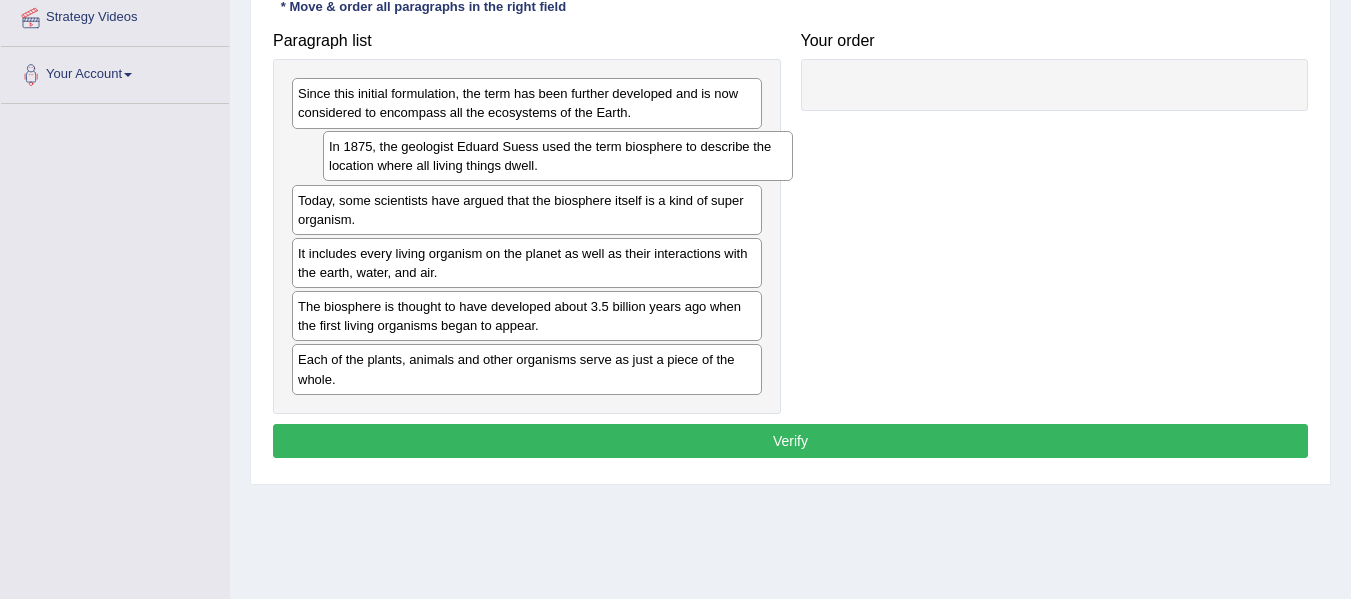 drag, startPoint x: 495, startPoint y: 167, endPoint x: 727, endPoint y: 143, distance: 233.23808 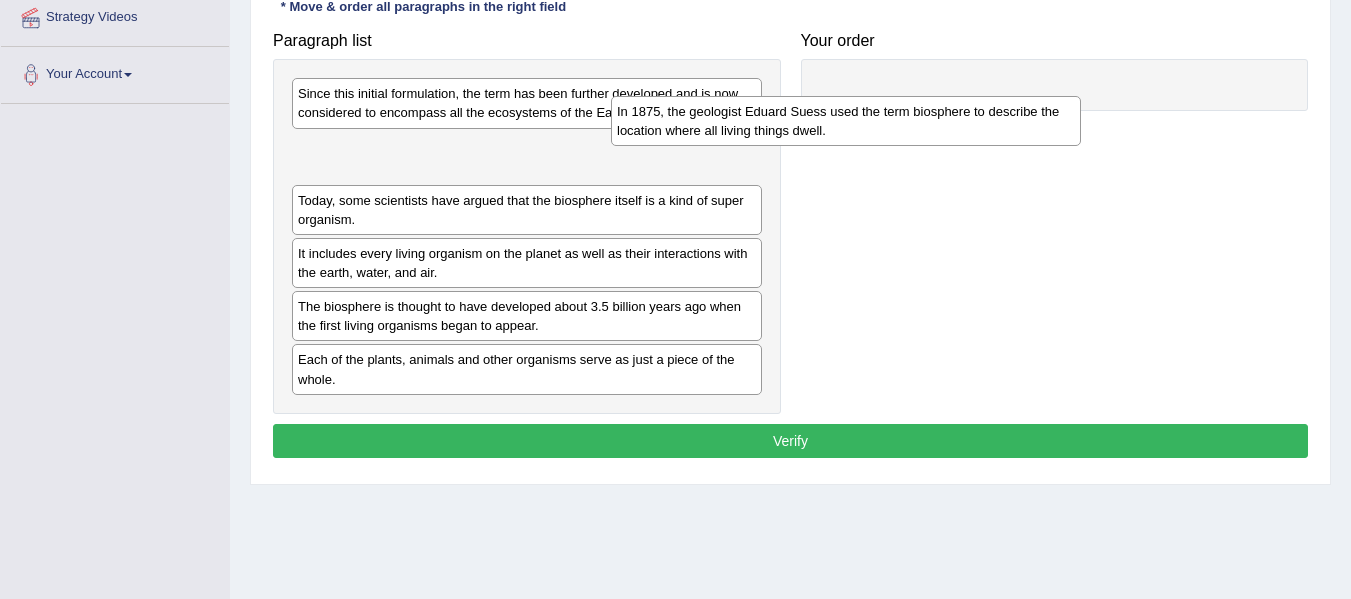 drag, startPoint x: 519, startPoint y: 159, endPoint x: 913, endPoint y: 104, distance: 397.8203 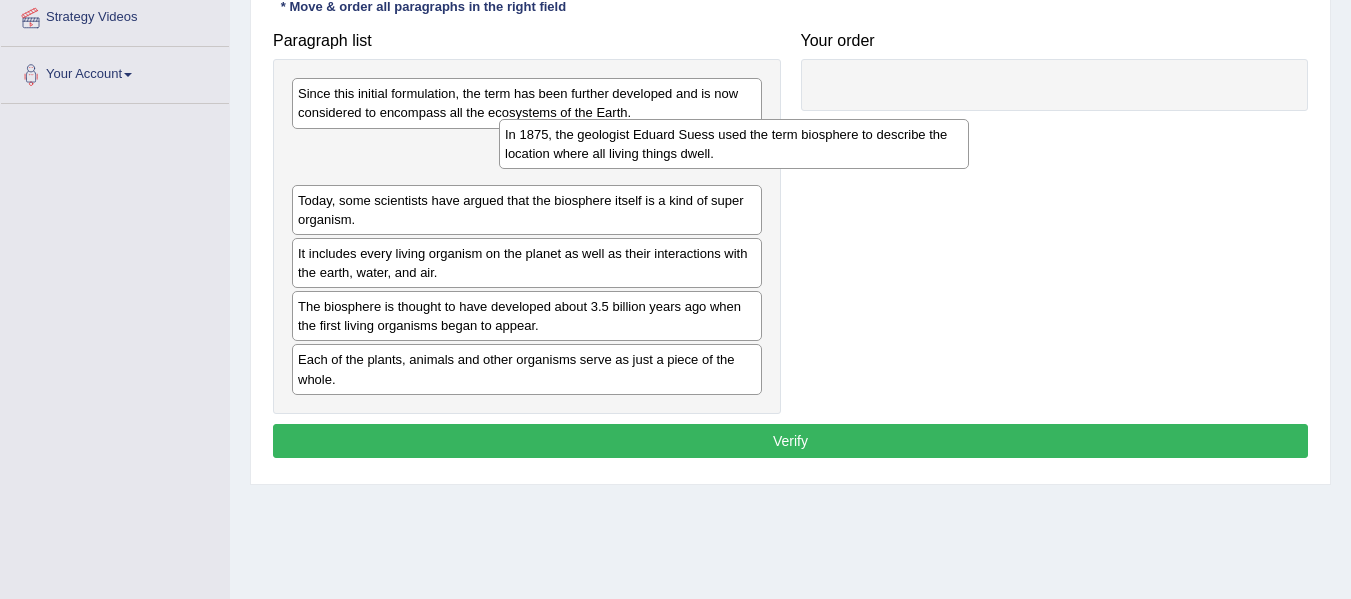 drag, startPoint x: 451, startPoint y: 151, endPoint x: 846, endPoint y: 134, distance: 395.36566 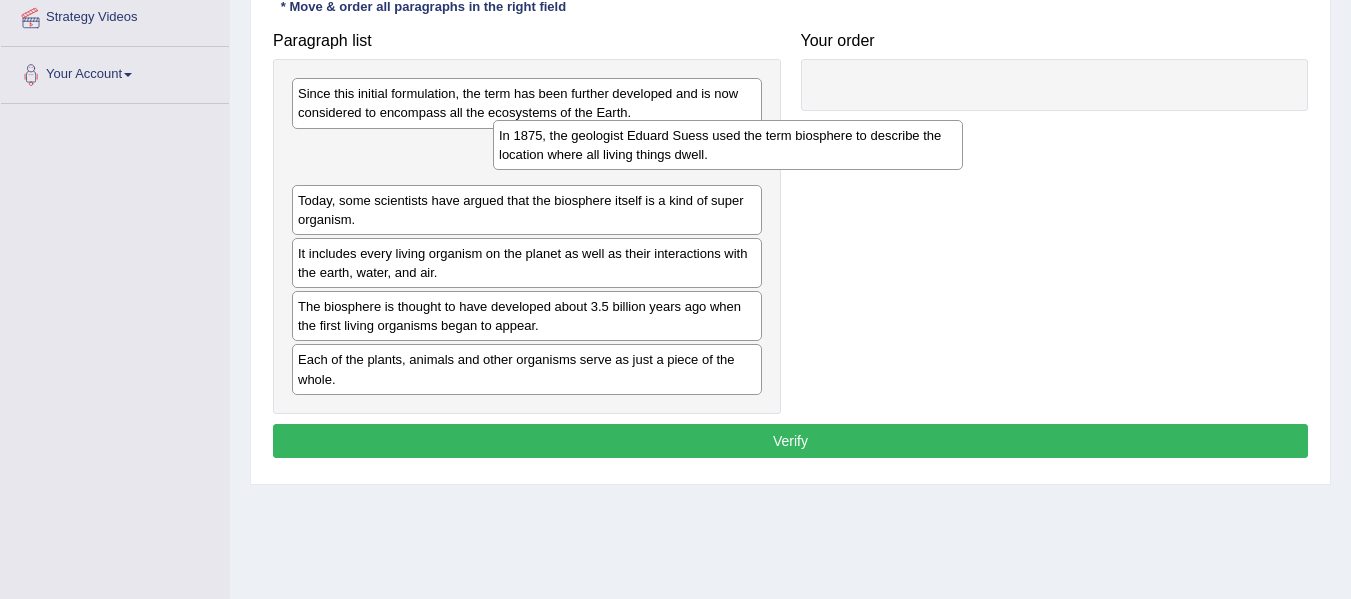 drag, startPoint x: 601, startPoint y: 143, endPoint x: 906, endPoint y: 111, distance: 306.6741 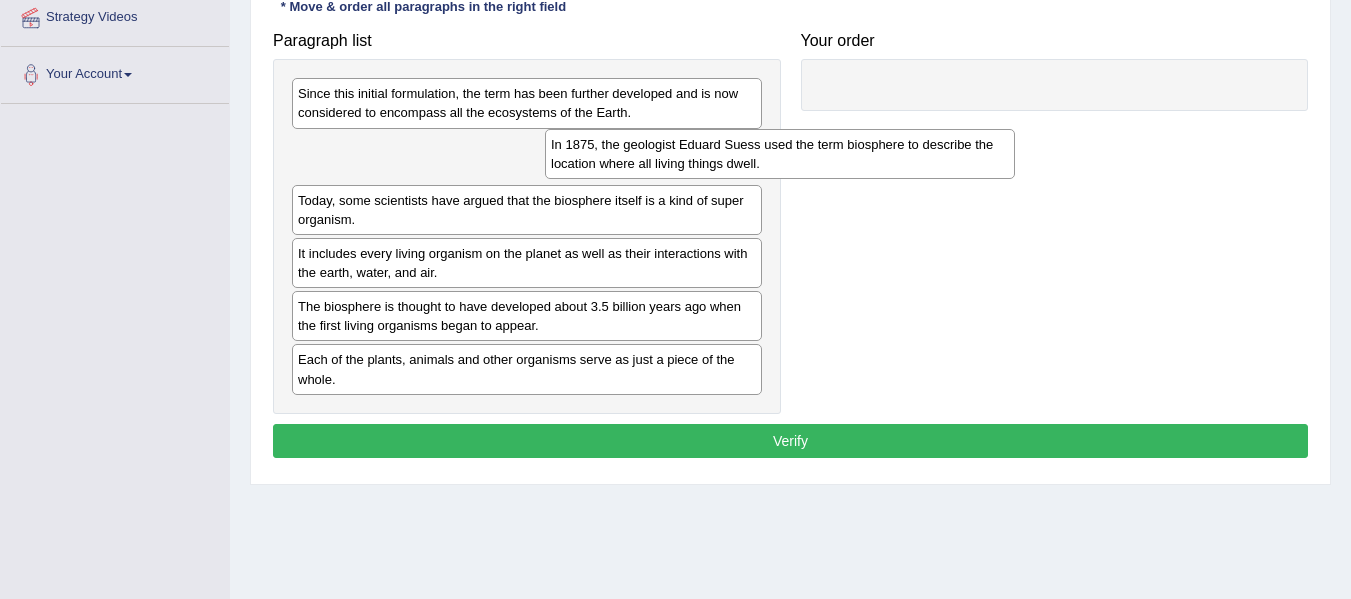 drag, startPoint x: 467, startPoint y: 147, endPoint x: 787, endPoint y: 128, distance: 320.56357 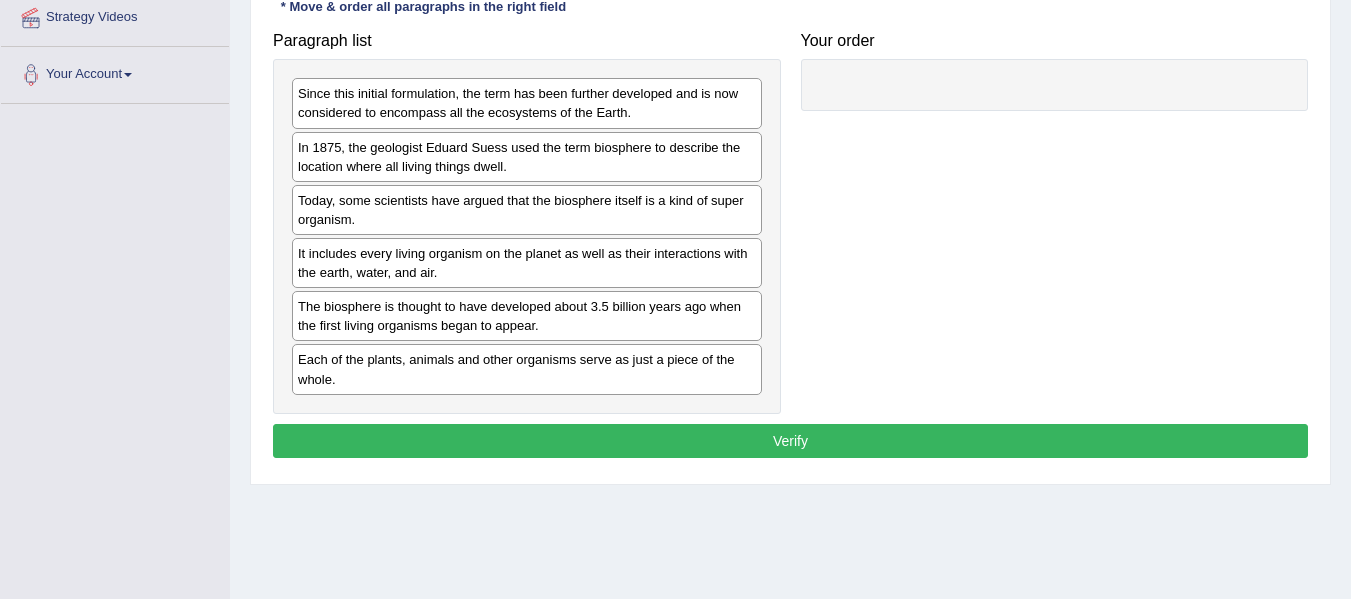 drag, startPoint x: 428, startPoint y: 153, endPoint x: 459, endPoint y: 152, distance: 31.016125 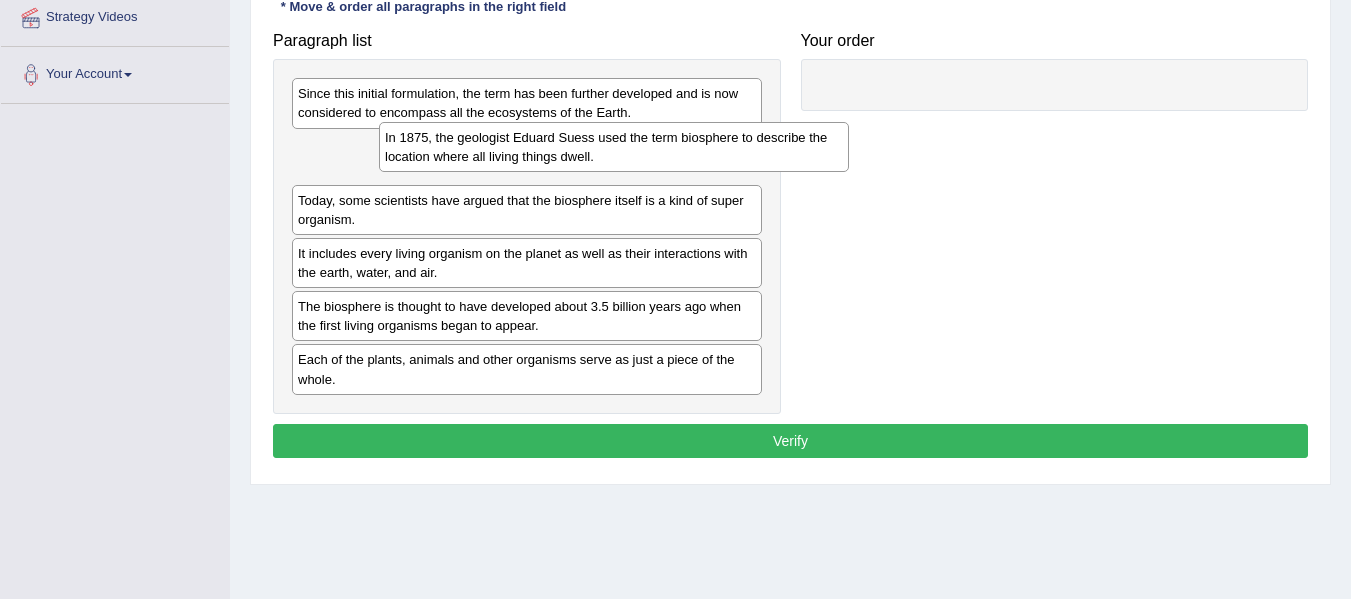 drag, startPoint x: 425, startPoint y: 171, endPoint x: 726, endPoint y: 141, distance: 302.49133 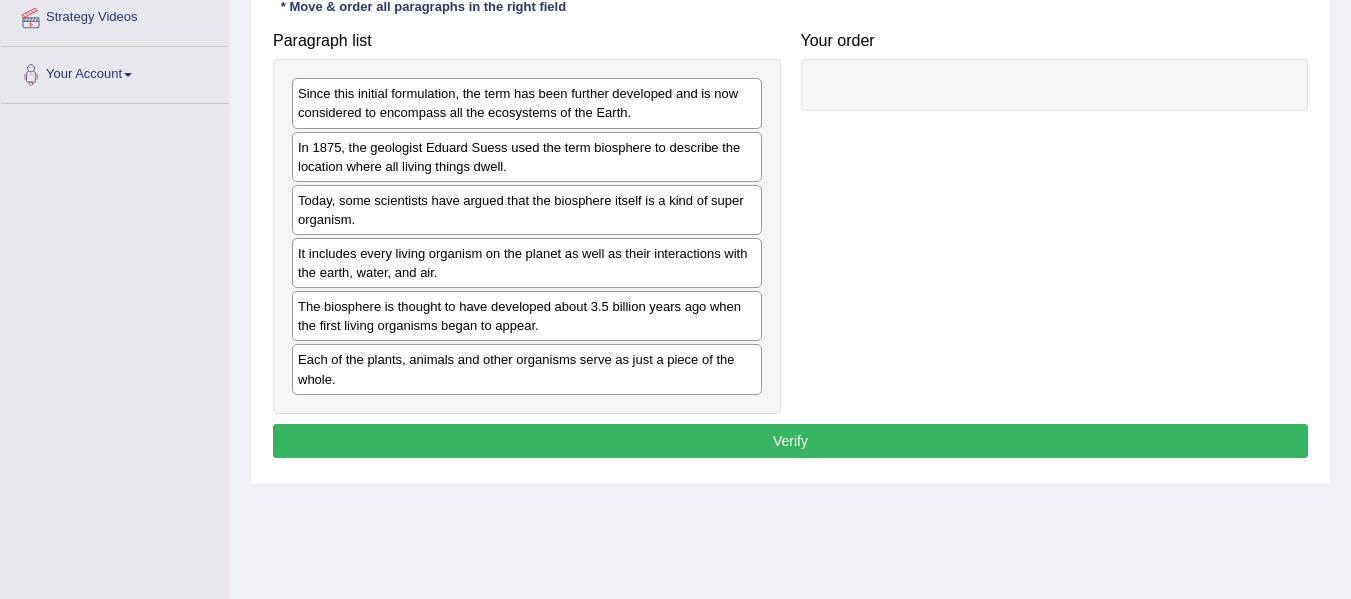 click at bounding box center (1055, 85) 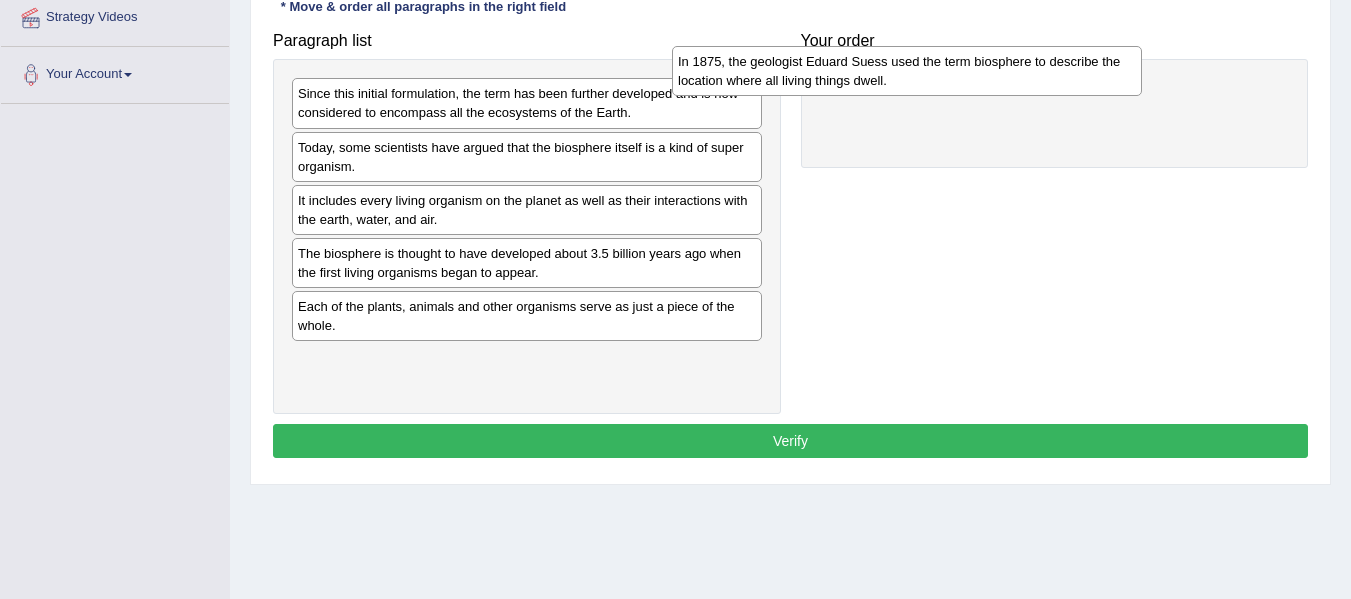 drag, startPoint x: 646, startPoint y: 157, endPoint x: 1026, endPoint y: 71, distance: 389.61005 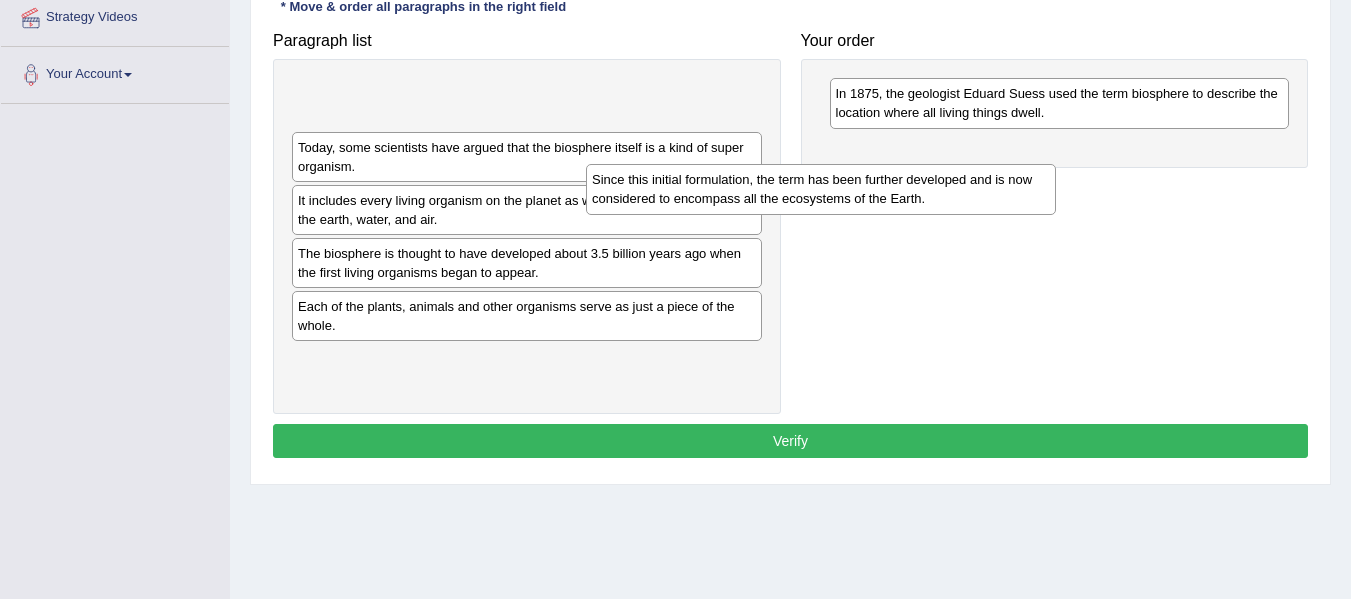 drag, startPoint x: 548, startPoint y: 90, endPoint x: 882, endPoint y: 171, distance: 343.68155 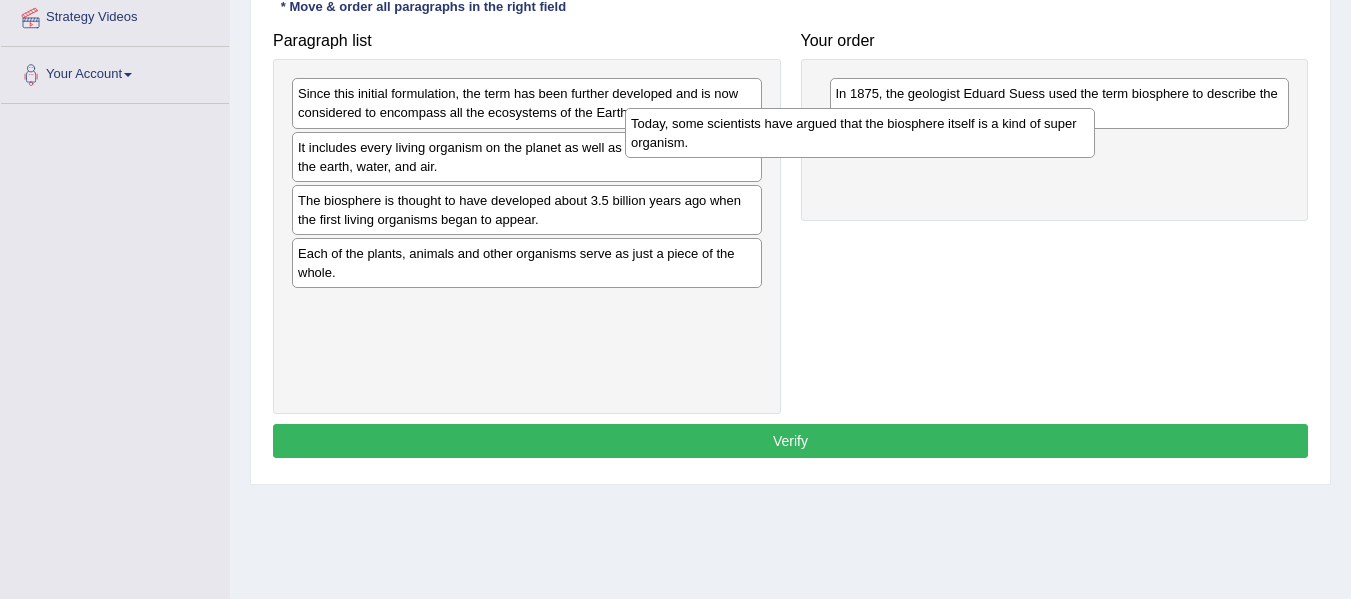 drag, startPoint x: 482, startPoint y: 155, endPoint x: 957, endPoint y: 122, distance: 476.14493 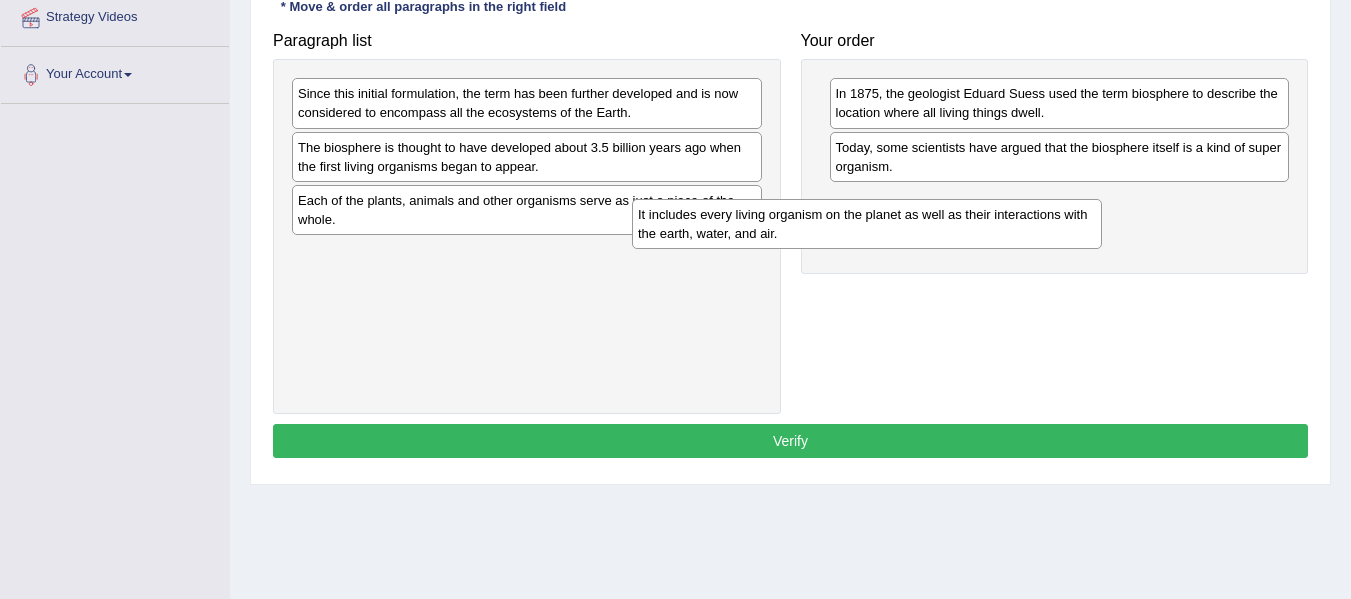 drag, startPoint x: 556, startPoint y: 153, endPoint x: 1012, endPoint y: 194, distance: 457.83948 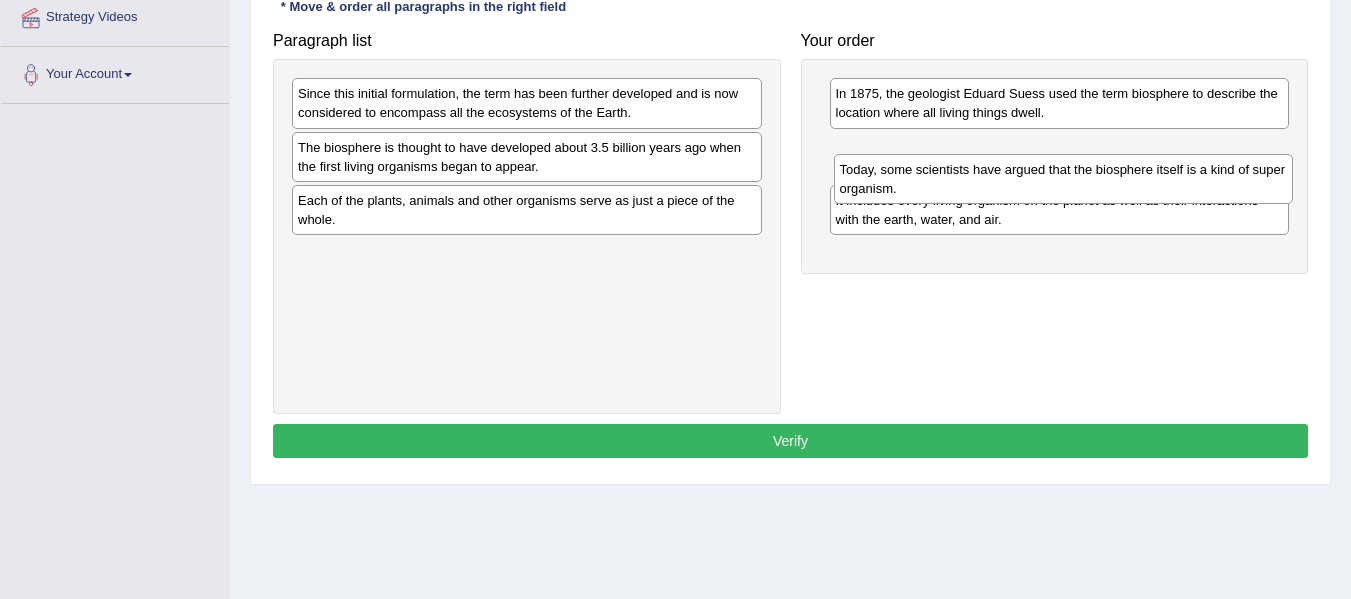 drag, startPoint x: 873, startPoint y: 171, endPoint x: 881, endPoint y: 210, distance: 39.812057 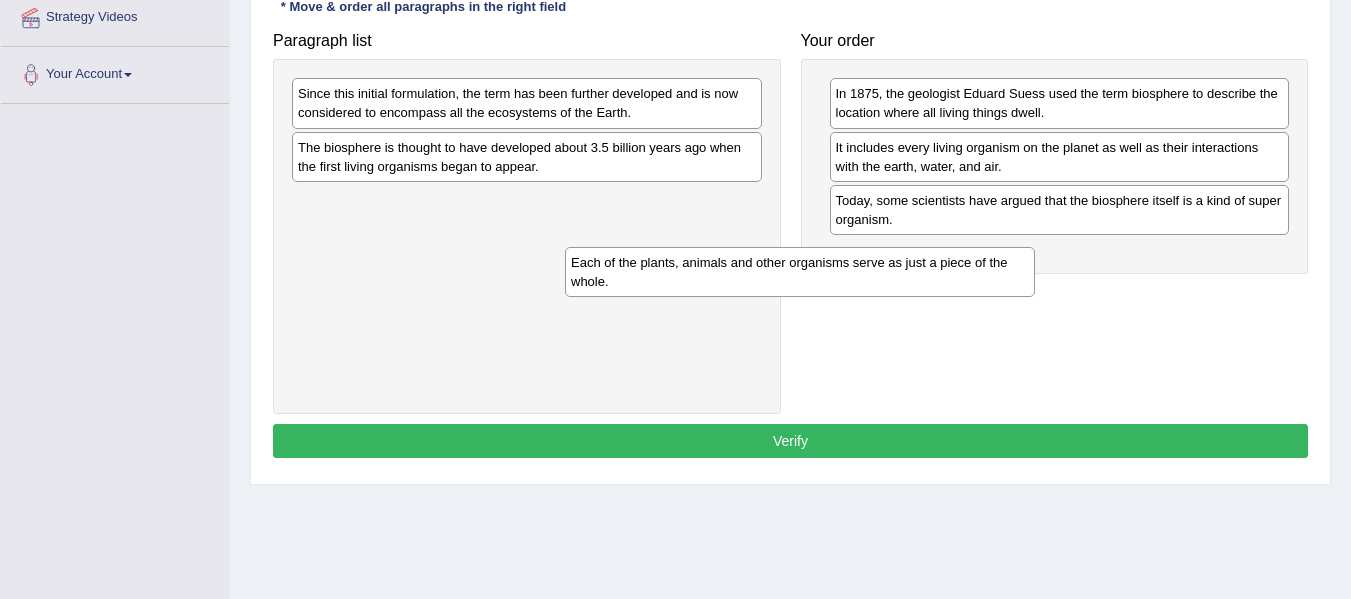 drag, startPoint x: 510, startPoint y: 212, endPoint x: 879, endPoint y: 303, distance: 380.05527 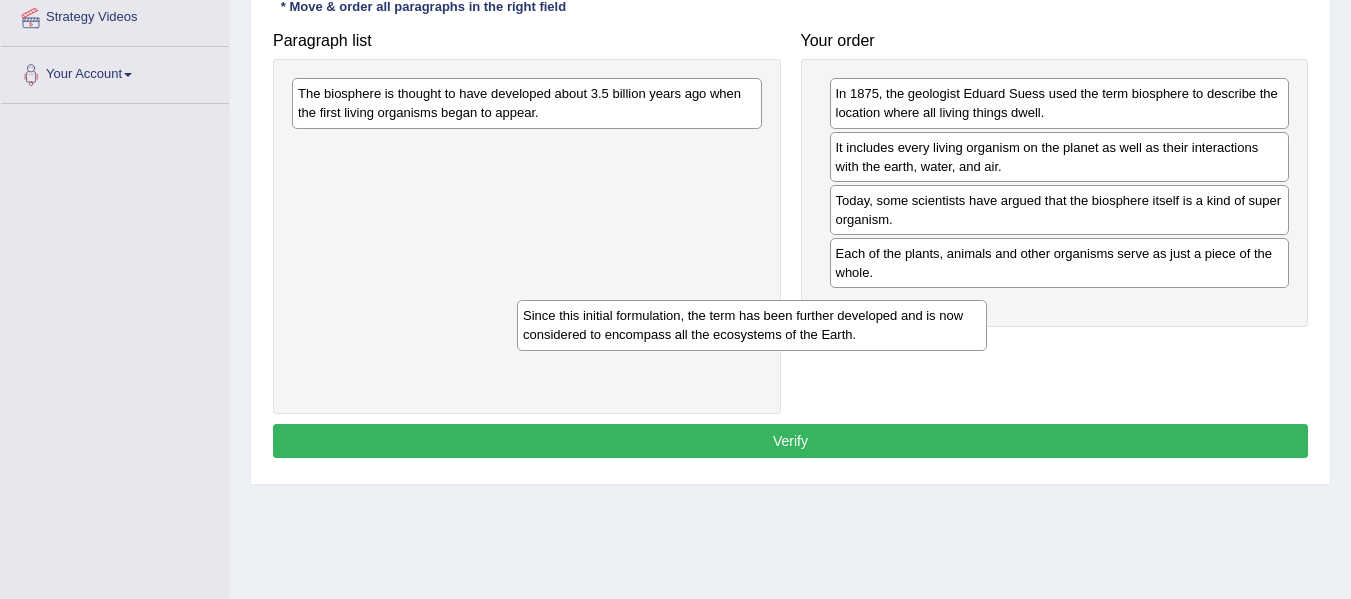drag, startPoint x: 537, startPoint y: 101, endPoint x: 870, endPoint y: 339, distance: 409.30795 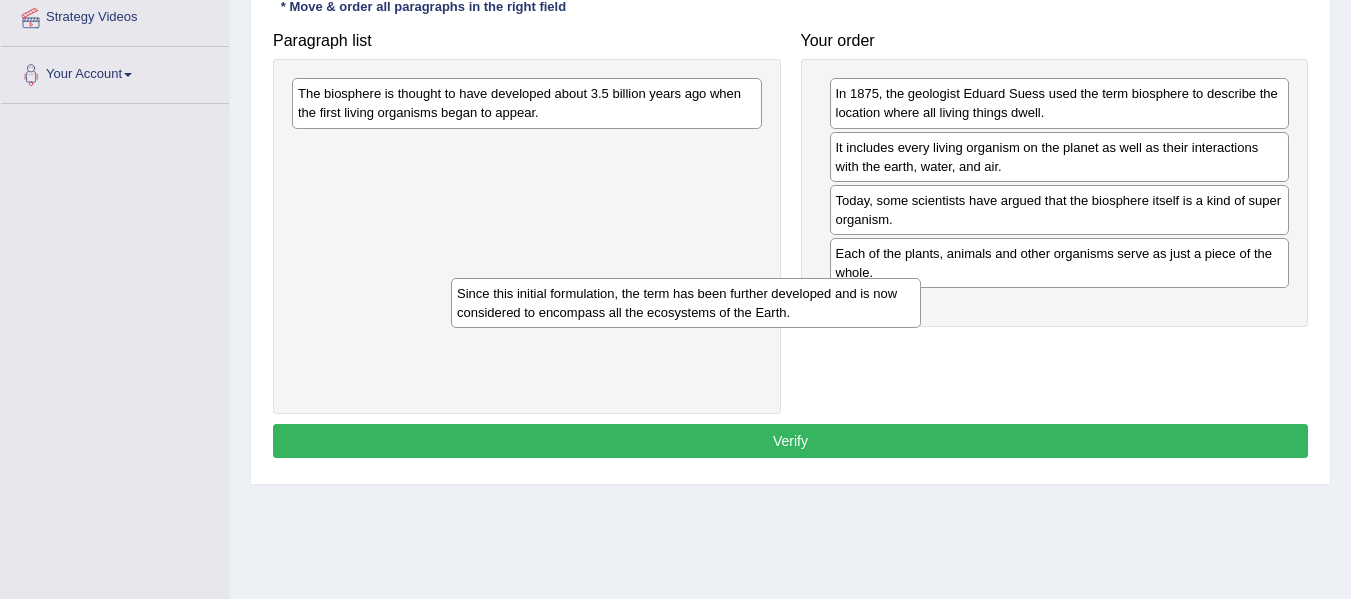 drag, startPoint x: 645, startPoint y: 140, endPoint x: 967, endPoint y: 312, distance: 365.0589 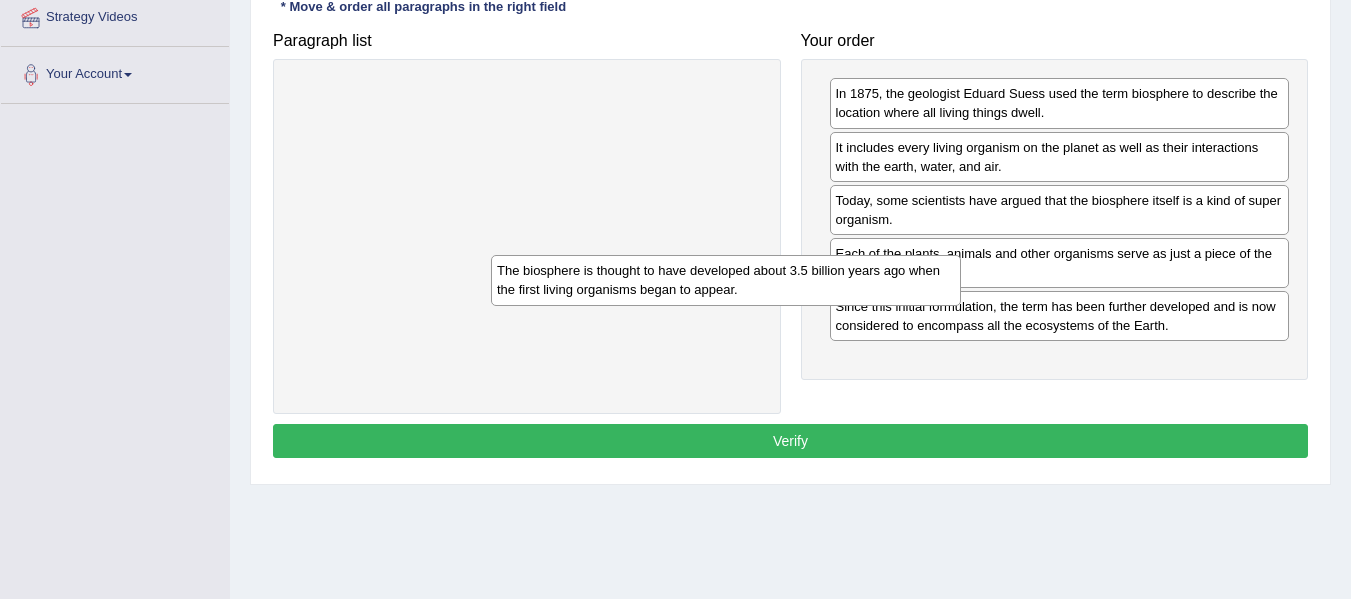 drag, startPoint x: 558, startPoint y: 103, endPoint x: 993, endPoint y: 366, distance: 508.3247 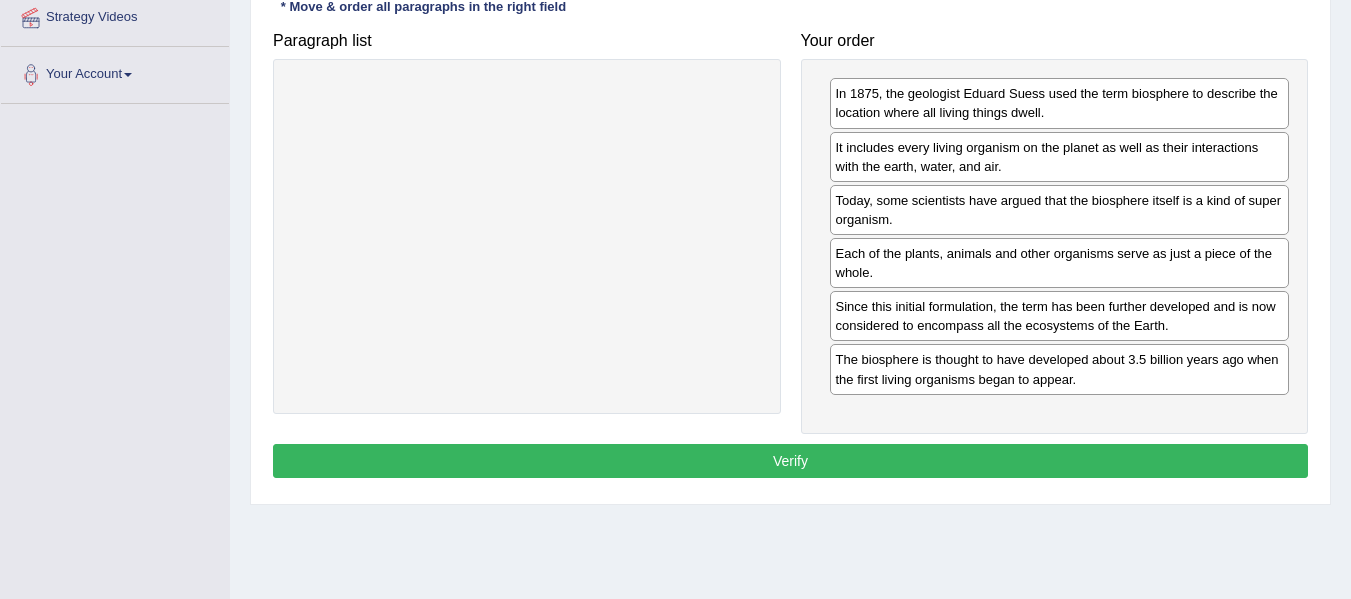 click on "Verify" at bounding box center (790, 461) 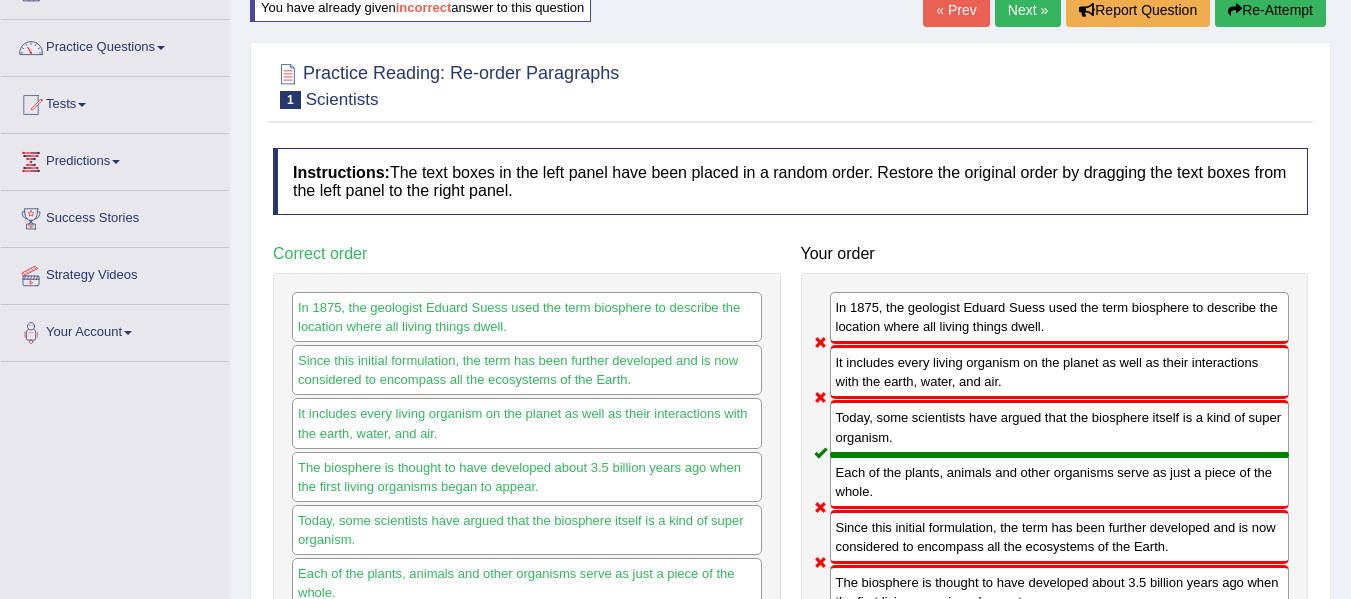 scroll, scrollTop: 134, scrollLeft: 0, axis: vertical 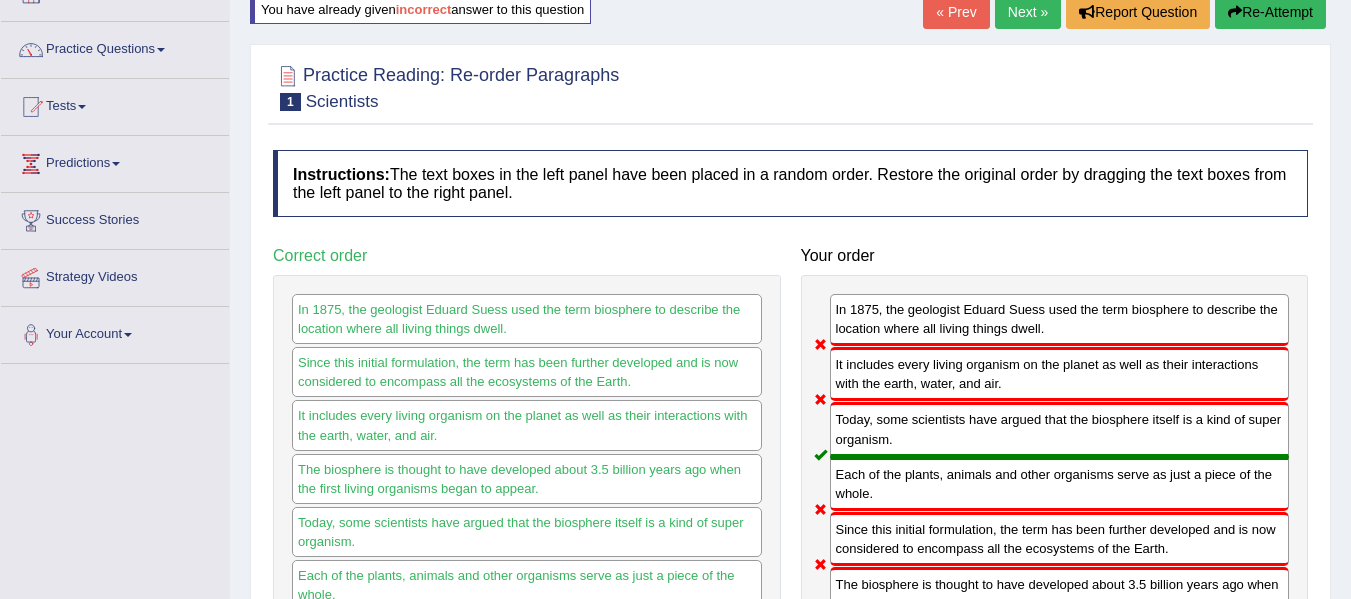 click on "Re-Attempt" at bounding box center [1270, 12] 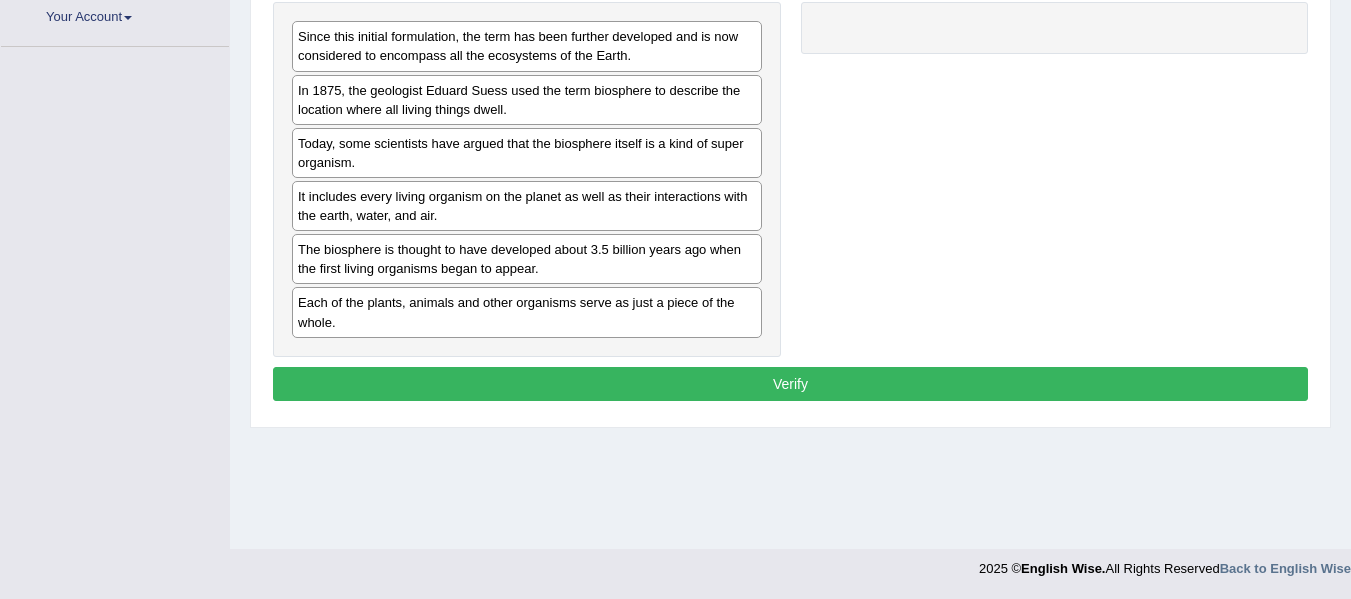 scroll, scrollTop: 451, scrollLeft: 0, axis: vertical 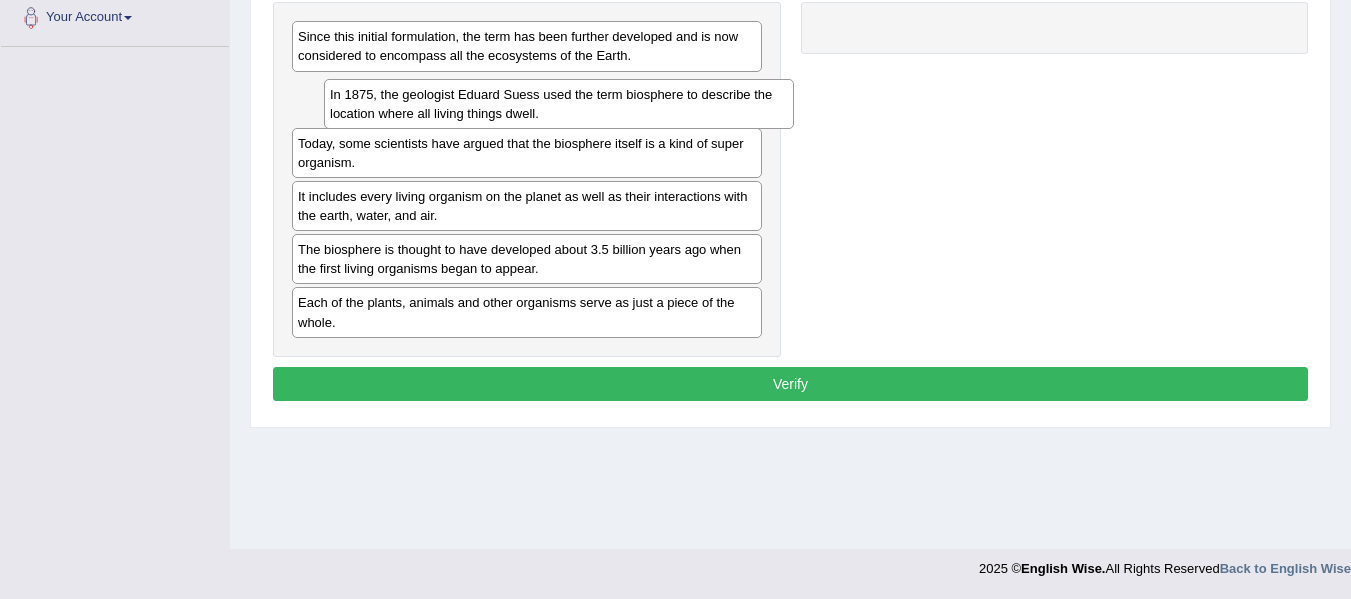 drag, startPoint x: 515, startPoint y: 100, endPoint x: 637, endPoint y: 97, distance: 122.03688 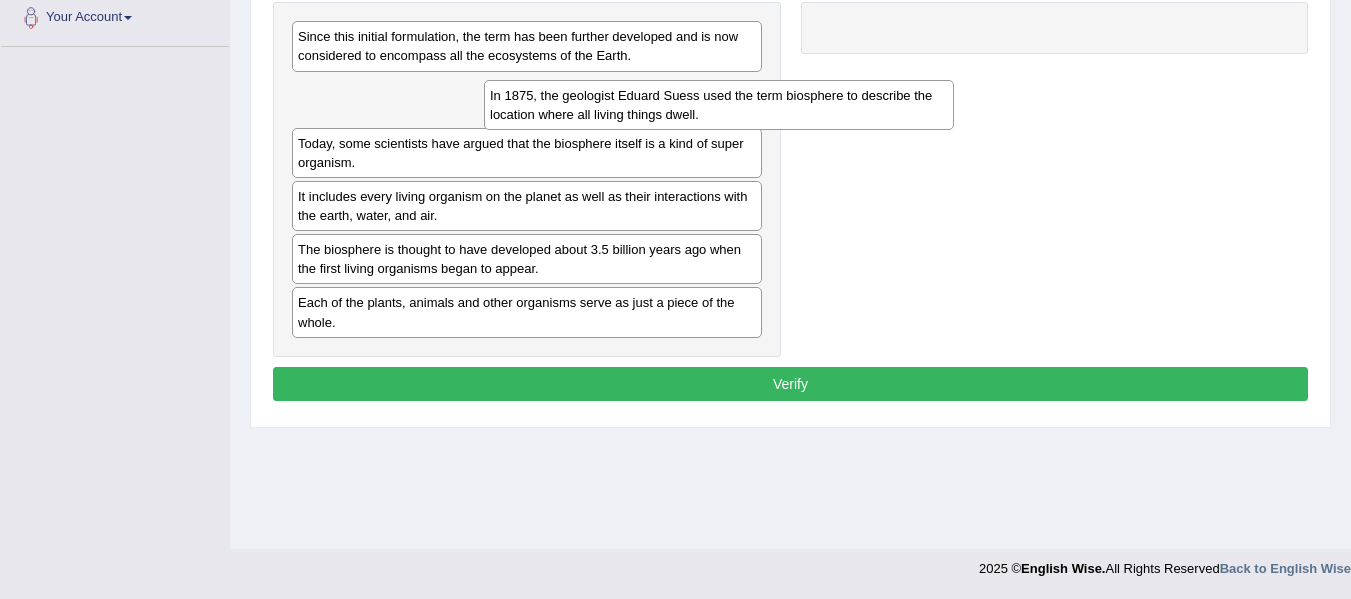 drag, startPoint x: 546, startPoint y: 97, endPoint x: 846, endPoint y: 78, distance: 300.60107 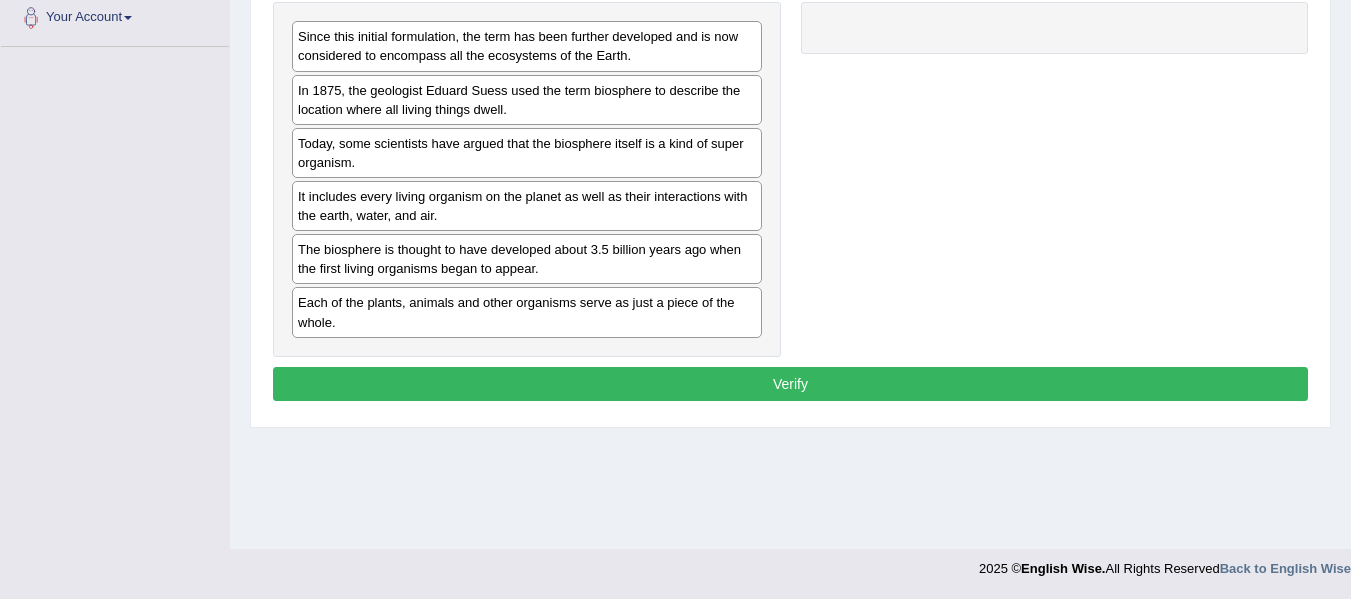 click on "Today, some scientists have argued that the biosphere itself is a kind of super organism." at bounding box center [527, 153] 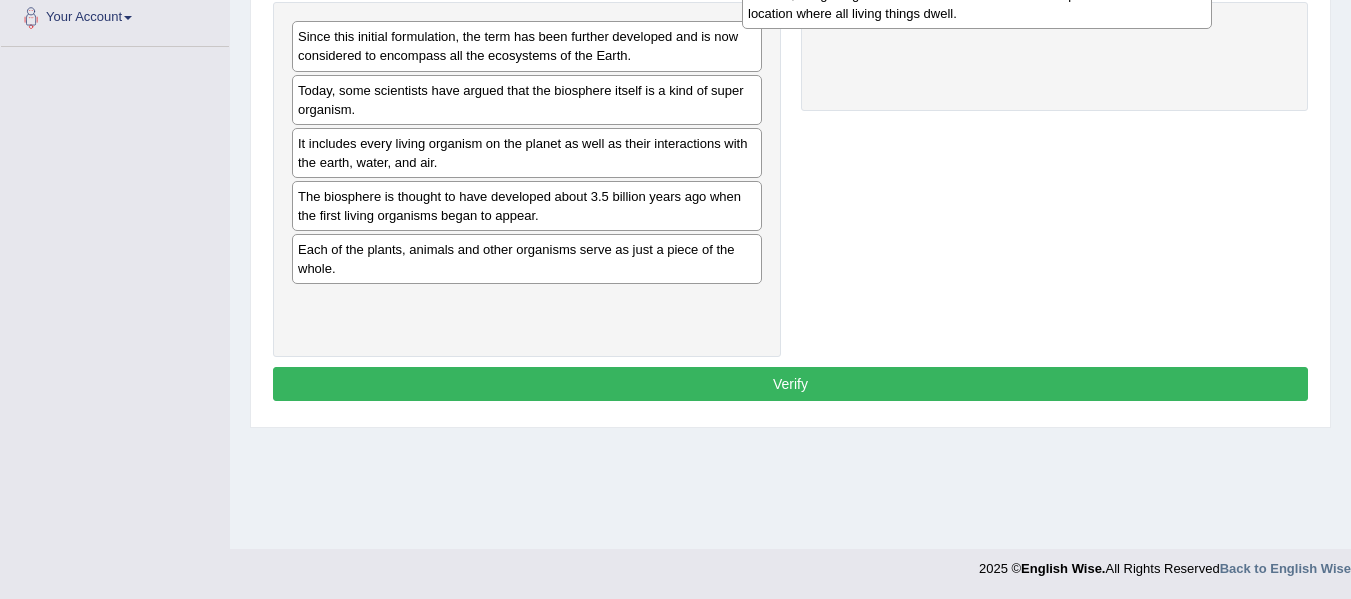 drag, startPoint x: 637, startPoint y: 110, endPoint x: 1087, endPoint y: 14, distance: 460.12607 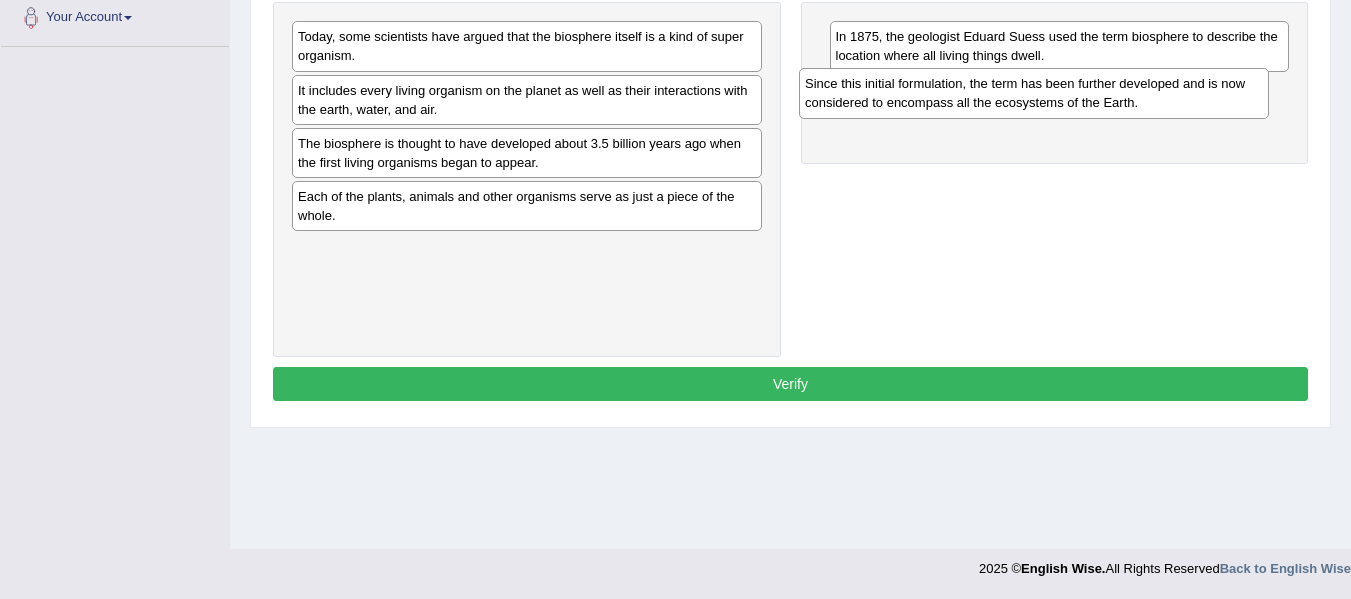 drag, startPoint x: 584, startPoint y: 65, endPoint x: 1091, endPoint y: 112, distance: 509.17383 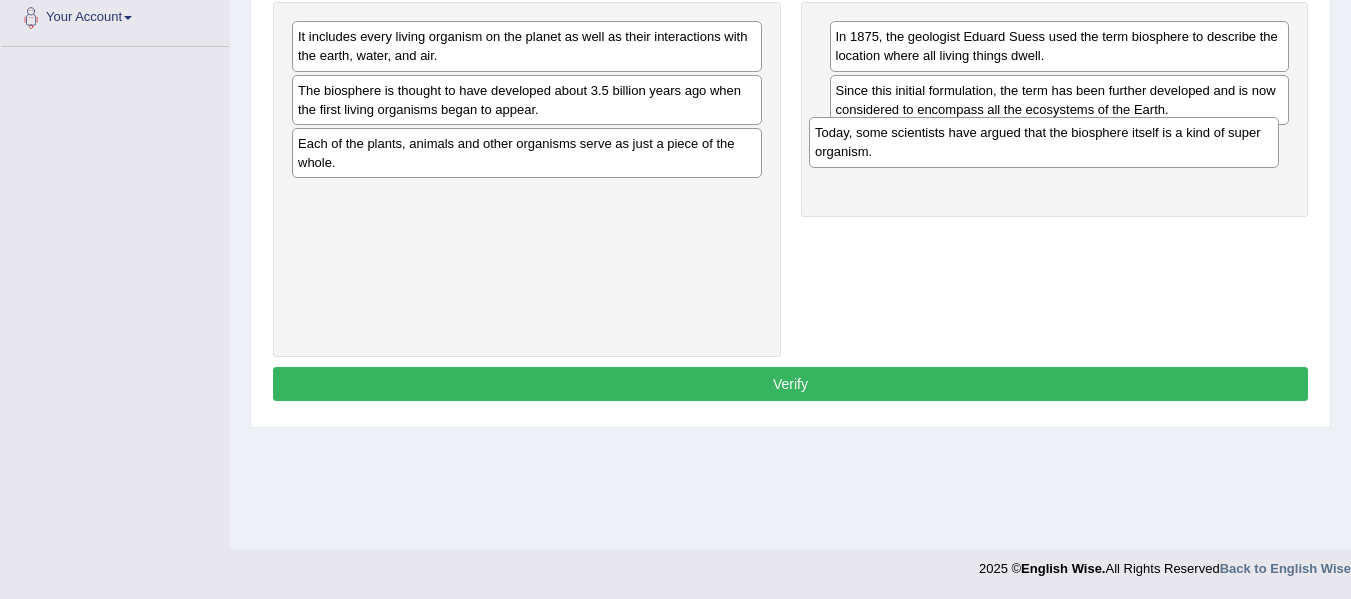 drag, startPoint x: 520, startPoint y: 52, endPoint x: 1037, endPoint y: 148, distance: 525.8374 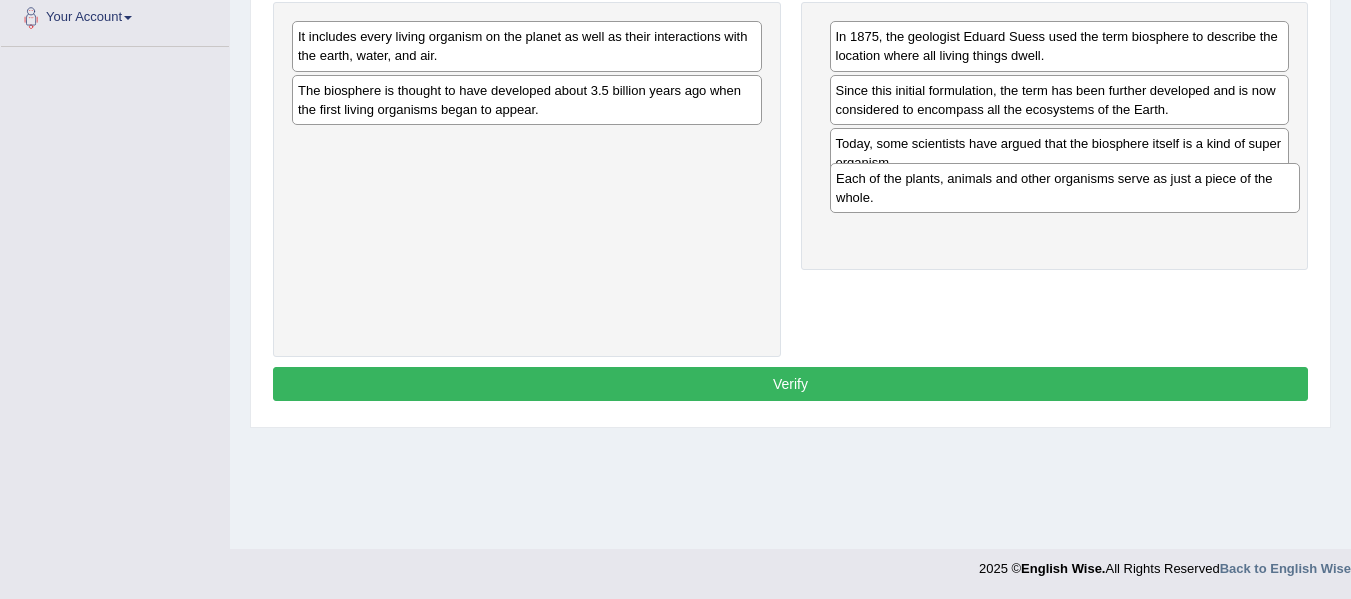 drag, startPoint x: 581, startPoint y: 163, endPoint x: 1121, endPoint y: 198, distance: 541.13306 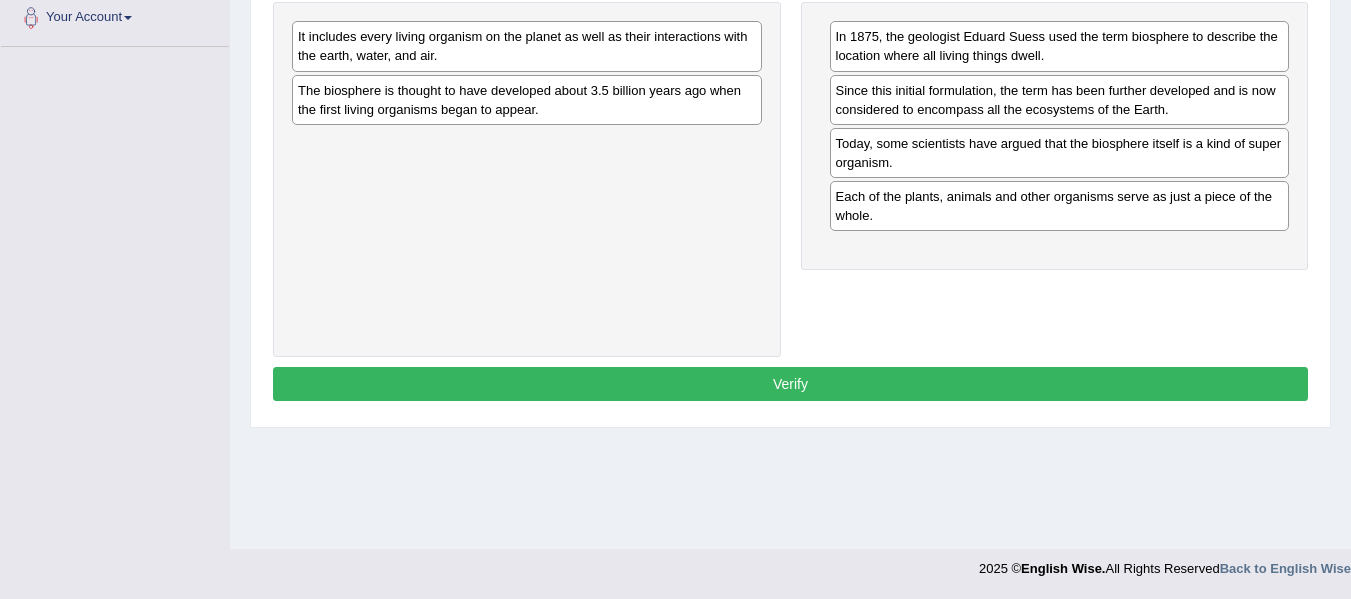 click on "It includes every living organism on the planet as well as their interactions with the earth, water, and air." at bounding box center [527, 46] 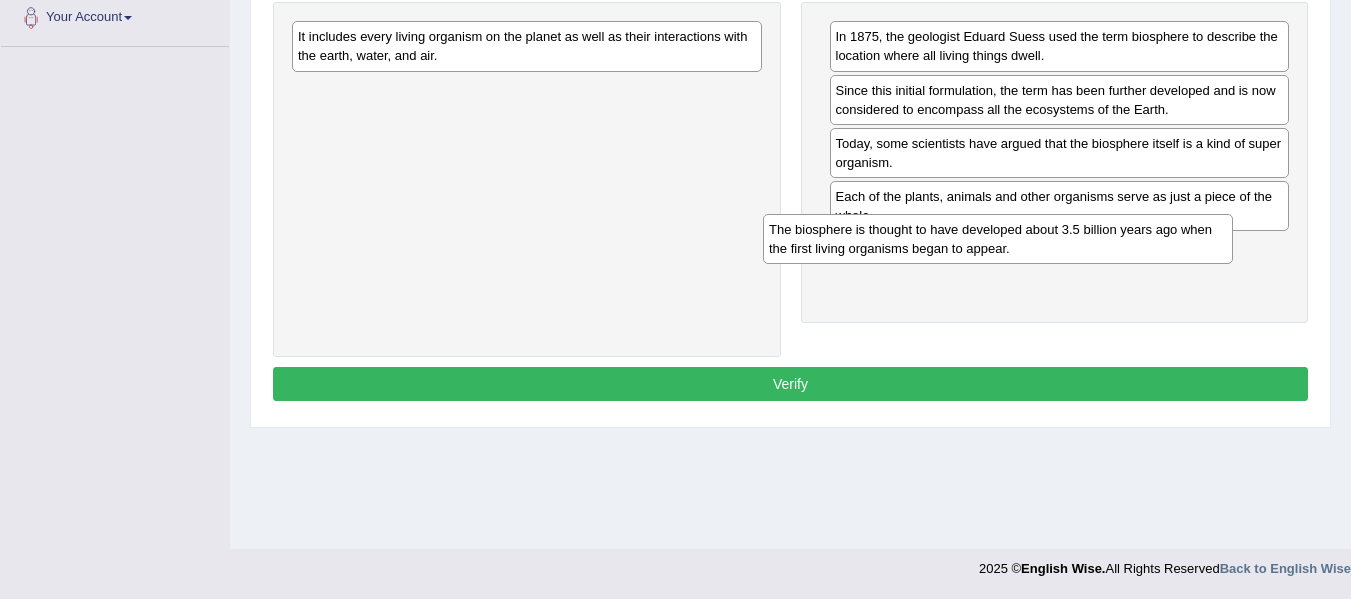 drag, startPoint x: 492, startPoint y: 101, endPoint x: 1009, endPoint y: 227, distance: 532.1325 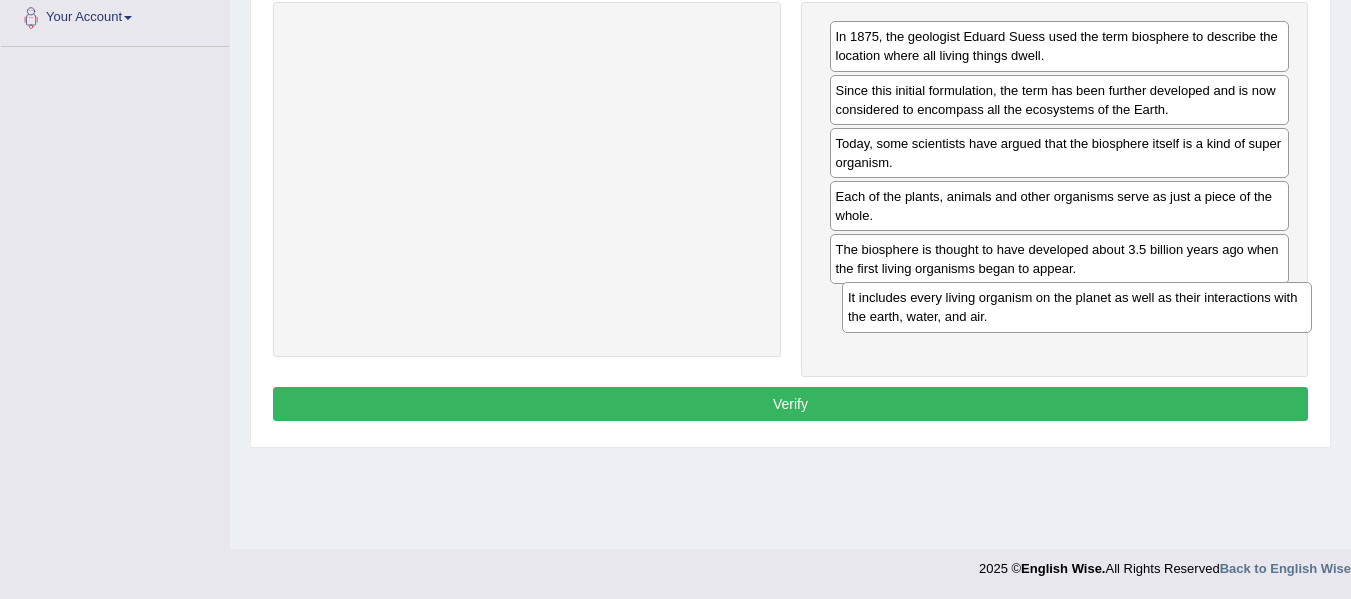 drag, startPoint x: 533, startPoint y: 53, endPoint x: 1083, endPoint y: 314, distance: 608.7865 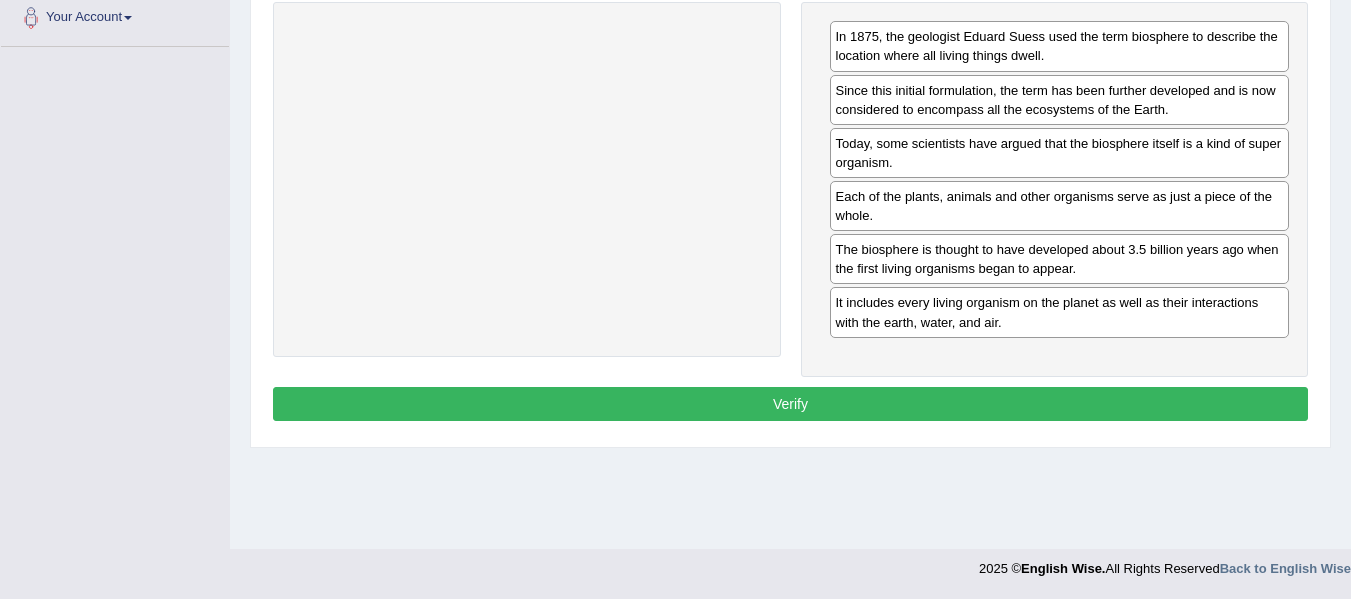 click on "Verify" at bounding box center (790, 404) 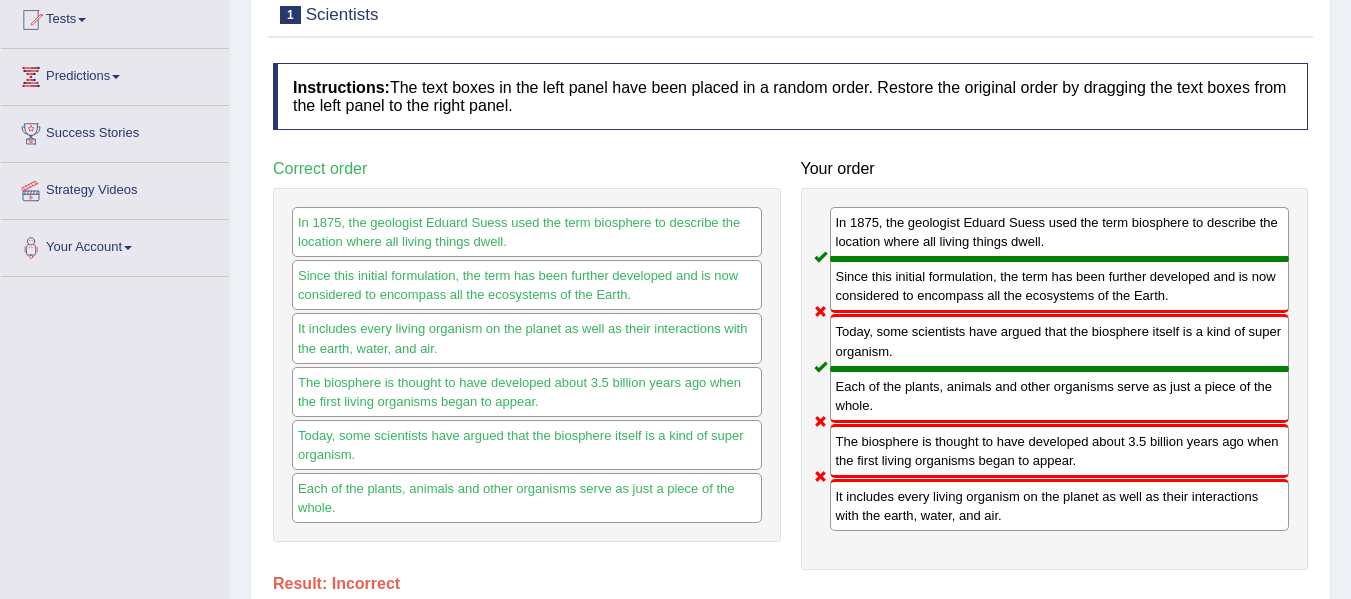 scroll, scrollTop: 38, scrollLeft: 0, axis: vertical 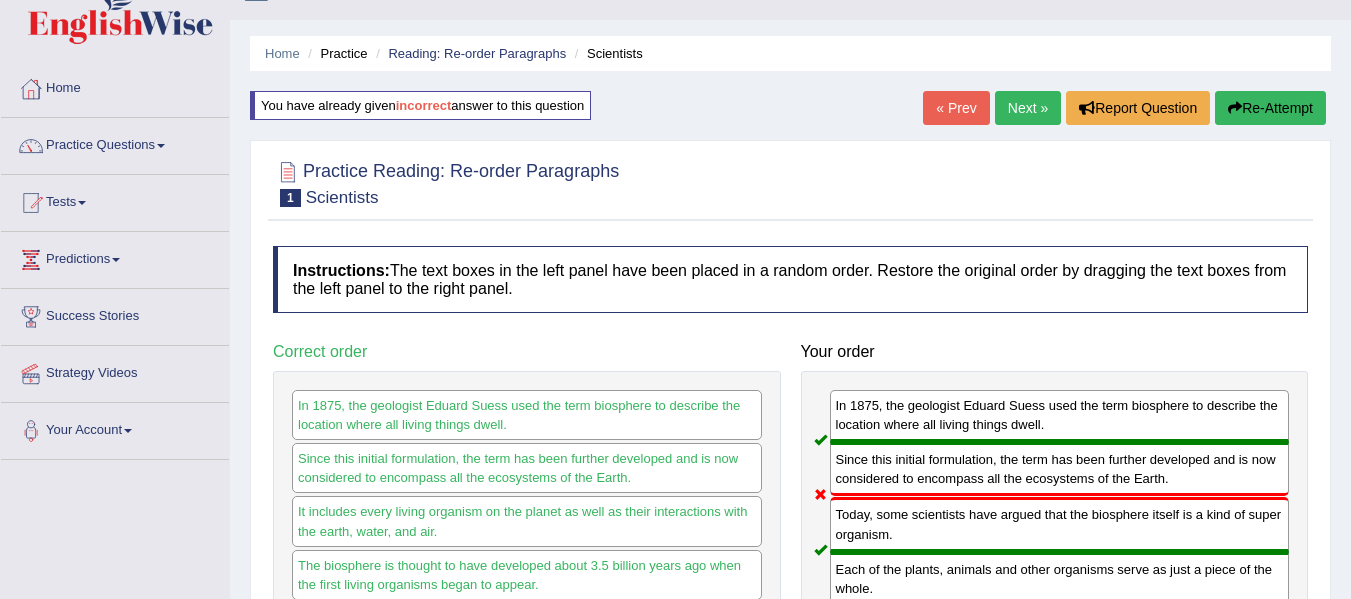 click on "Next »" at bounding box center [1028, 108] 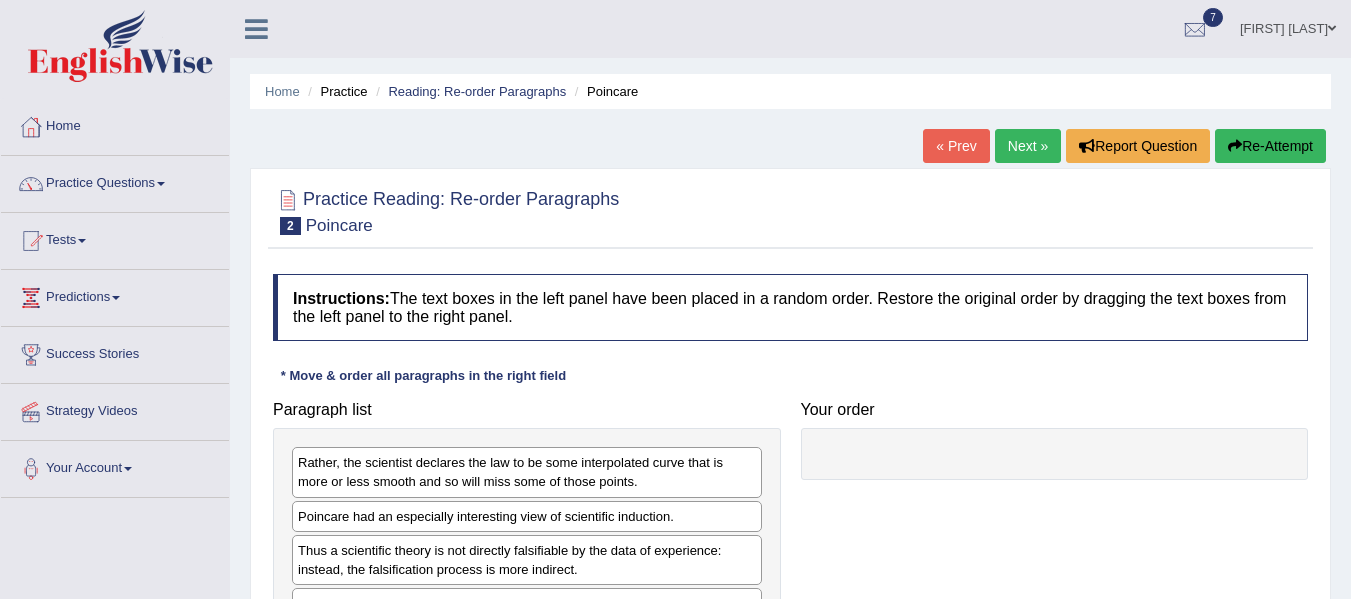 scroll, scrollTop: 0, scrollLeft: 0, axis: both 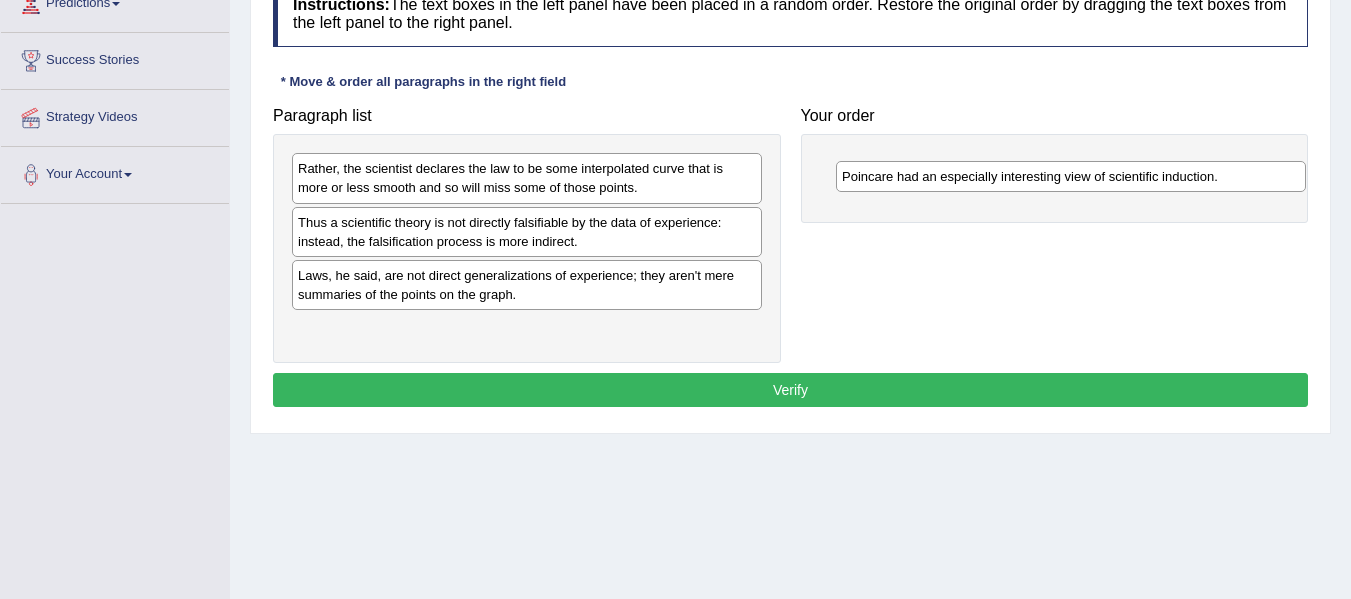 drag, startPoint x: 405, startPoint y: 220, endPoint x: 936, endPoint y: 156, distance: 534.84296 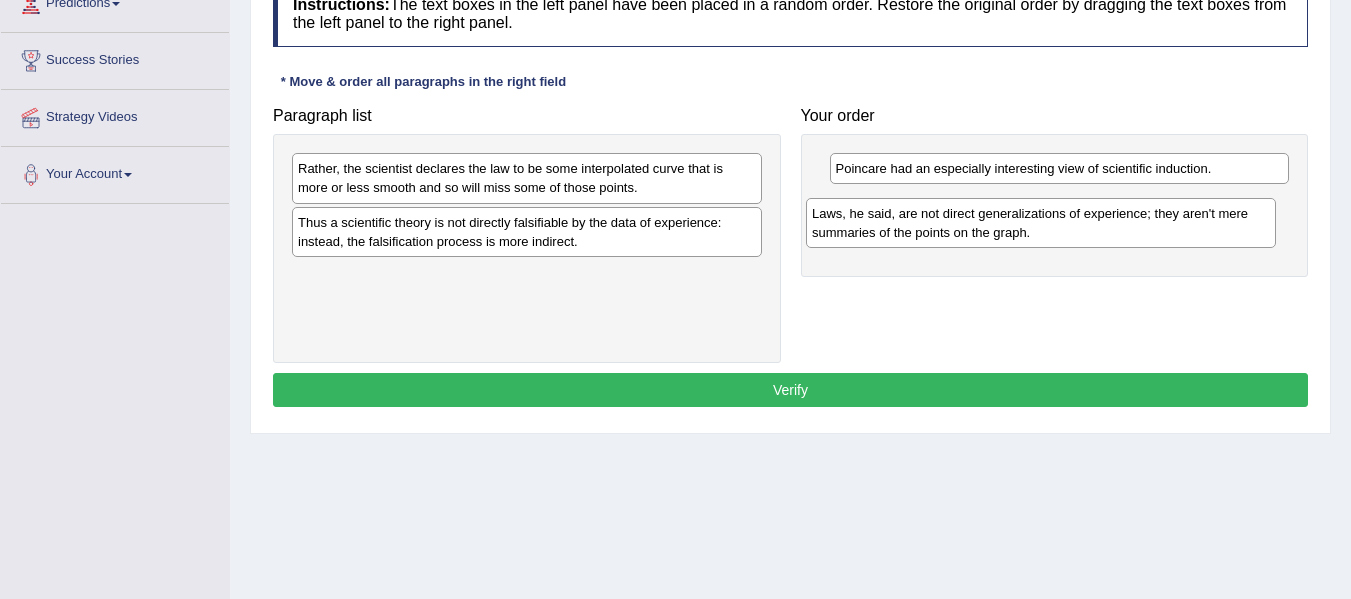 drag, startPoint x: 456, startPoint y: 297, endPoint x: 973, endPoint y: 230, distance: 521.3233 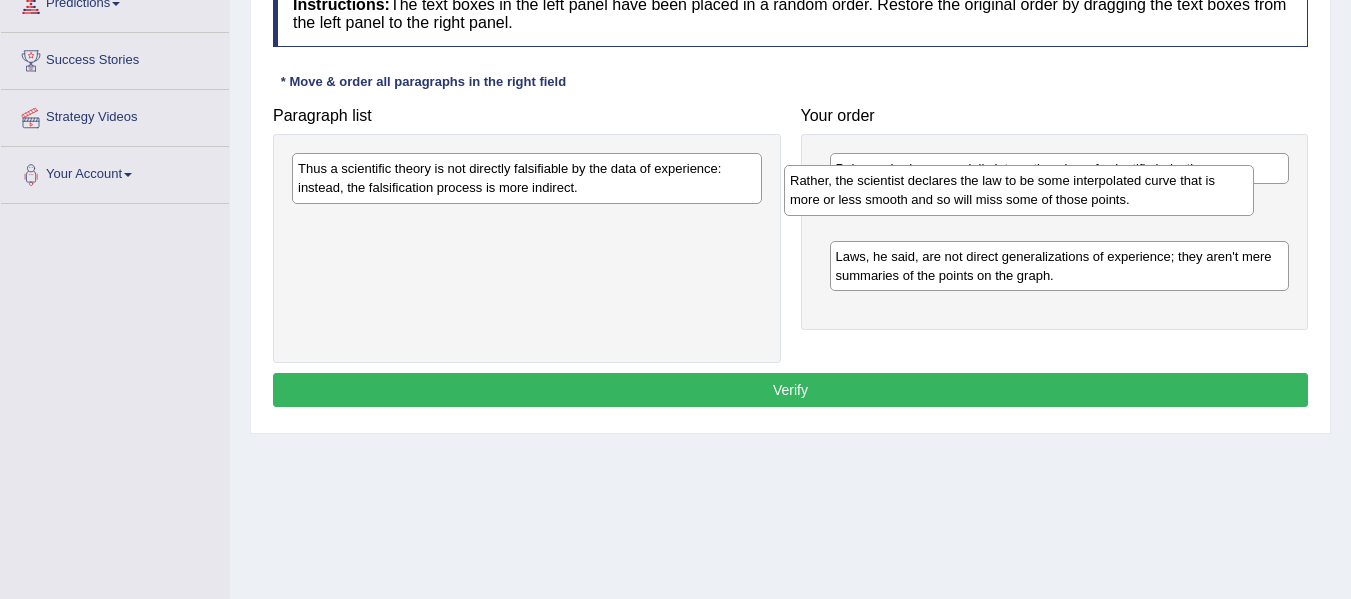 drag, startPoint x: 576, startPoint y: 177, endPoint x: 1068, endPoint y: 189, distance: 492.14633 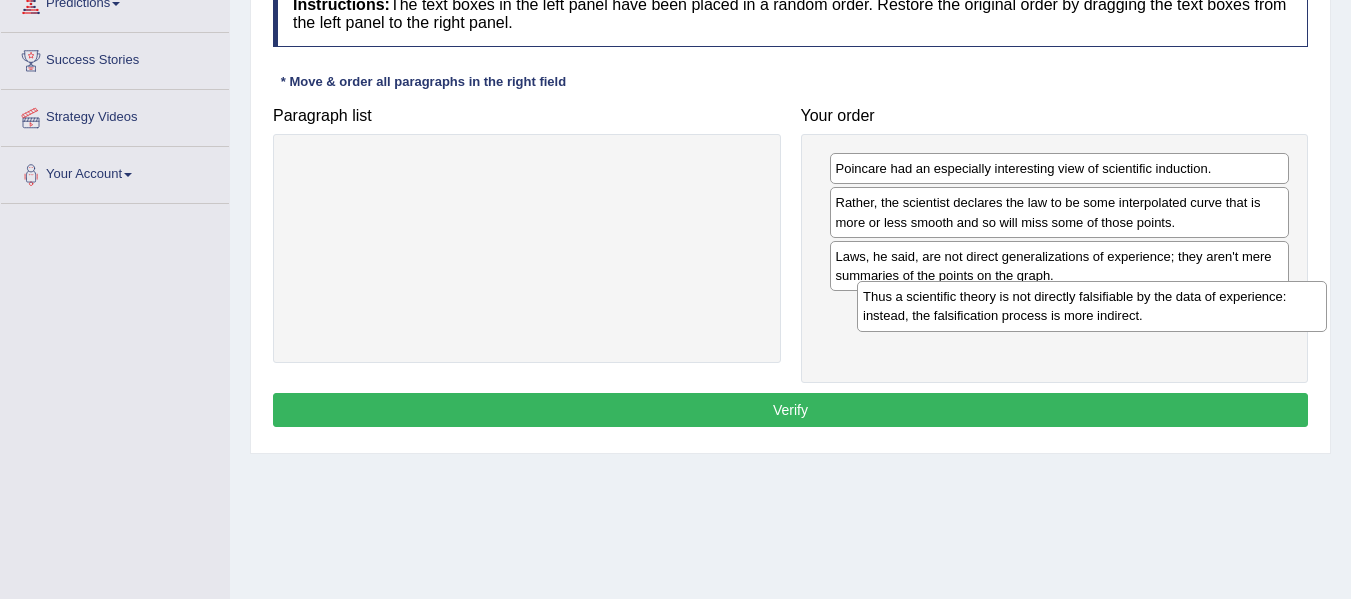 drag, startPoint x: 560, startPoint y: 187, endPoint x: 1106, endPoint y: 318, distance: 561.4953 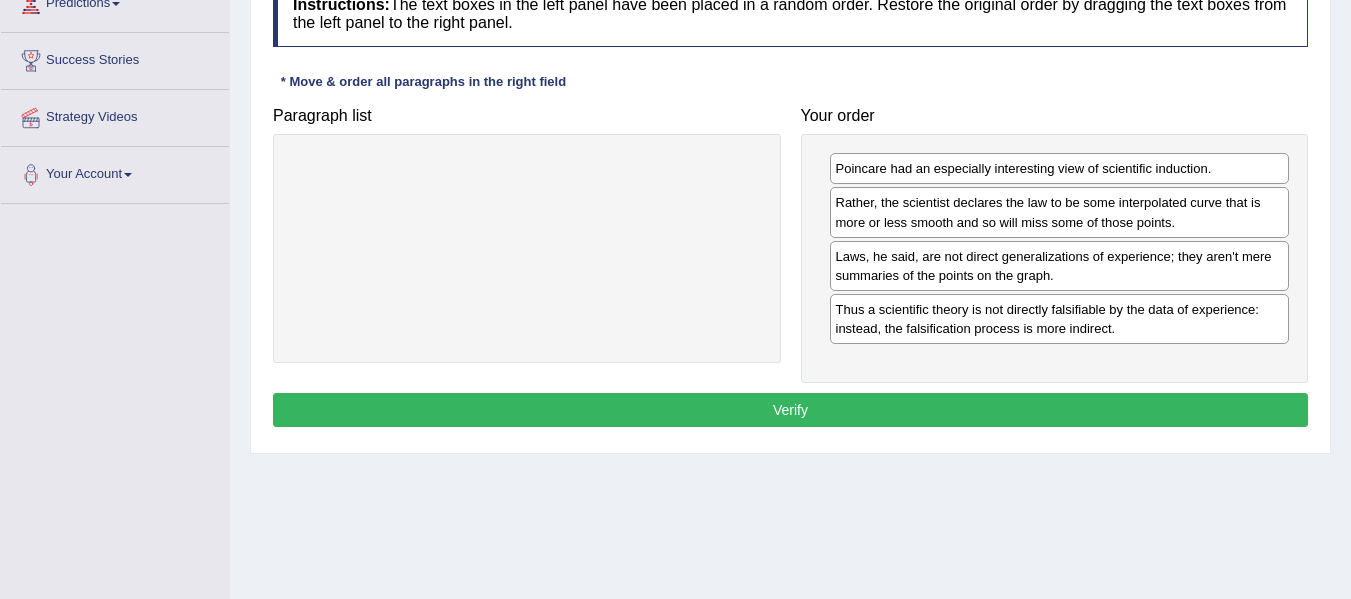 click on "Verify" at bounding box center (790, 410) 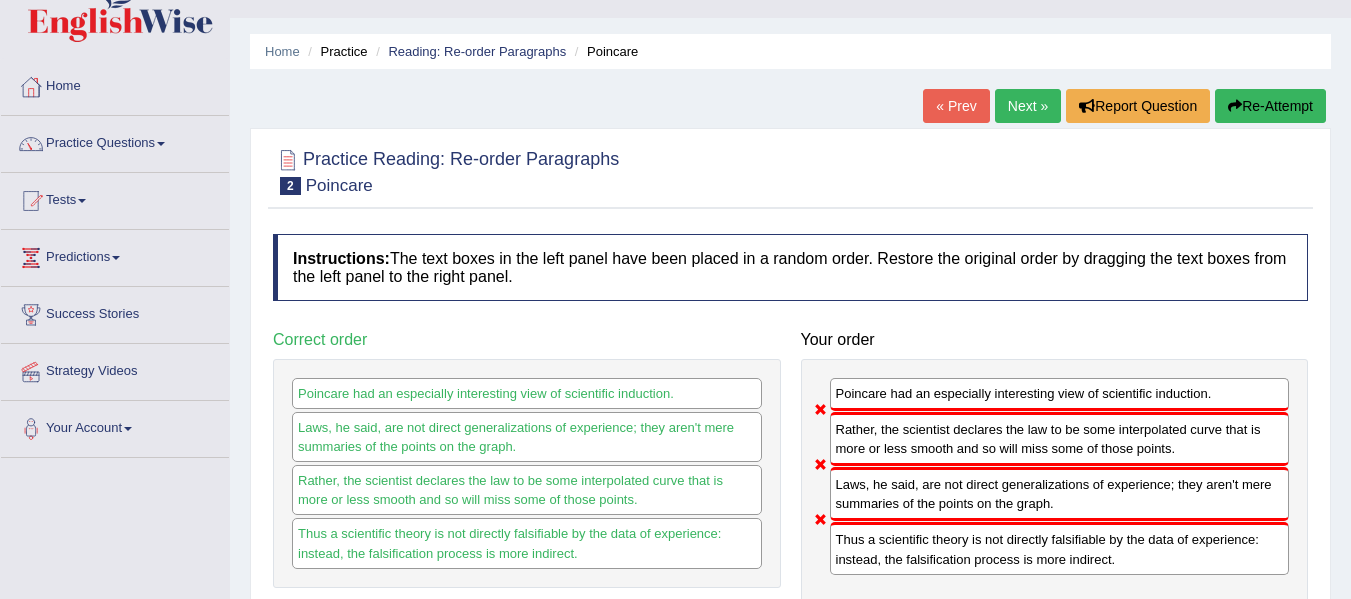 scroll, scrollTop: 39, scrollLeft: 0, axis: vertical 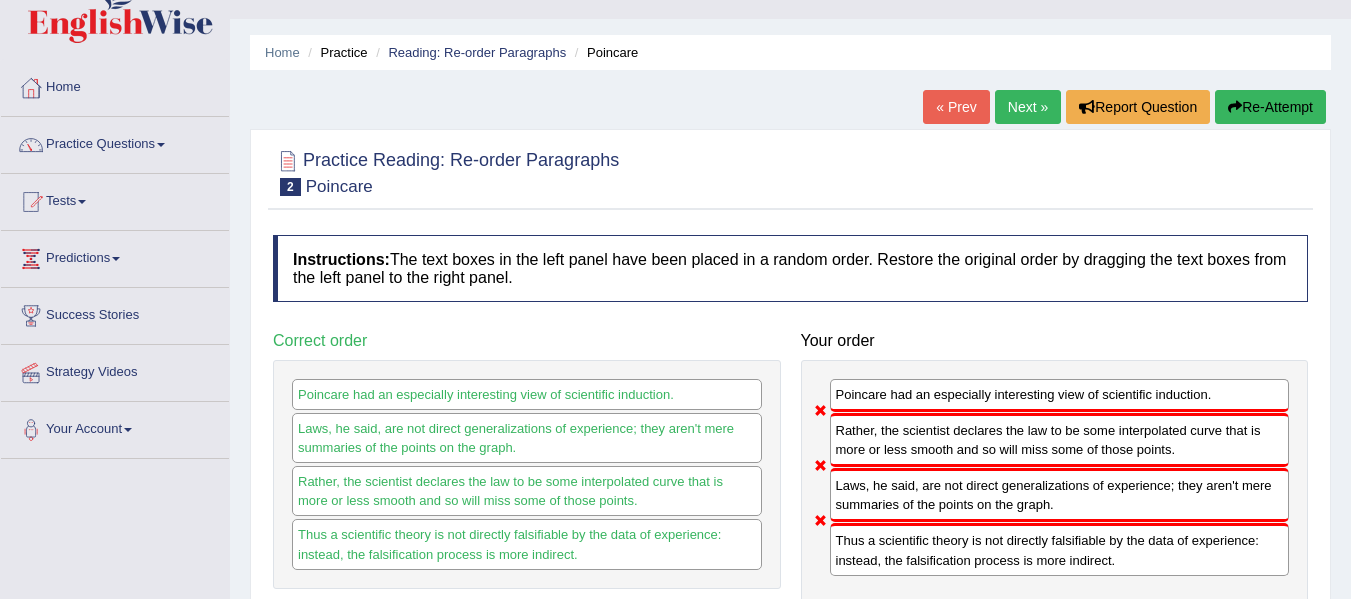 click on "Re-Attempt" at bounding box center (1270, 107) 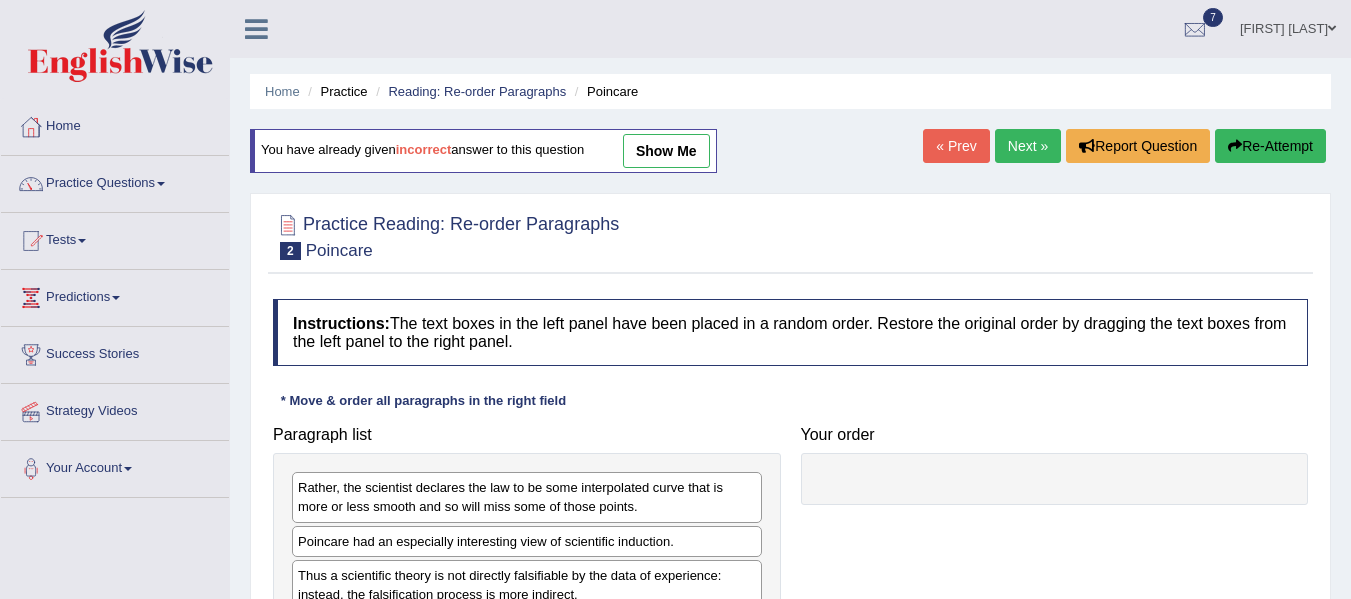 scroll, scrollTop: 39, scrollLeft: 0, axis: vertical 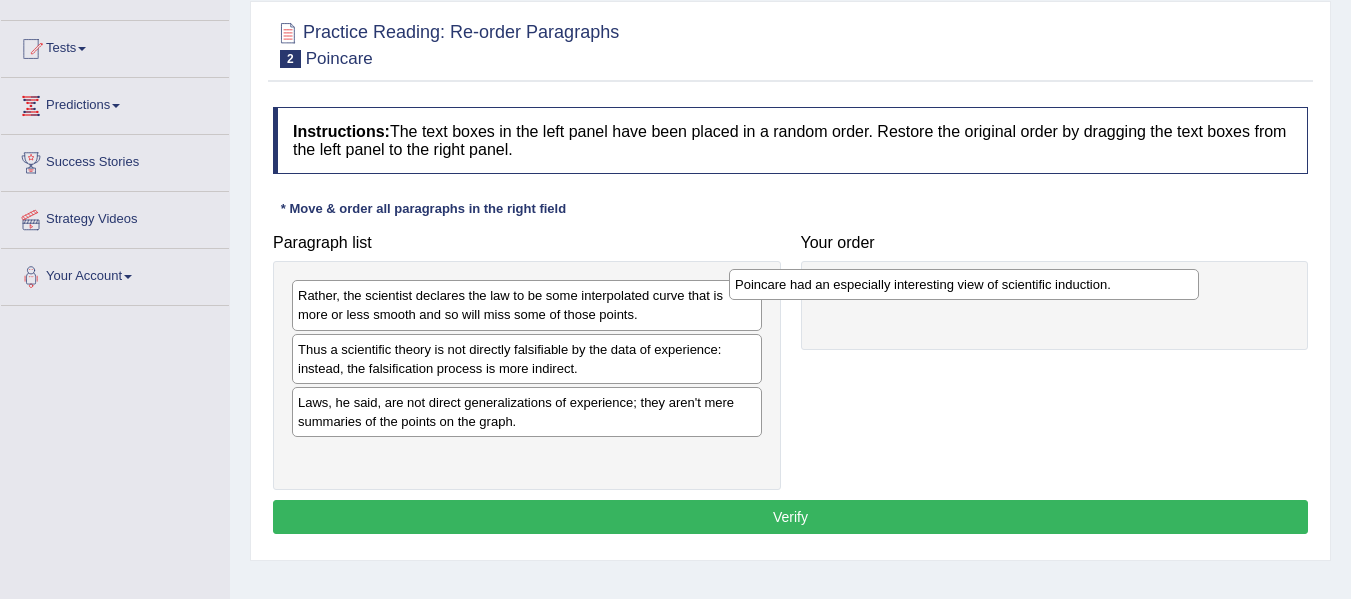 drag, startPoint x: 547, startPoint y: 363, endPoint x: 991, endPoint y: 290, distance: 449.96112 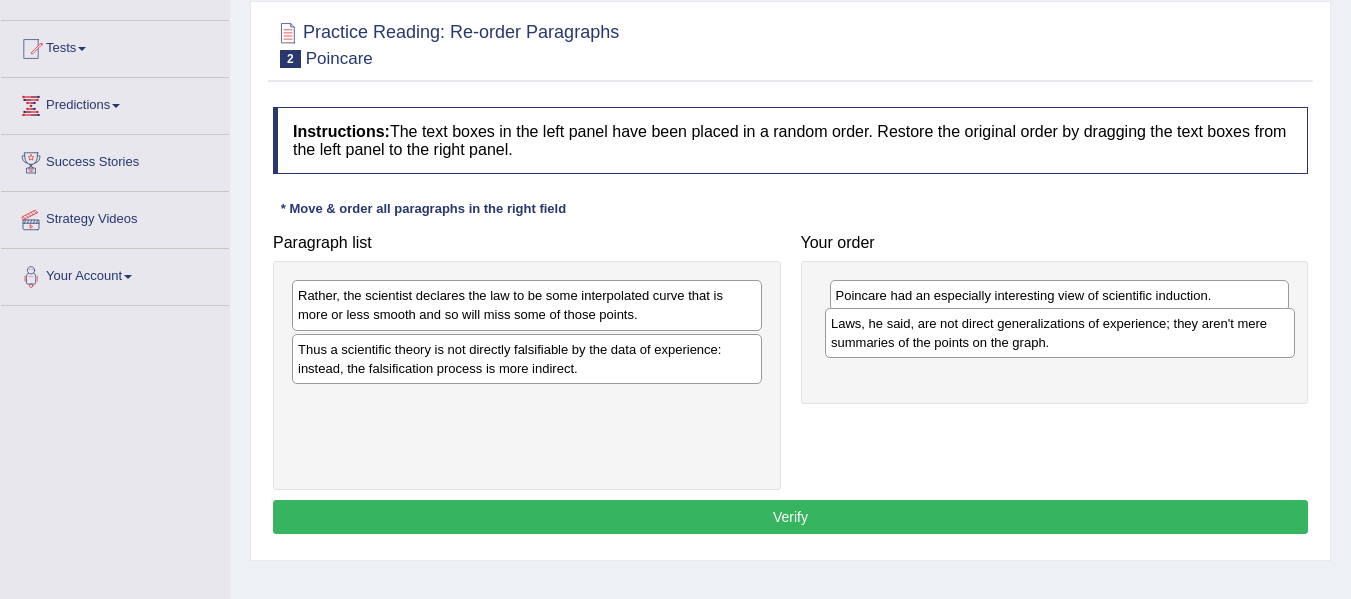 drag, startPoint x: 456, startPoint y: 420, endPoint x: 992, endPoint y: 339, distance: 542.0858 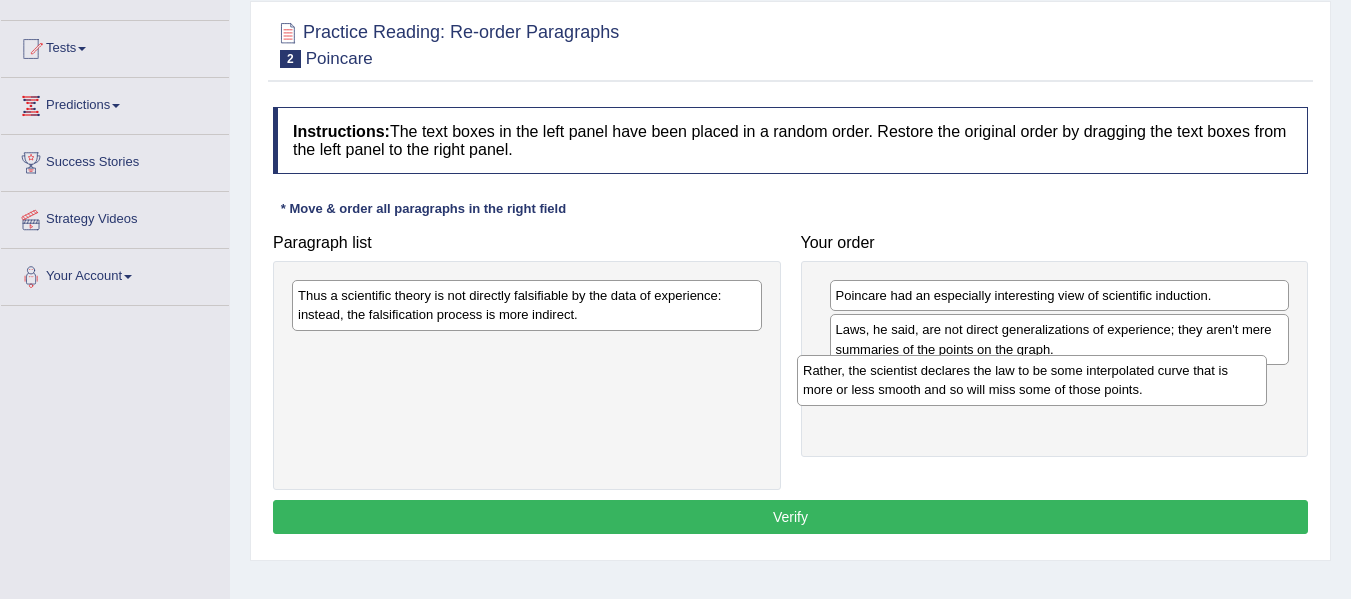 drag, startPoint x: 612, startPoint y: 304, endPoint x: 1130, endPoint y: 377, distance: 523.1185 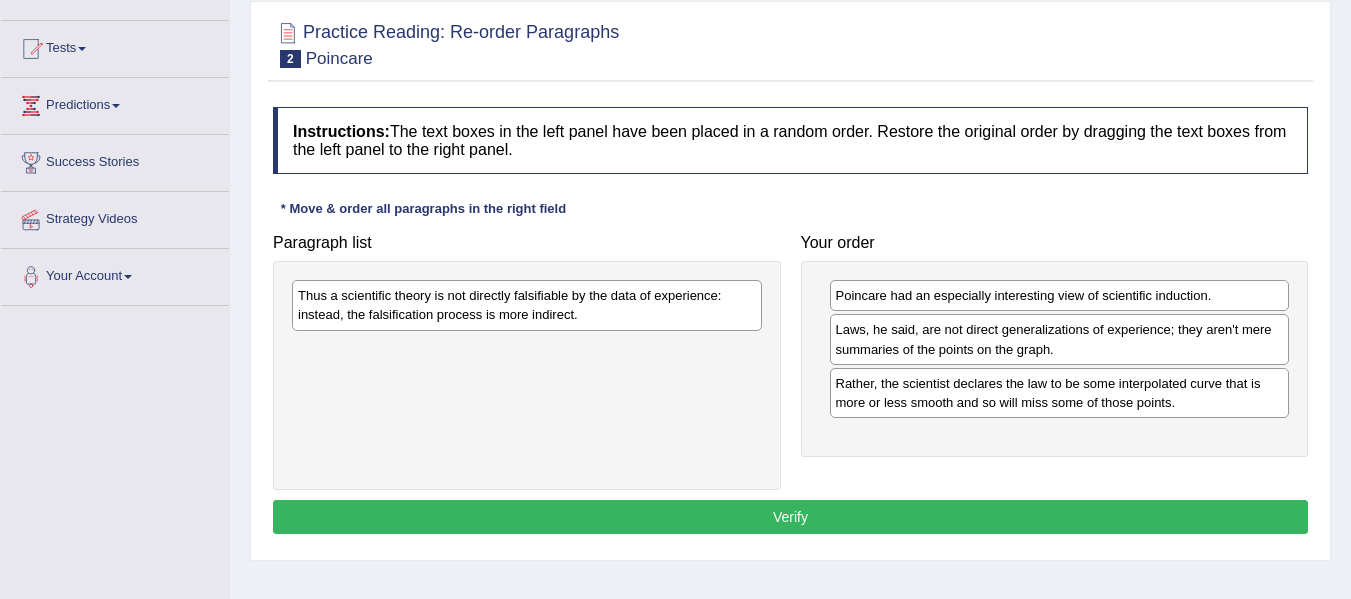 click on "Thus a scientific theory is not directly falsifiable by the data of experience: instead, the falsification process is more indirect." at bounding box center [527, 305] 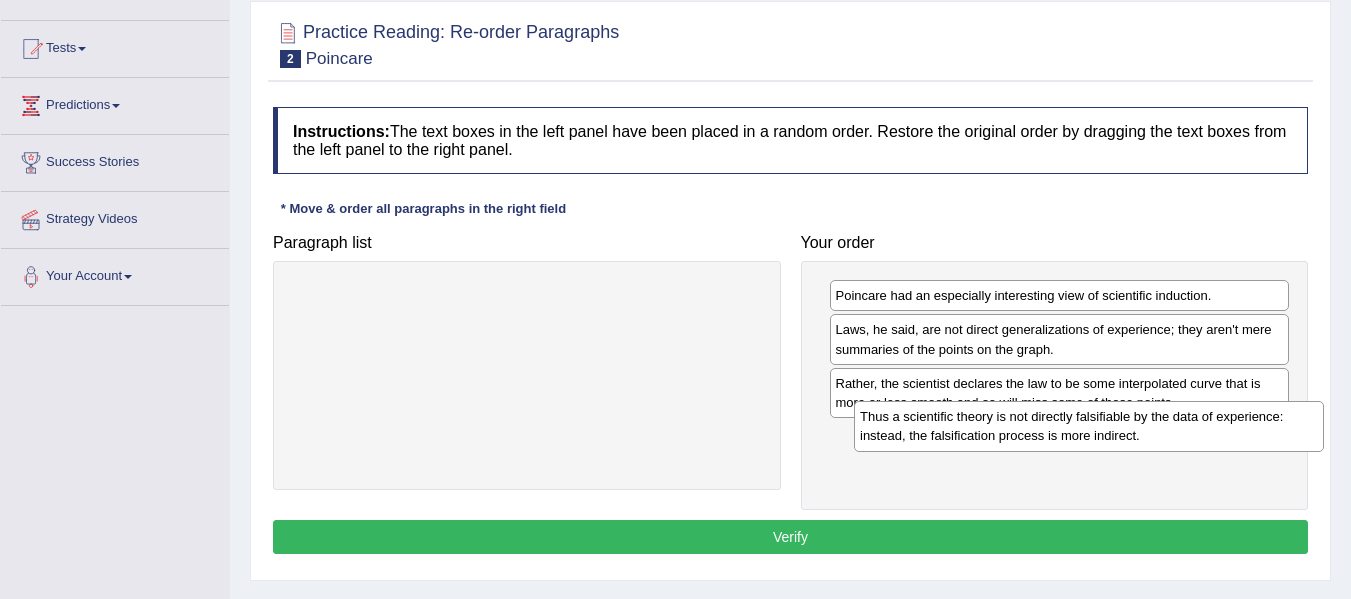 drag, startPoint x: 639, startPoint y: 315, endPoint x: 1202, endPoint y: 434, distance: 575.43896 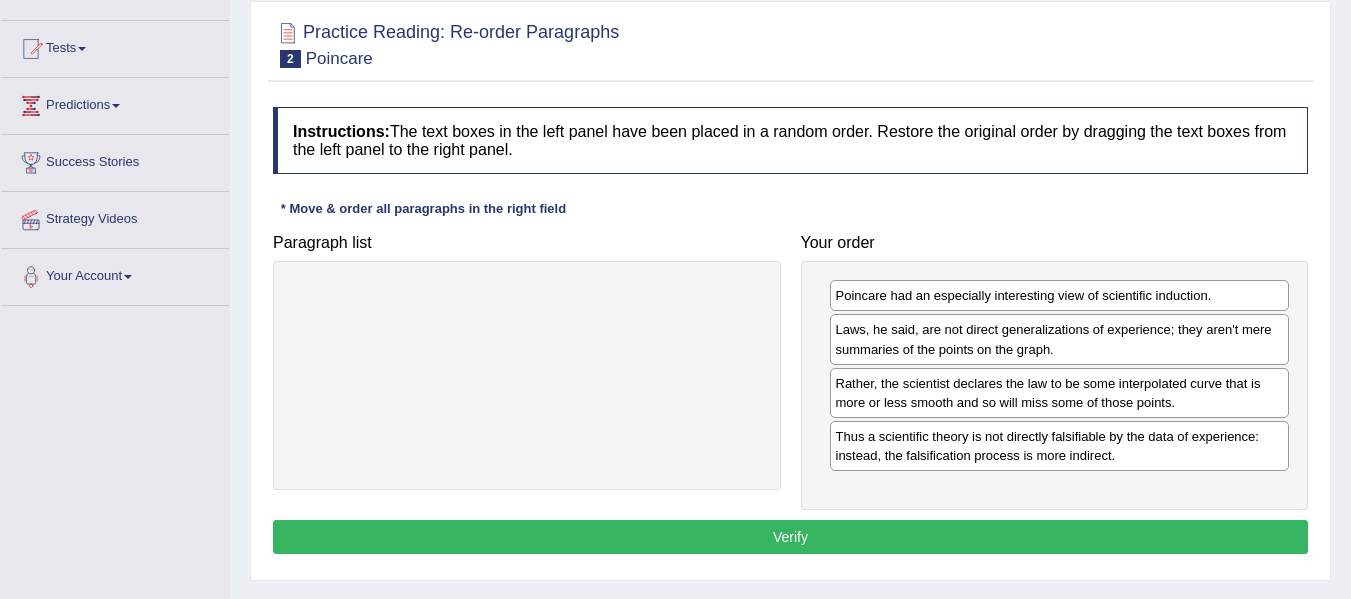 click on "Verify" at bounding box center [790, 537] 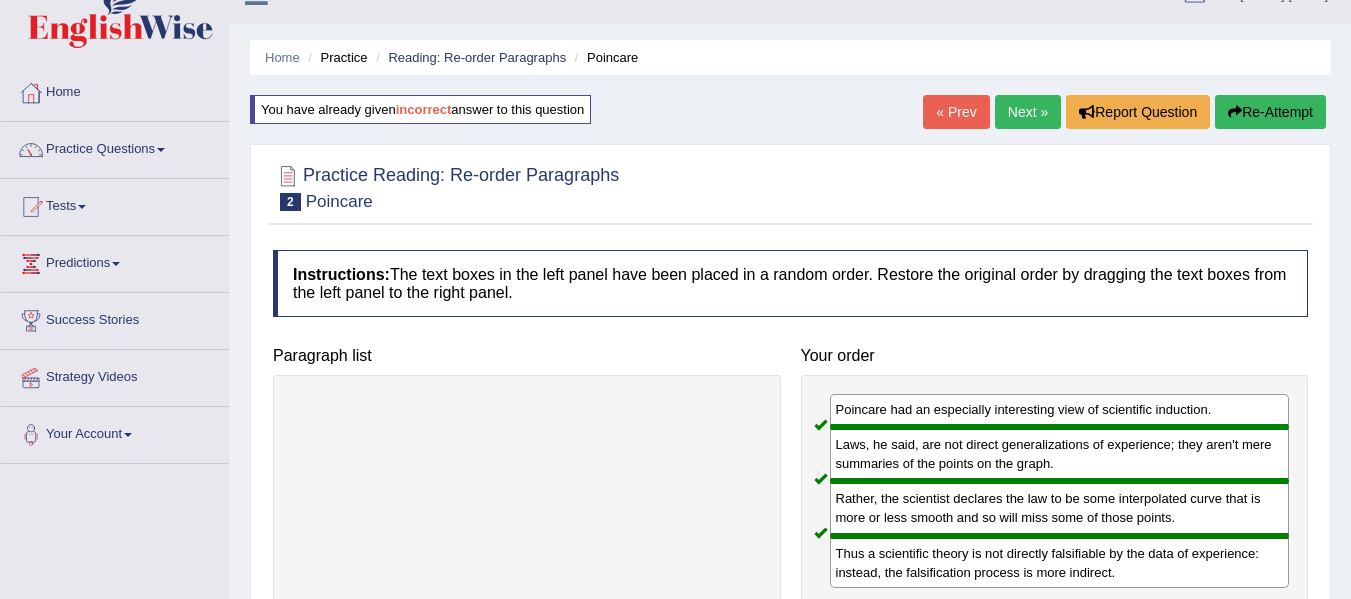 scroll, scrollTop: 0, scrollLeft: 0, axis: both 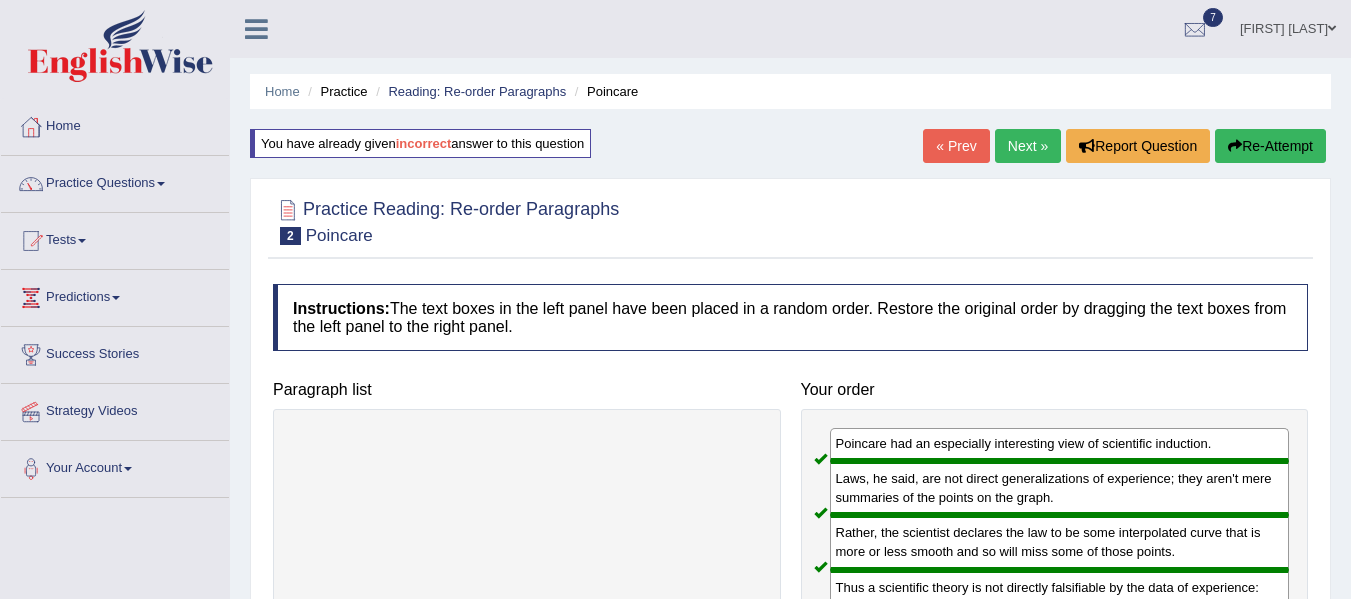 click on "Next »" at bounding box center [1028, 146] 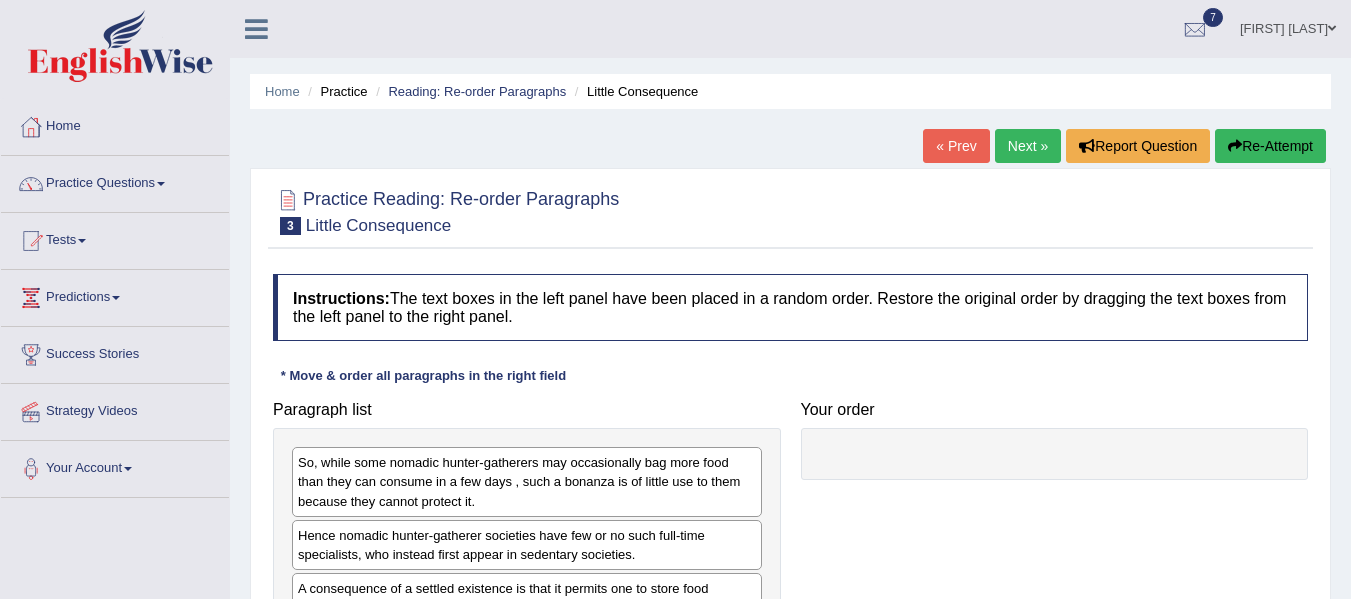 scroll, scrollTop: 367, scrollLeft: 0, axis: vertical 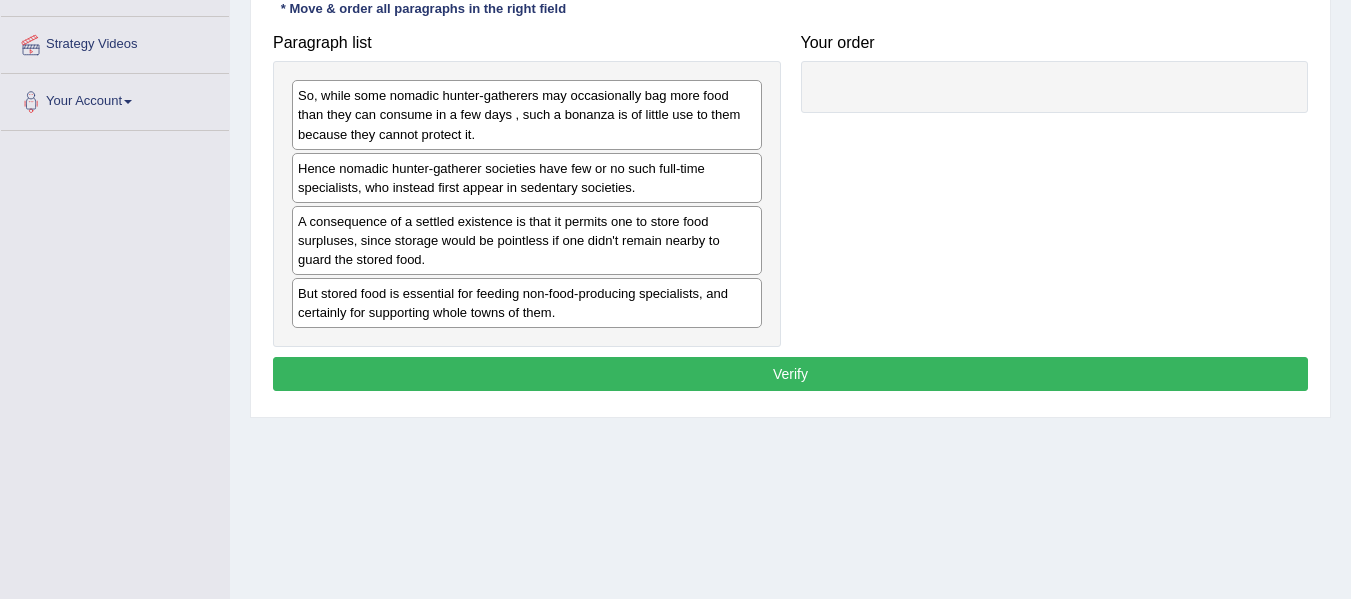 drag, startPoint x: 410, startPoint y: 246, endPoint x: 566, endPoint y: 236, distance: 156.32019 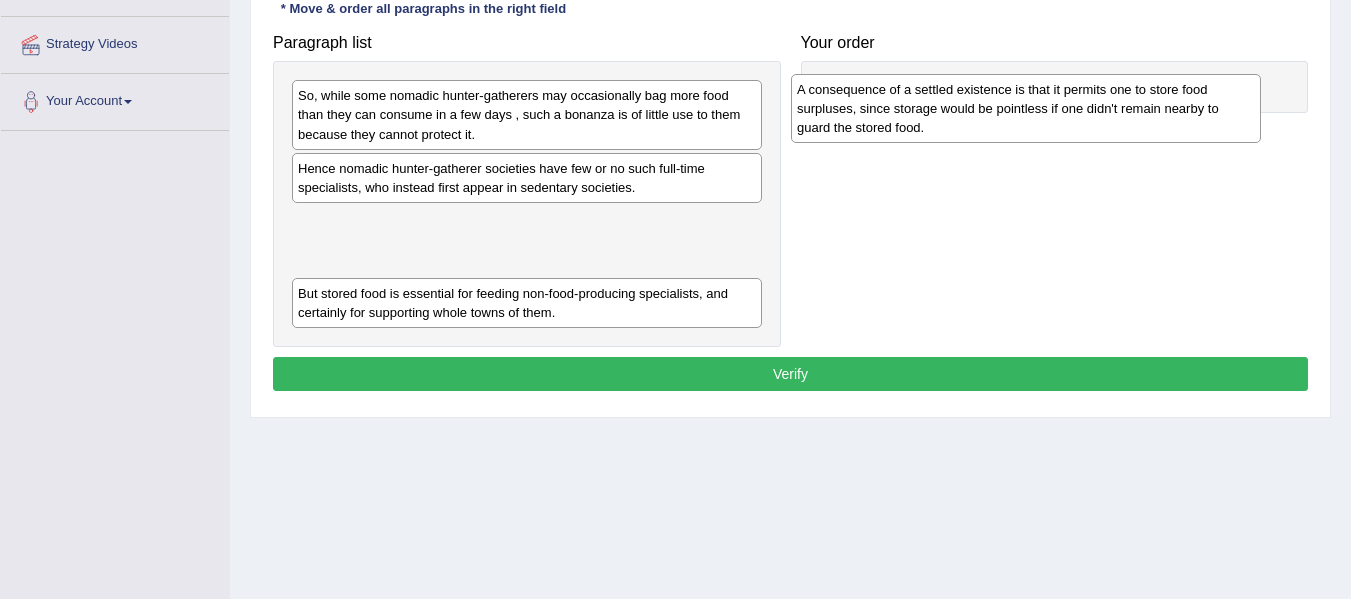 drag, startPoint x: 497, startPoint y: 254, endPoint x: 996, endPoint y: 122, distance: 516.16376 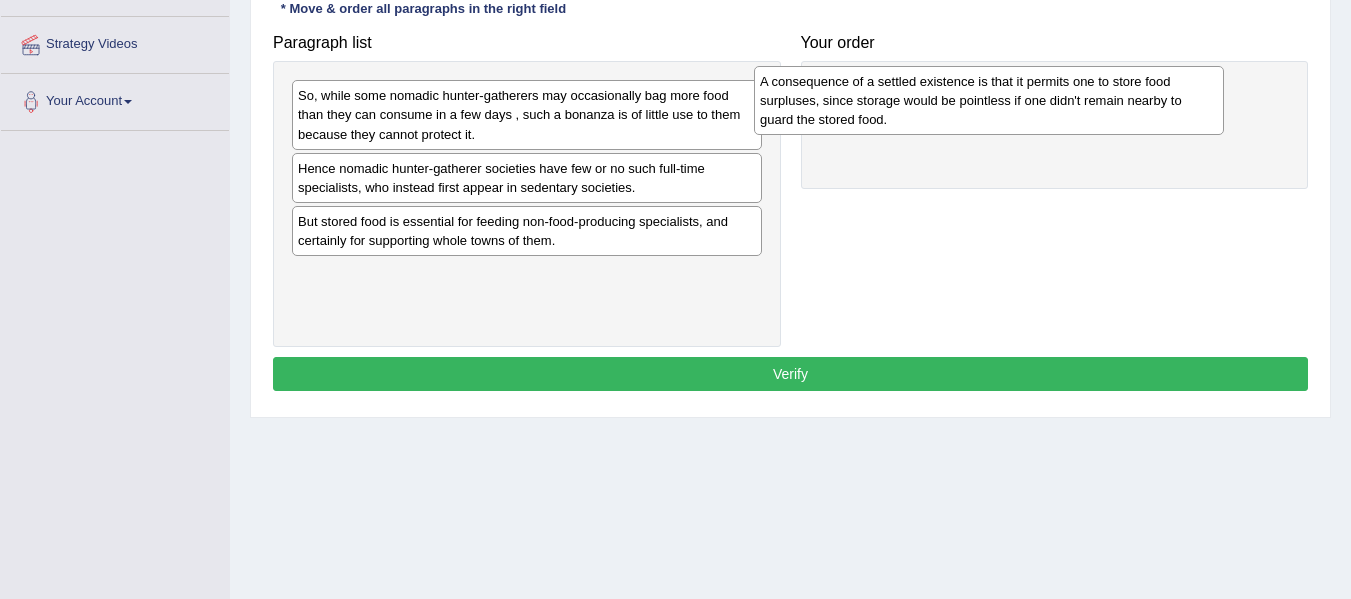 drag, startPoint x: 525, startPoint y: 236, endPoint x: 989, endPoint y: 92, distance: 485.83124 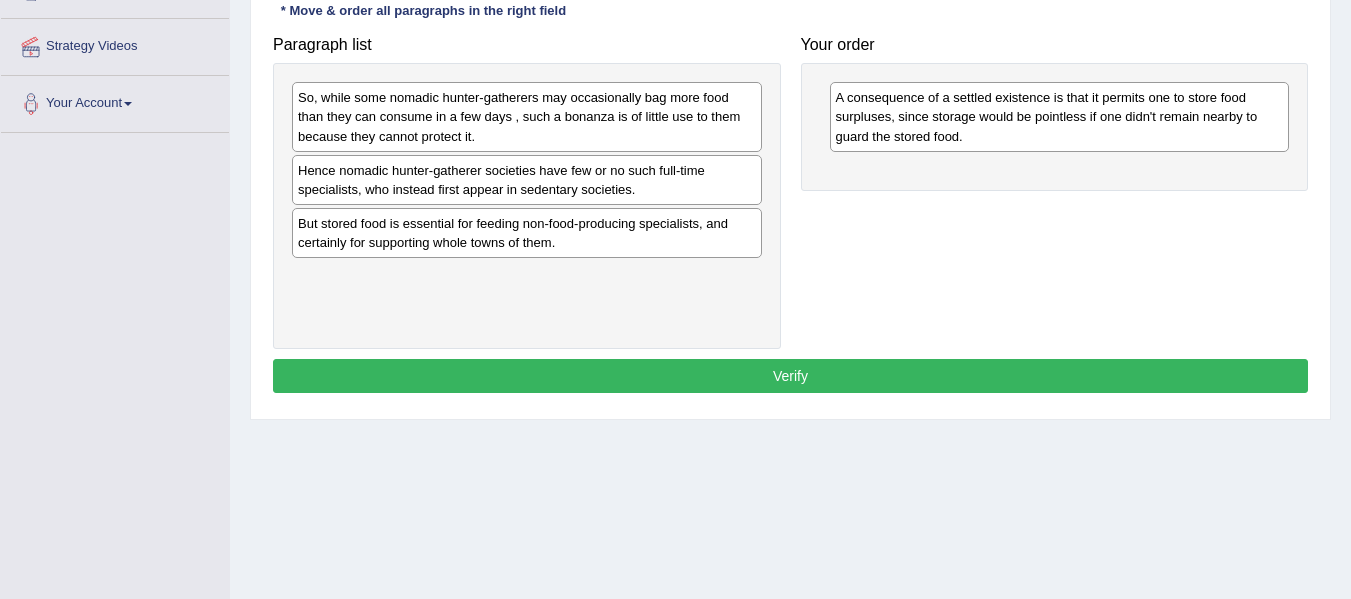 scroll, scrollTop: 367, scrollLeft: 0, axis: vertical 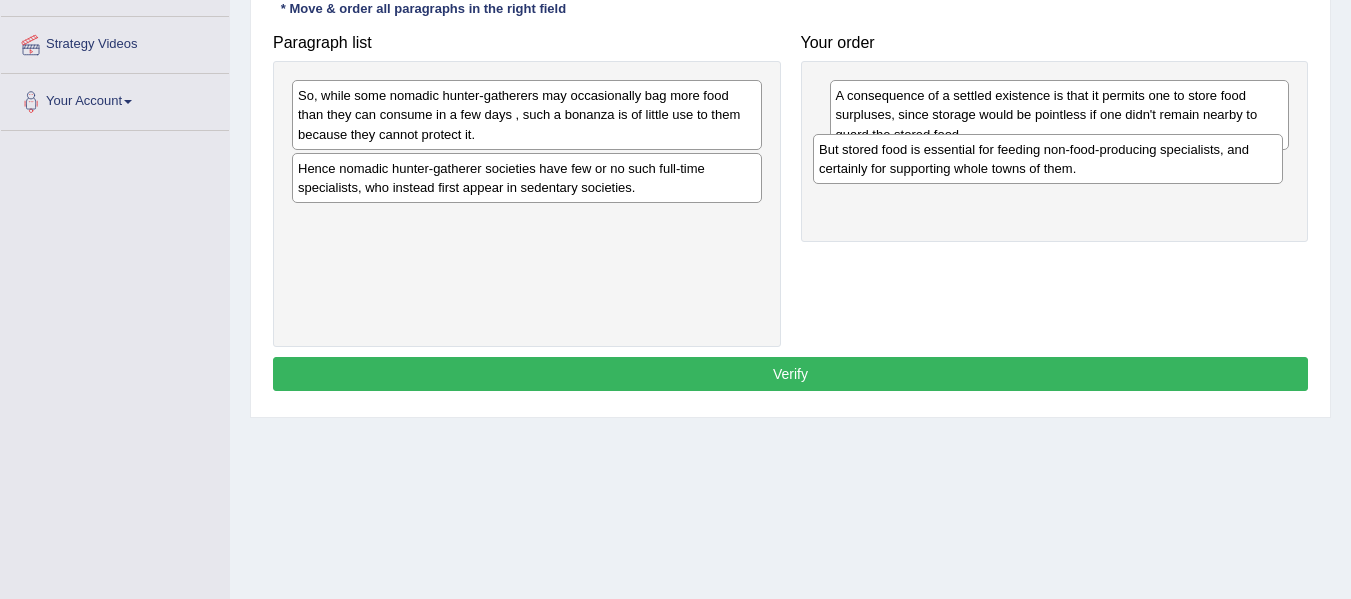 drag, startPoint x: 623, startPoint y: 235, endPoint x: 1148, endPoint y: 169, distance: 529.1323 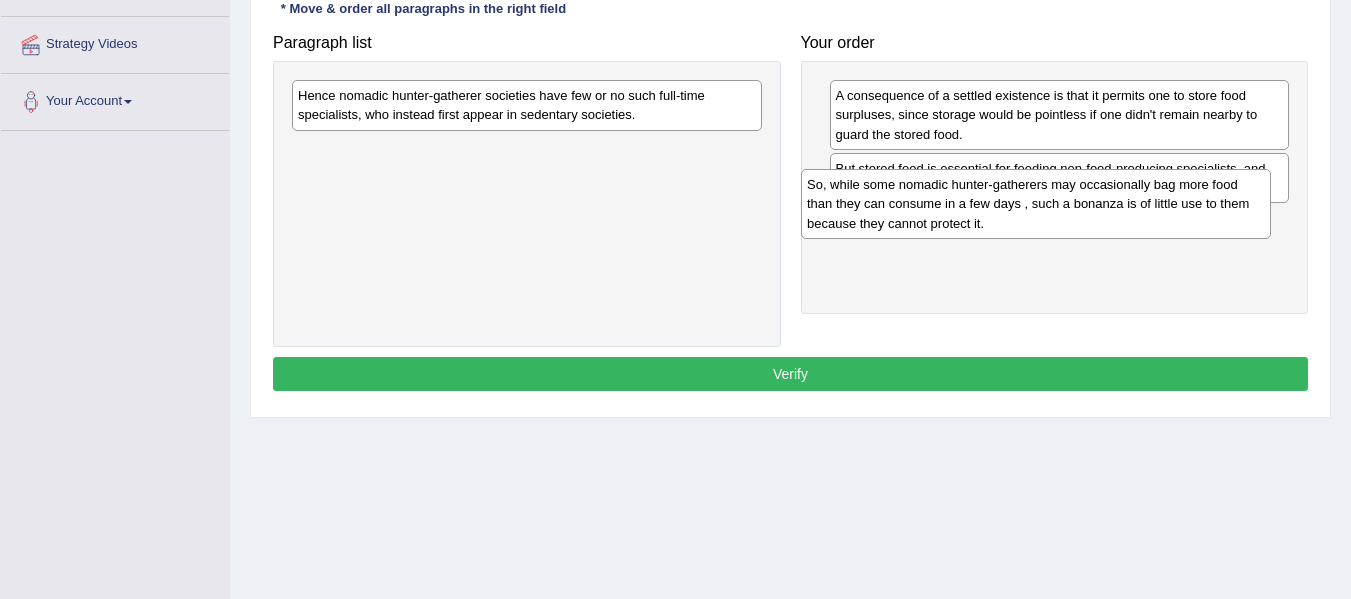 drag, startPoint x: 603, startPoint y: 123, endPoint x: 1126, endPoint y: 230, distance: 533.8333 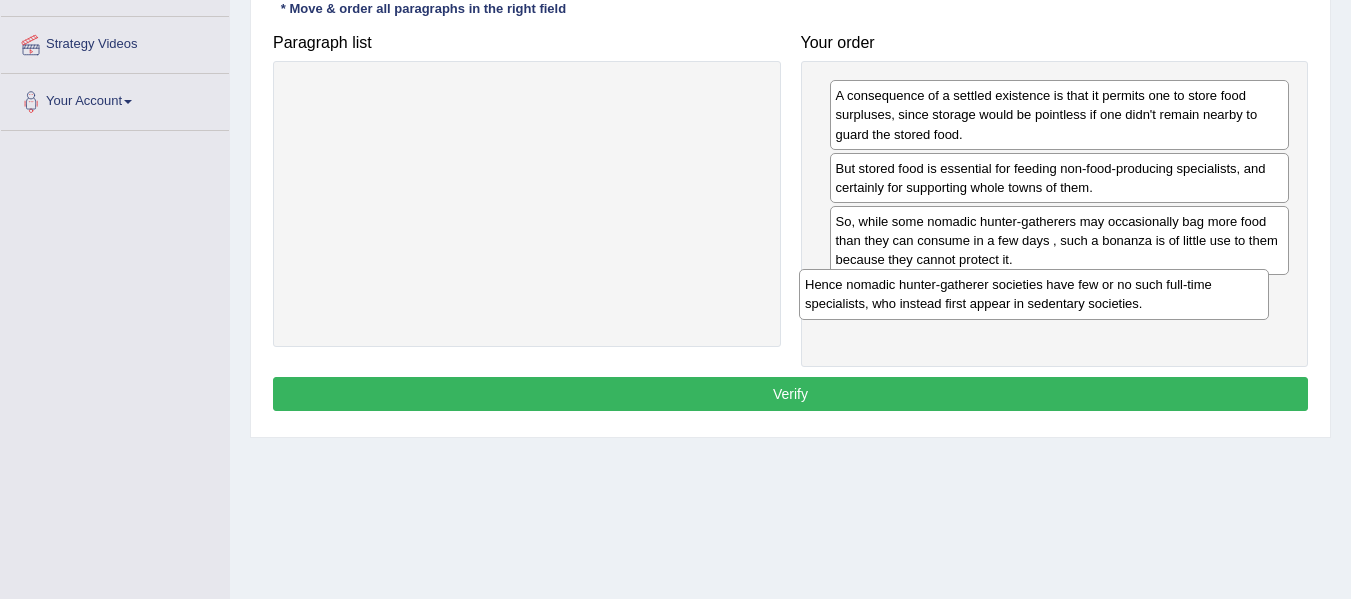 drag, startPoint x: 675, startPoint y: 108, endPoint x: 1201, endPoint y: 305, distance: 561.68054 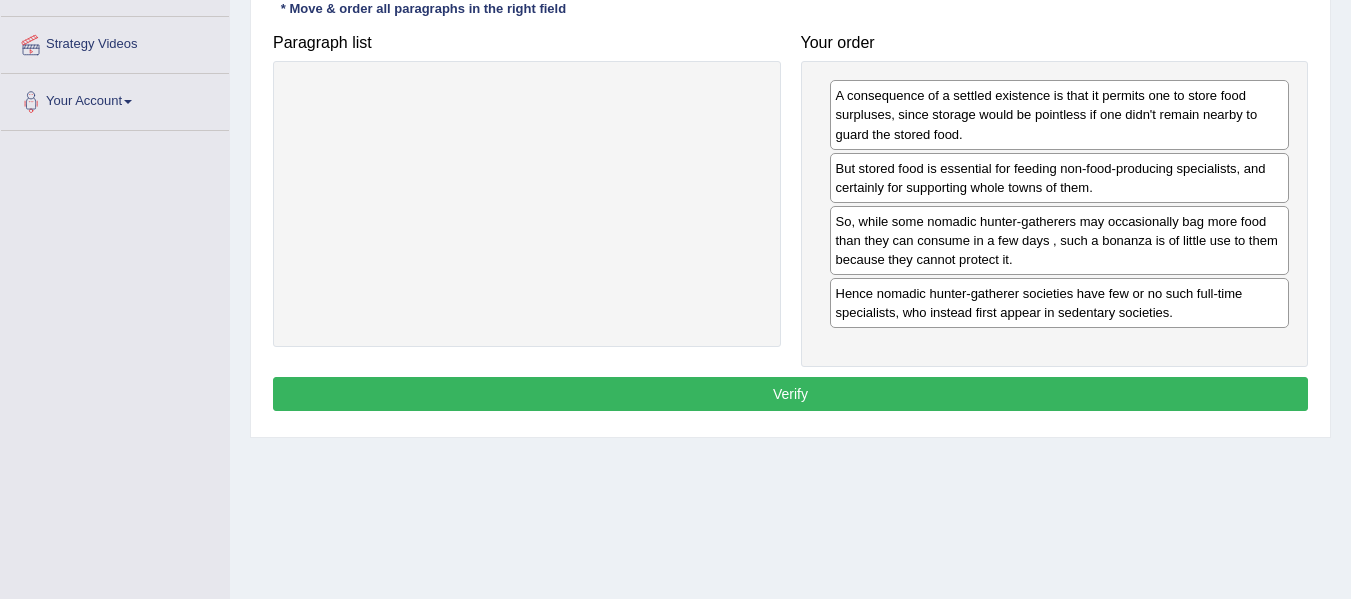 click on "Verify" at bounding box center (790, 394) 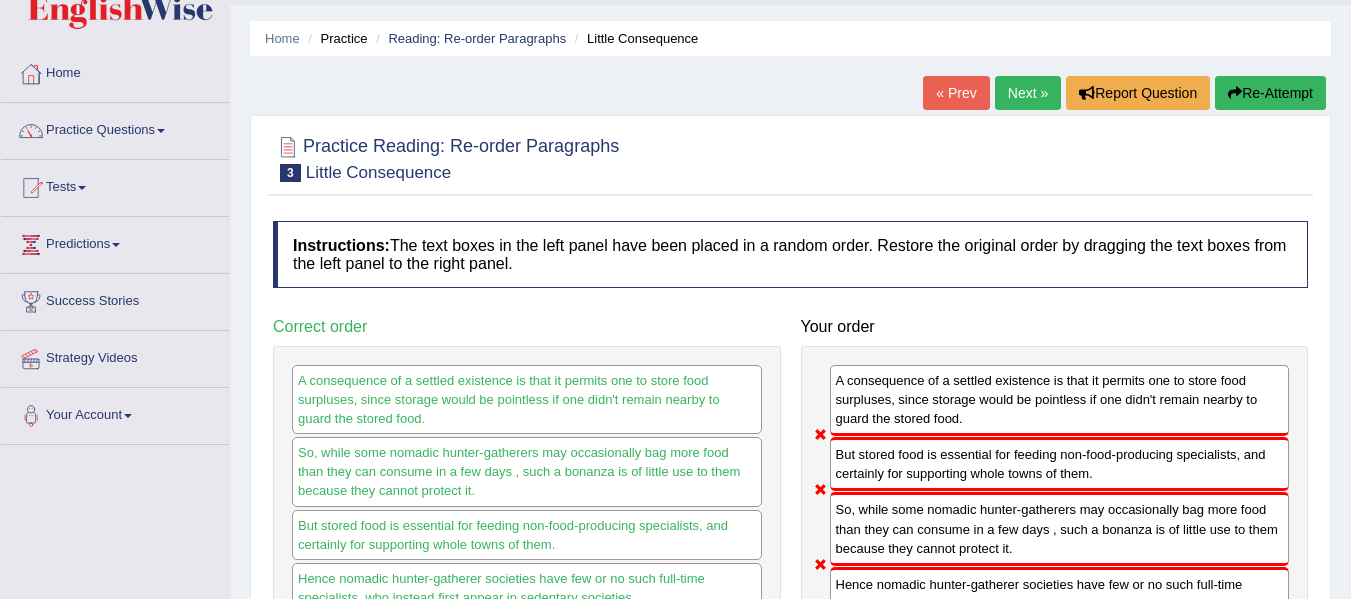 scroll, scrollTop: 51, scrollLeft: 0, axis: vertical 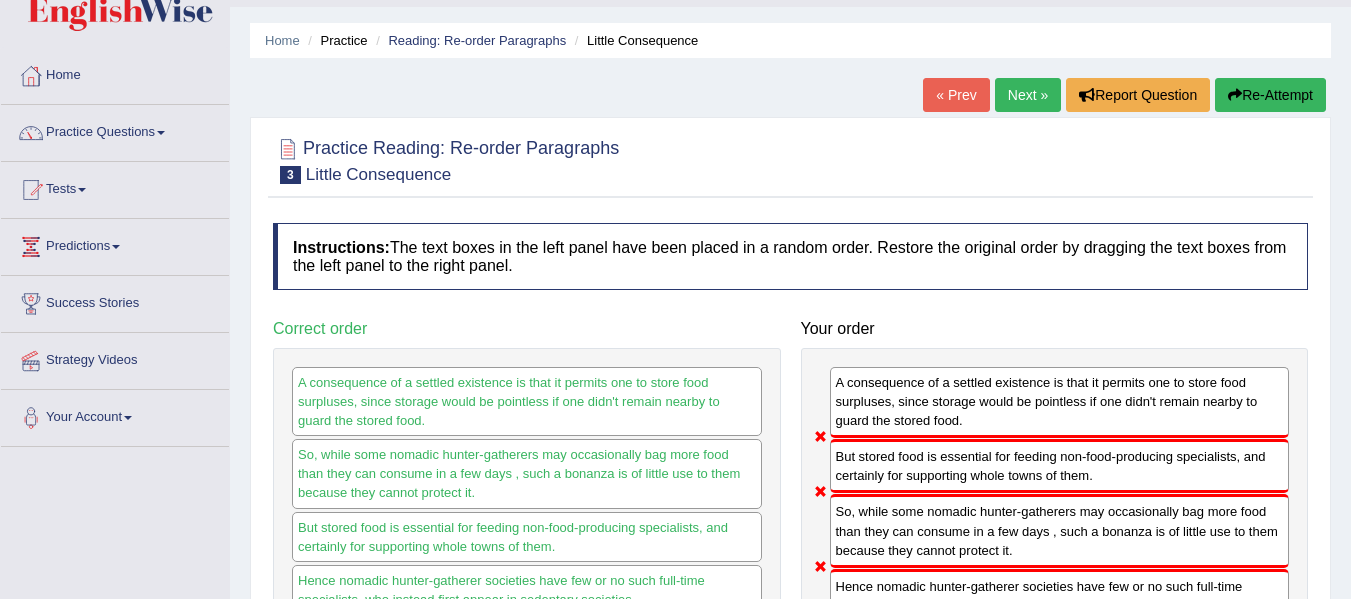 click on "Re-Attempt" at bounding box center [1270, 95] 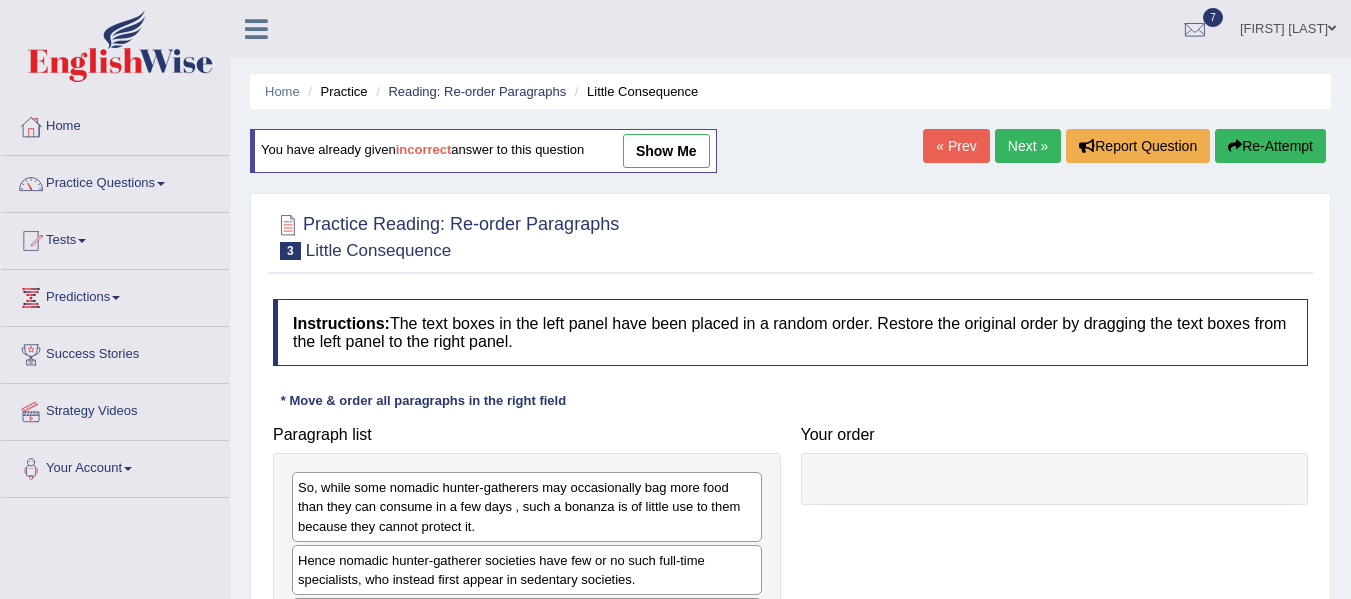 scroll, scrollTop: 396, scrollLeft: 0, axis: vertical 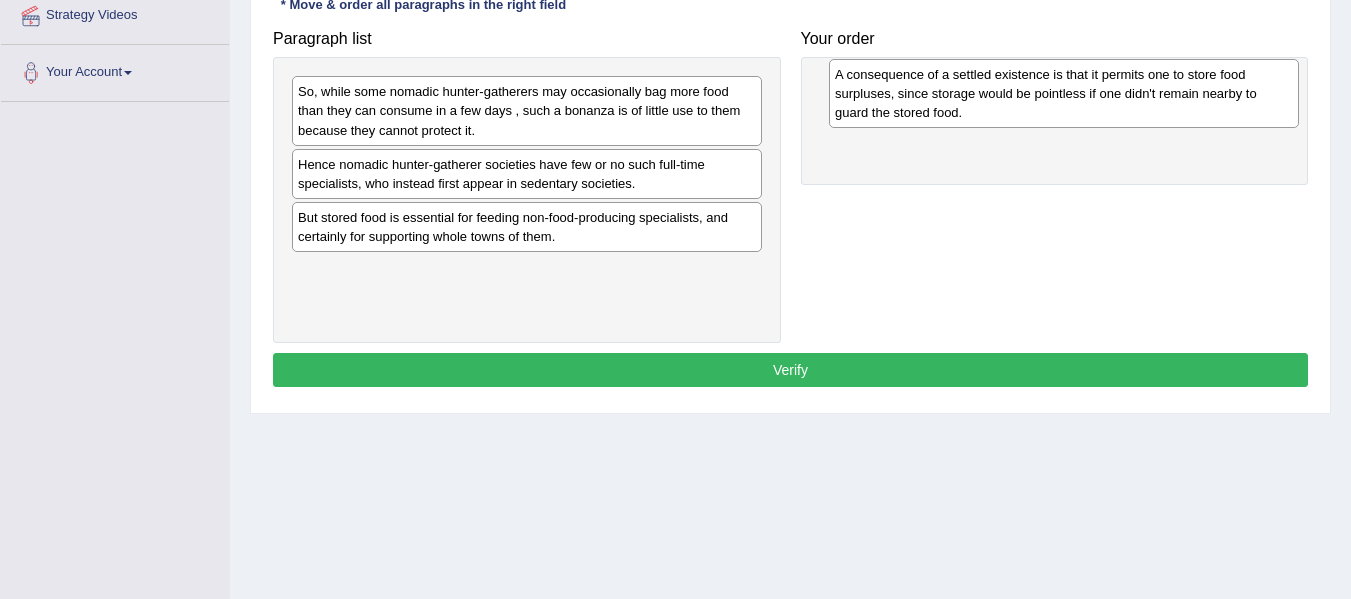 drag, startPoint x: 486, startPoint y: 249, endPoint x: 1023, endPoint y: 106, distance: 555.7139 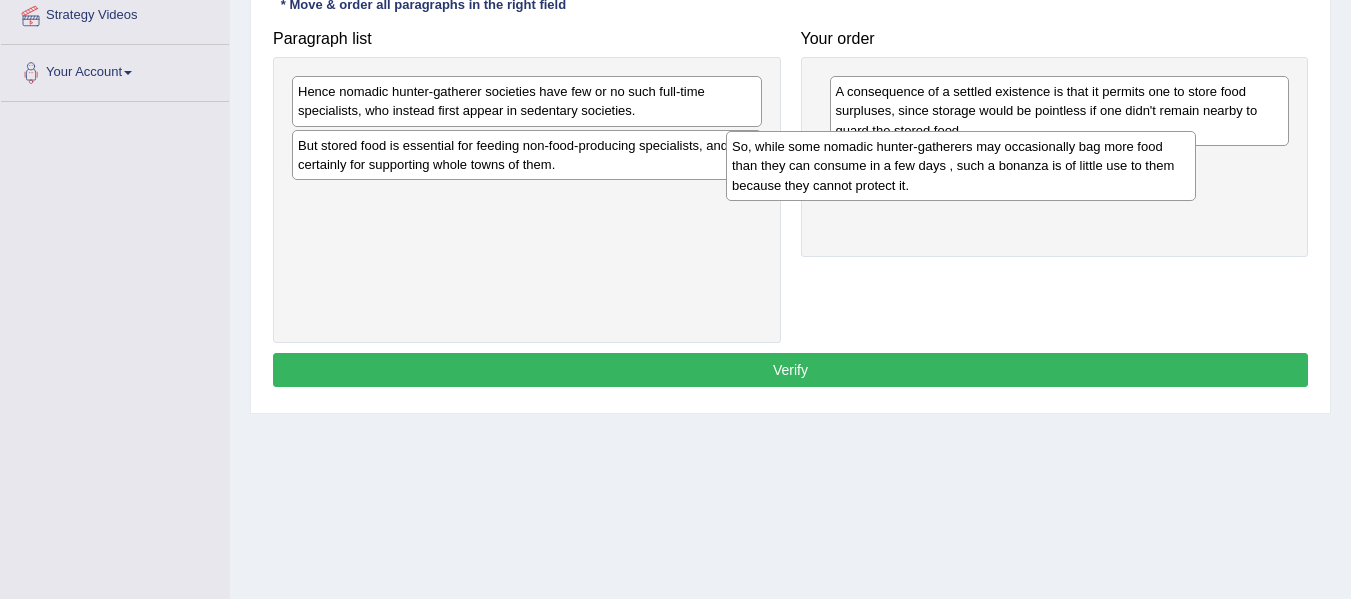 drag, startPoint x: 625, startPoint y: 125, endPoint x: 1072, endPoint y: 196, distance: 452.60358 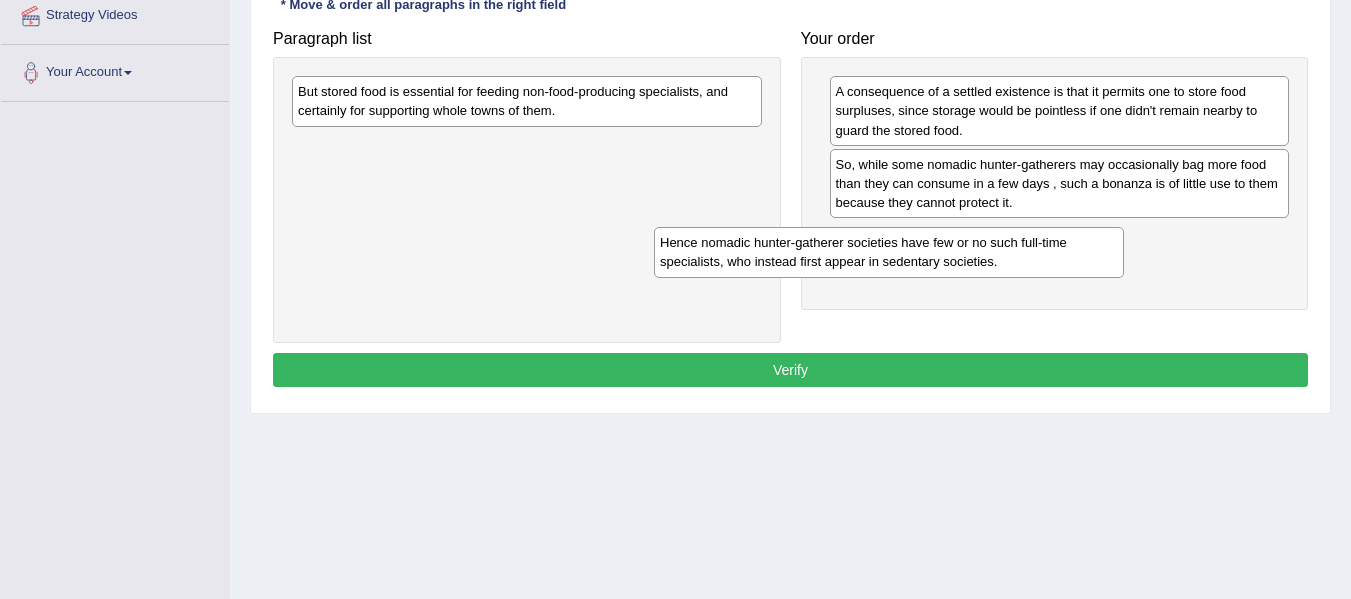 drag, startPoint x: 534, startPoint y: 103, endPoint x: 896, endPoint y: 254, distance: 392.2308 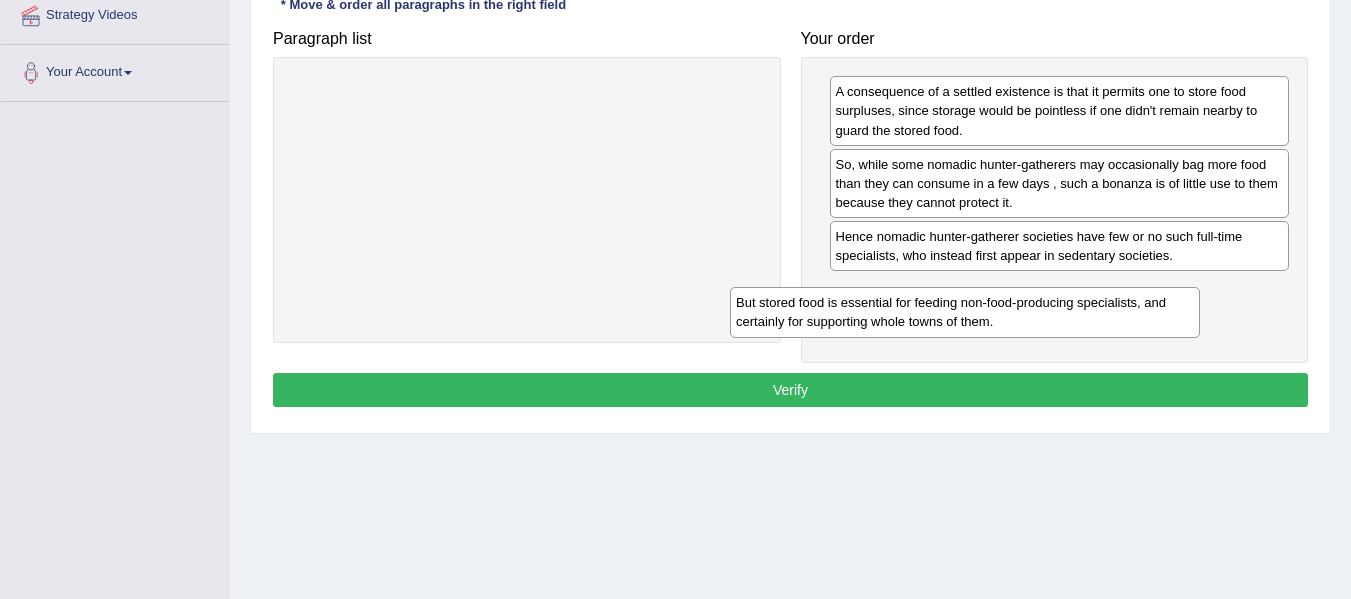 drag, startPoint x: 657, startPoint y: 107, endPoint x: 1116, endPoint y: 296, distance: 496.38895 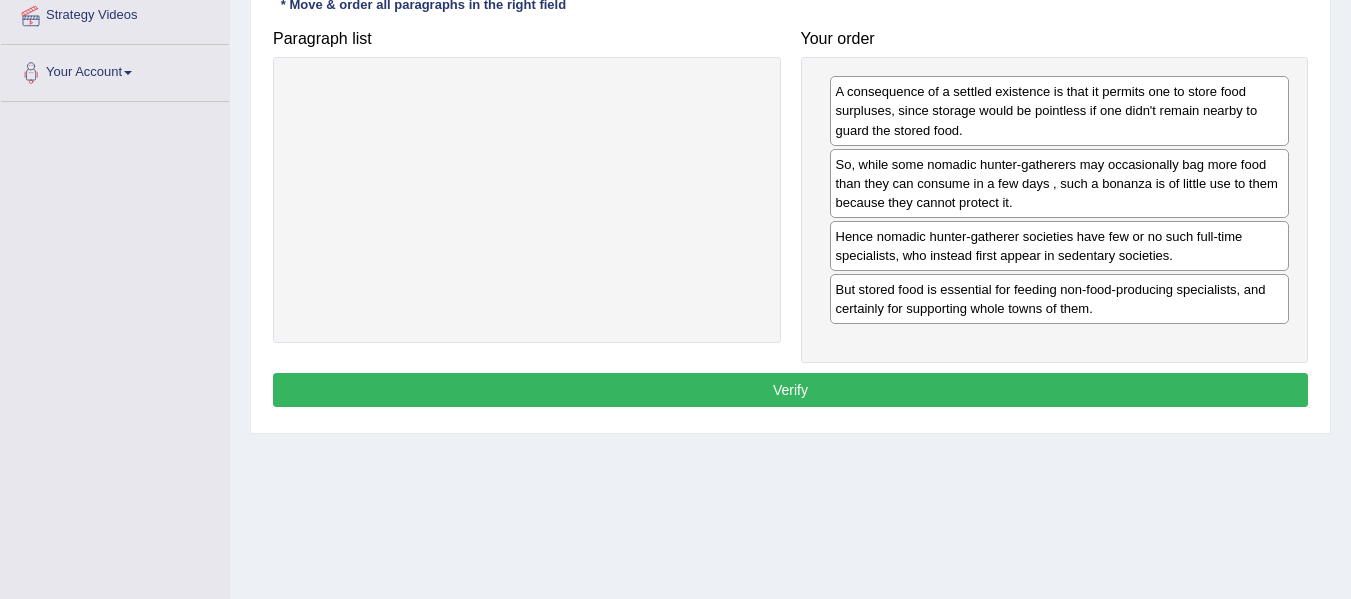 click on "Verify" at bounding box center [790, 390] 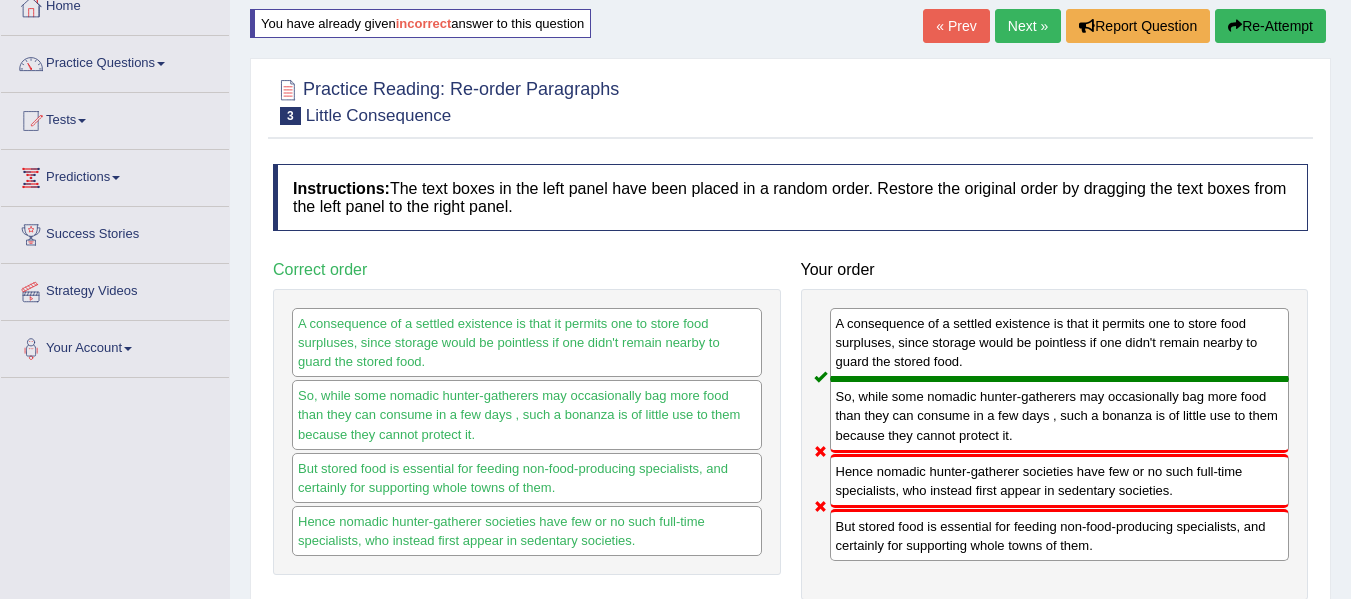 scroll, scrollTop: 119, scrollLeft: 0, axis: vertical 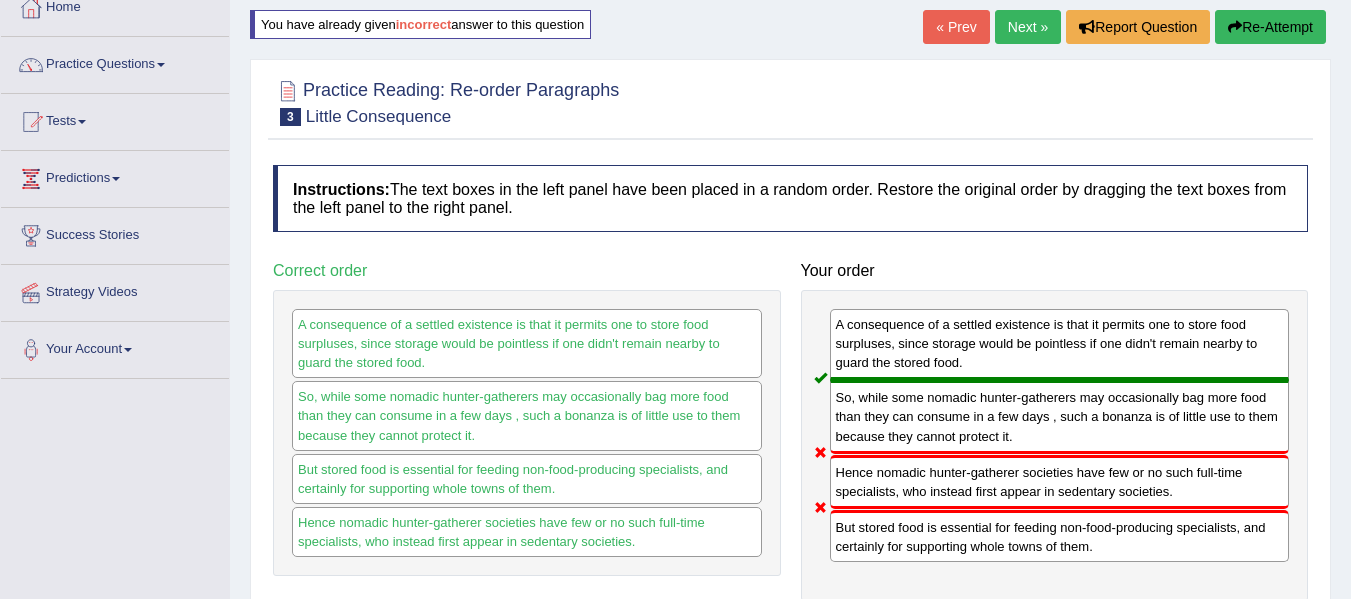 click on "Re-Attempt" at bounding box center (1270, 27) 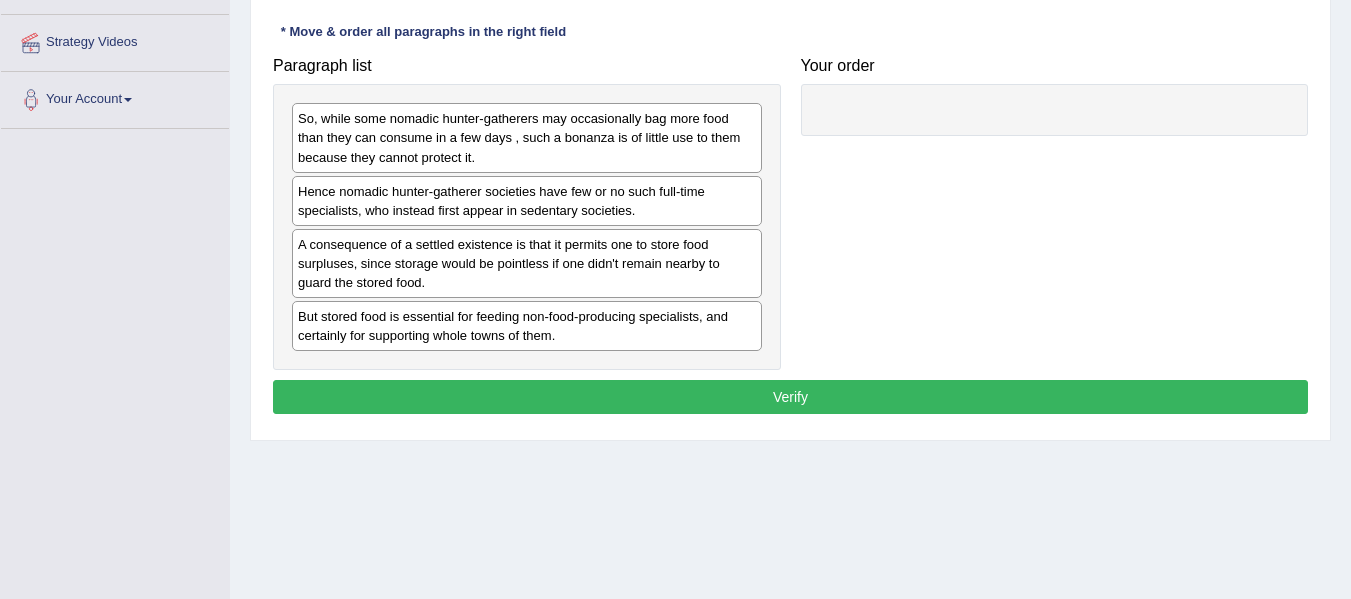 scroll, scrollTop: 0, scrollLeft: 0, axis: both 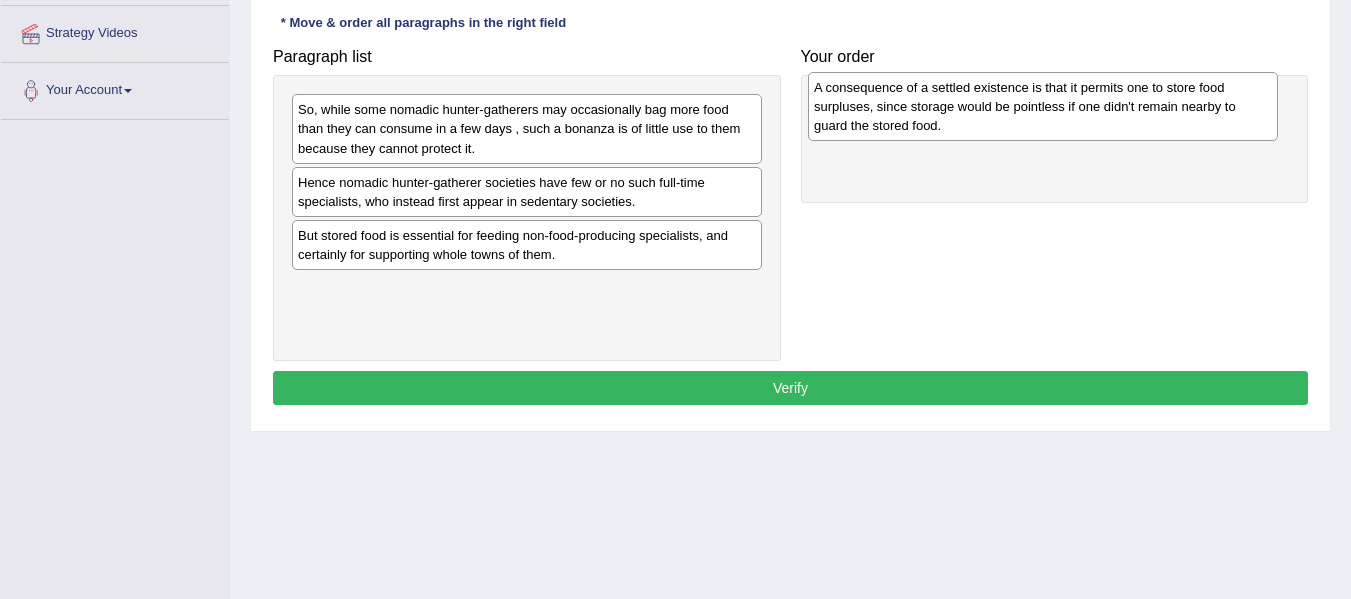 drag, startPoint x: 561, startPoint y: 255, endPoint x: 1077, endPoint y: 107, distance: 536.80536 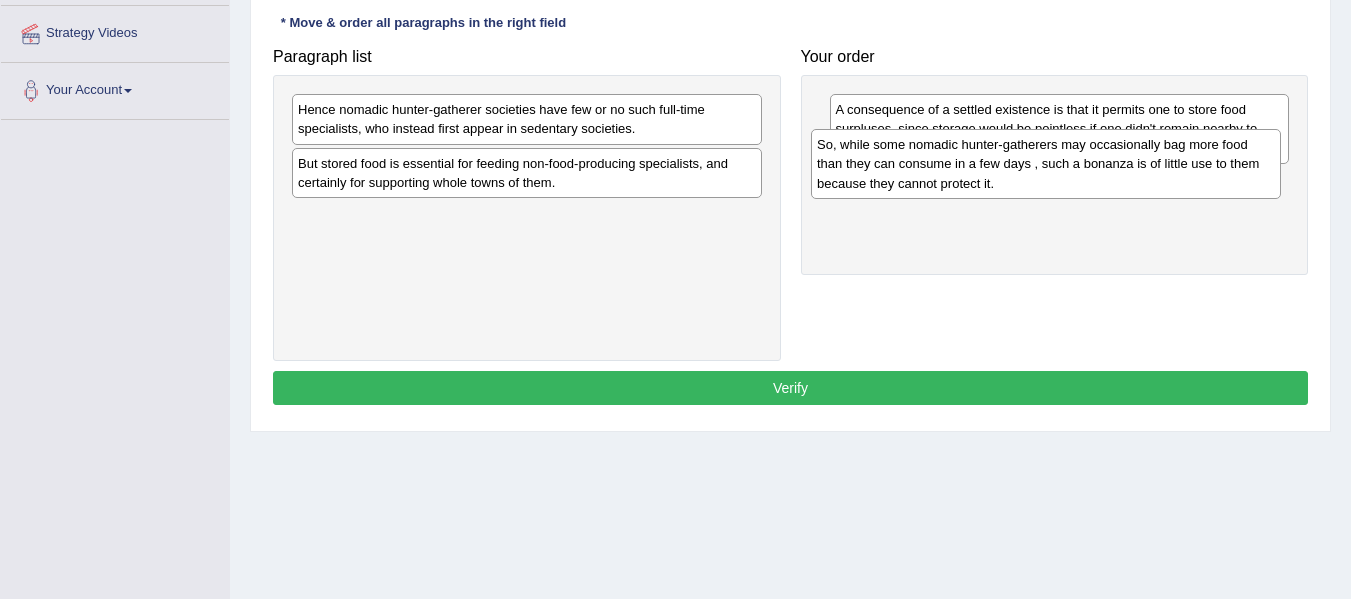 drag, startPoint x: 689, startPoint y: 123, endPoint x: 1208, endPoint y: 158, distance: 520.17883 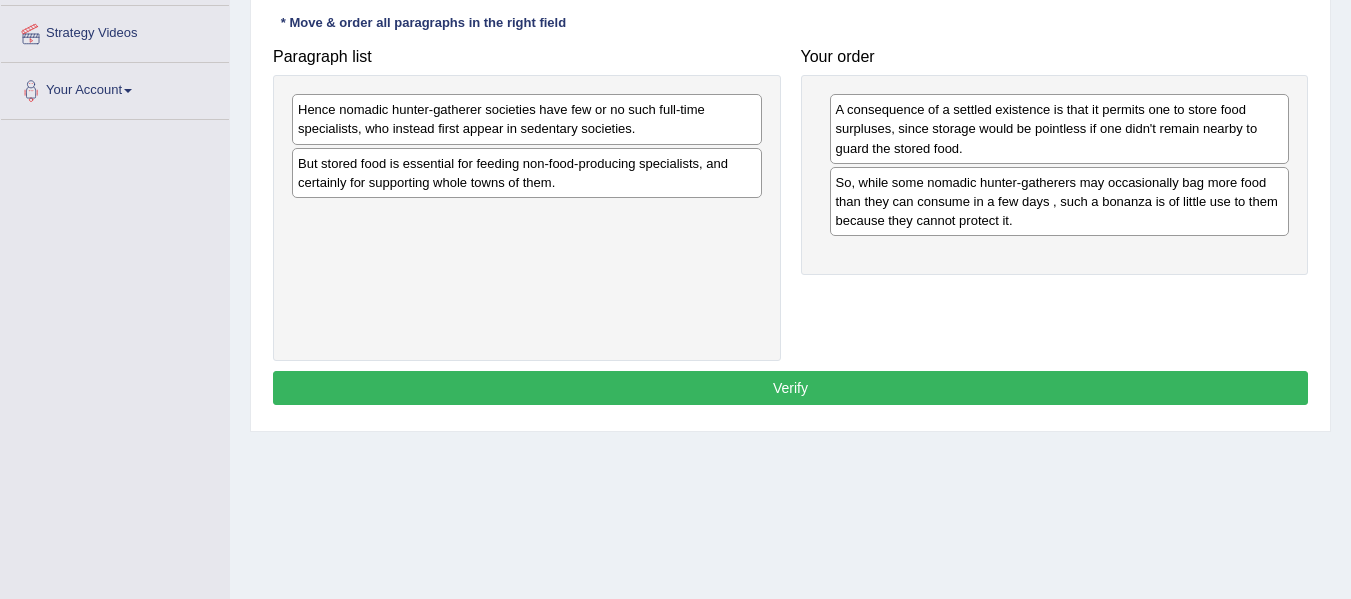 click on "Hence nomadic hunter-gatherer societies have few or no such full-time specialists, who instead first appear in
sedentary societies." at bounding box center (527, 119) 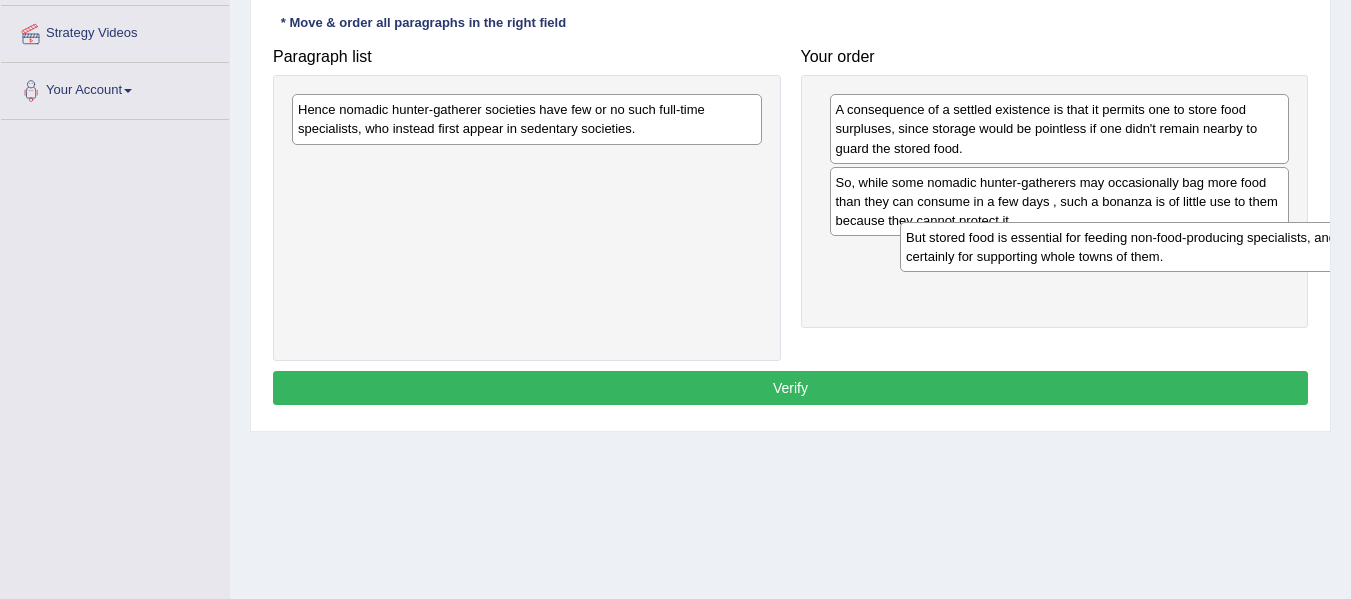 drag, startPoint x: 547, startPoint y: 188, endPoint x: 1155, endPoint y: 262, distance: 612.48676 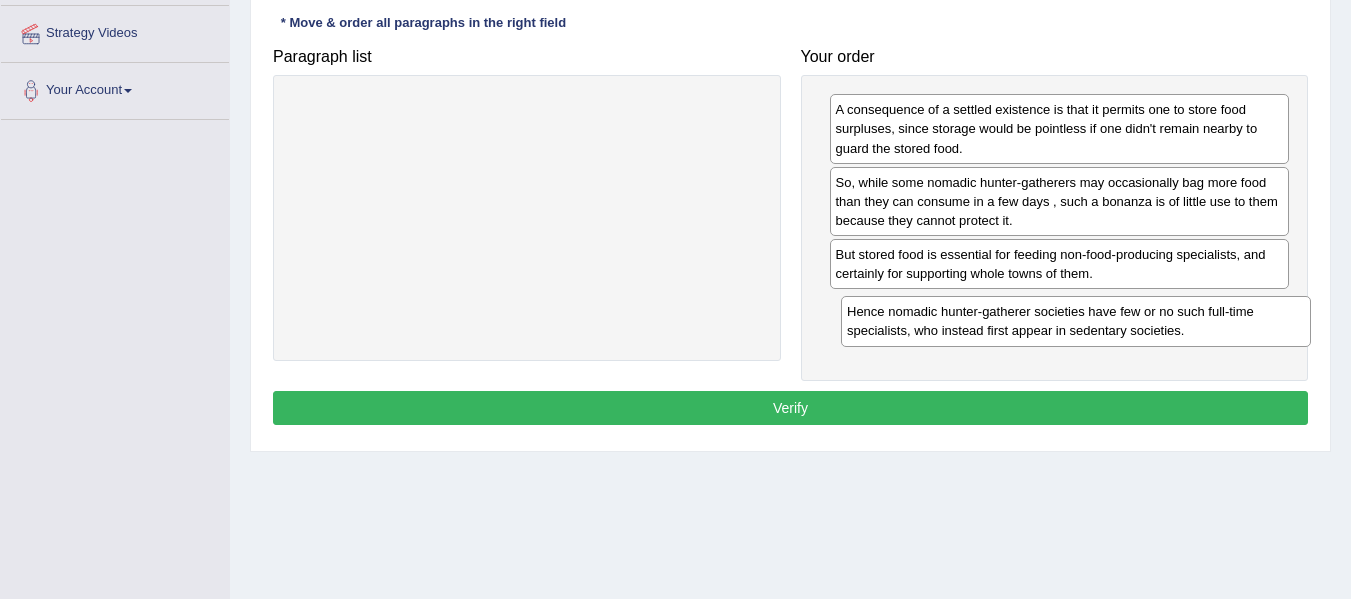 drag, startPoint x: 626, startPoint y: 121, endPoint x: 1161, endPoint y: 316, distance: 569.42957 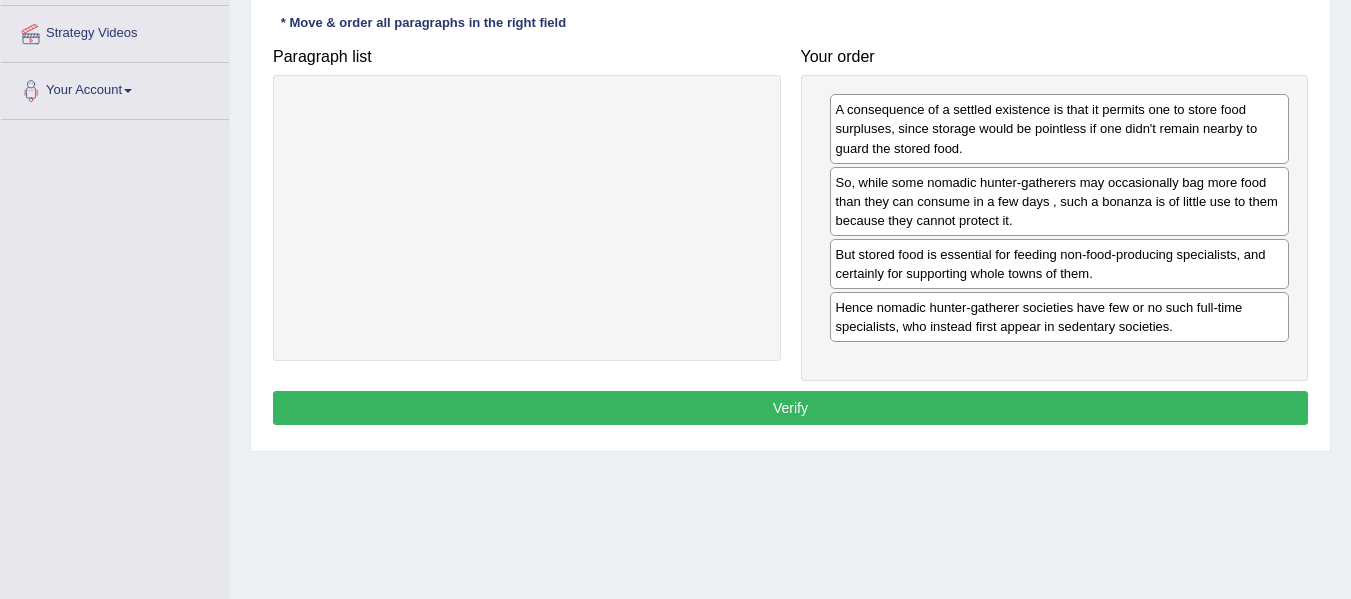 click on "Verify" at bounding box center [790, 408] 